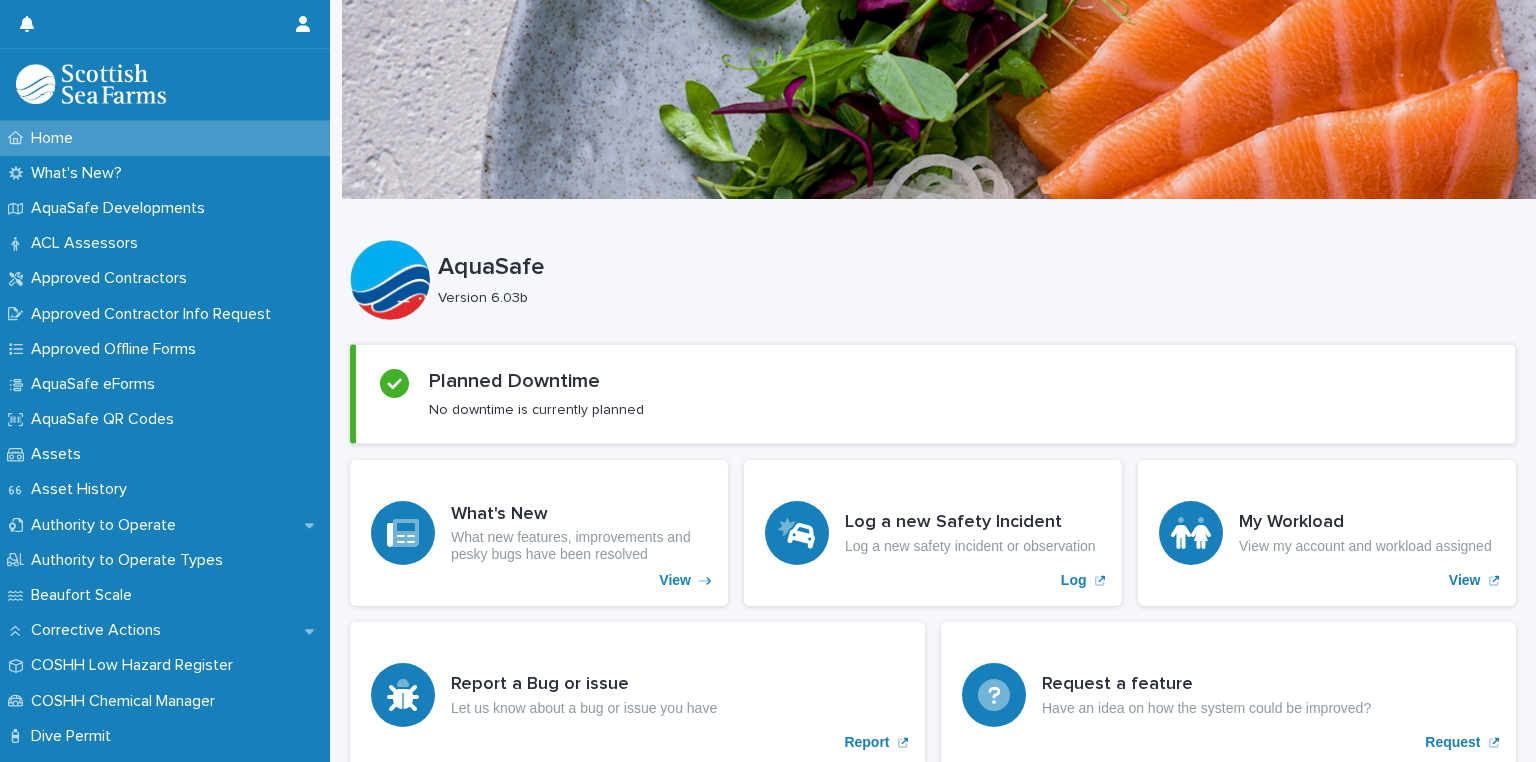 scroll, scrollTop: 0, scrollLeft: 0, axis: both 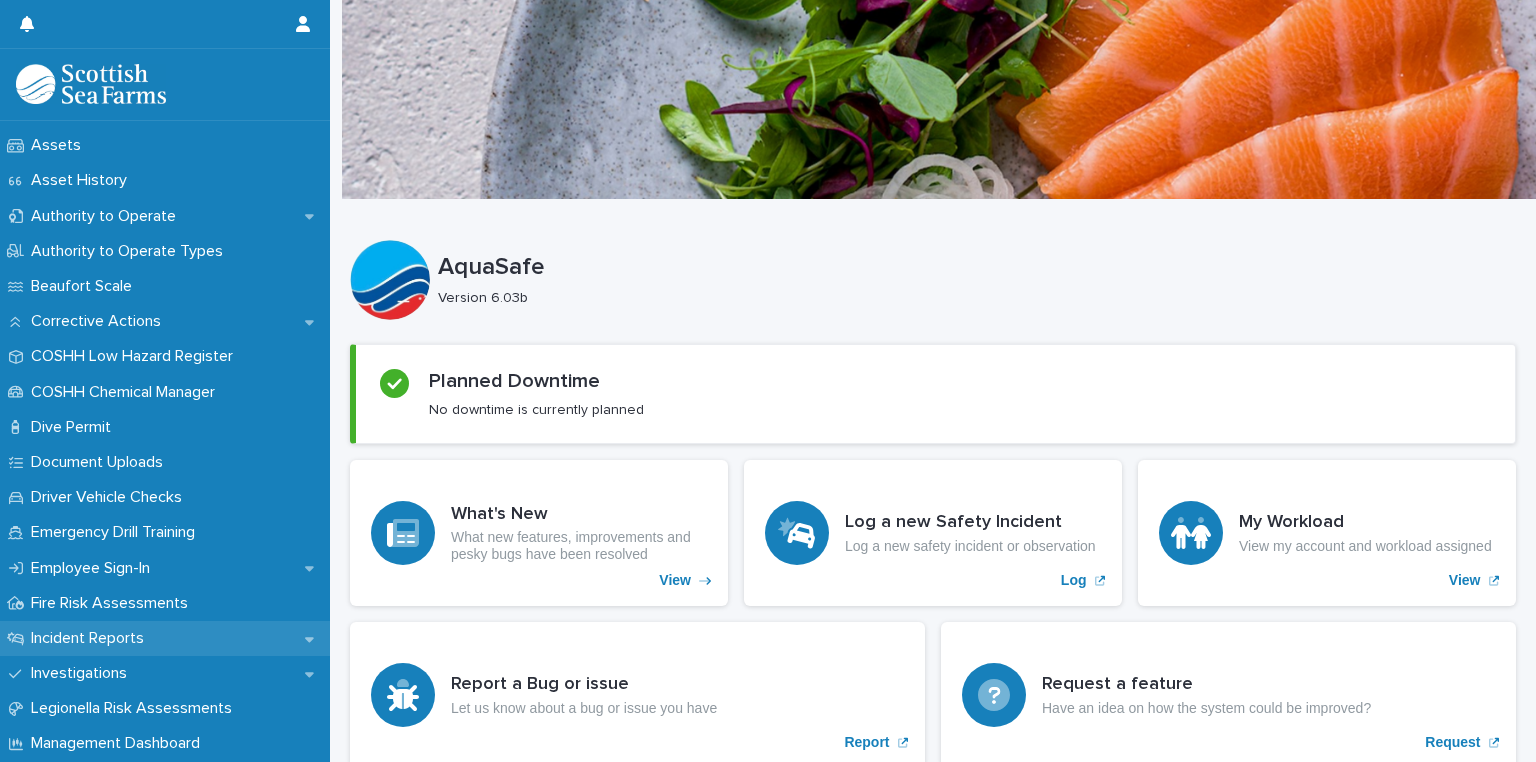 click on "Incident Reports" at bounding box center [91, 638] 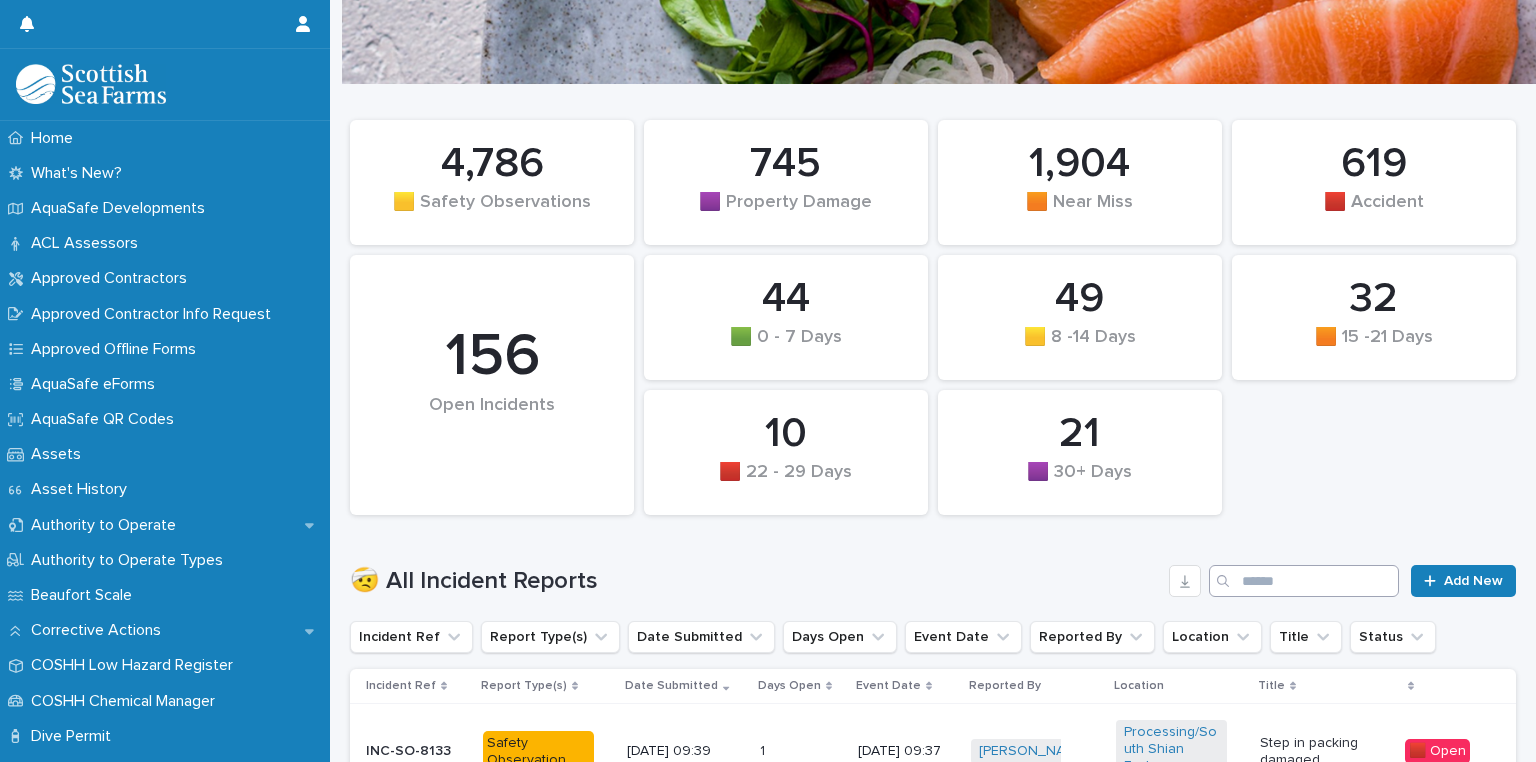 scroll, scrollTop: 116, scrollLeft: 0, axis: vertical 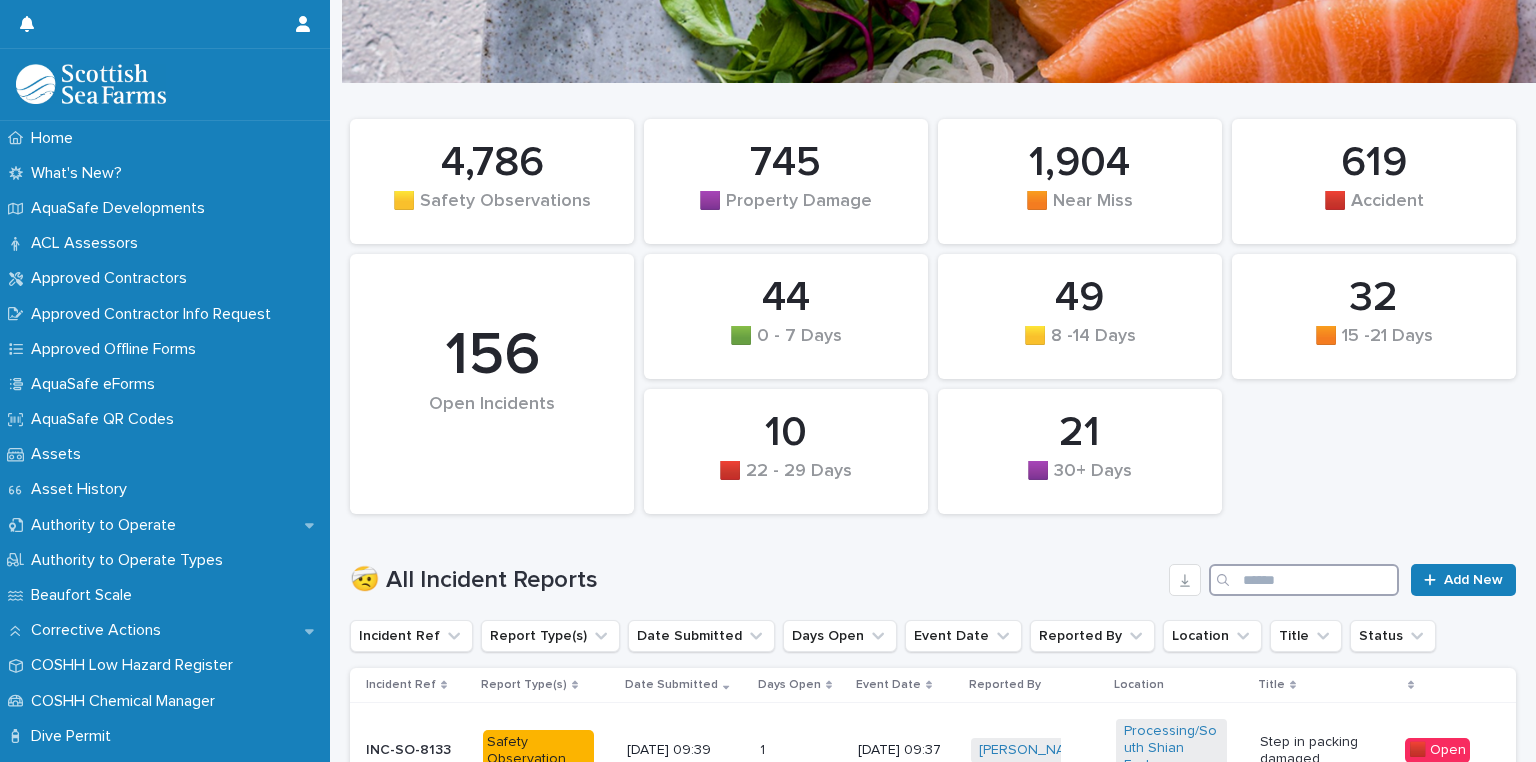 click at bounding box center (1304, 580) 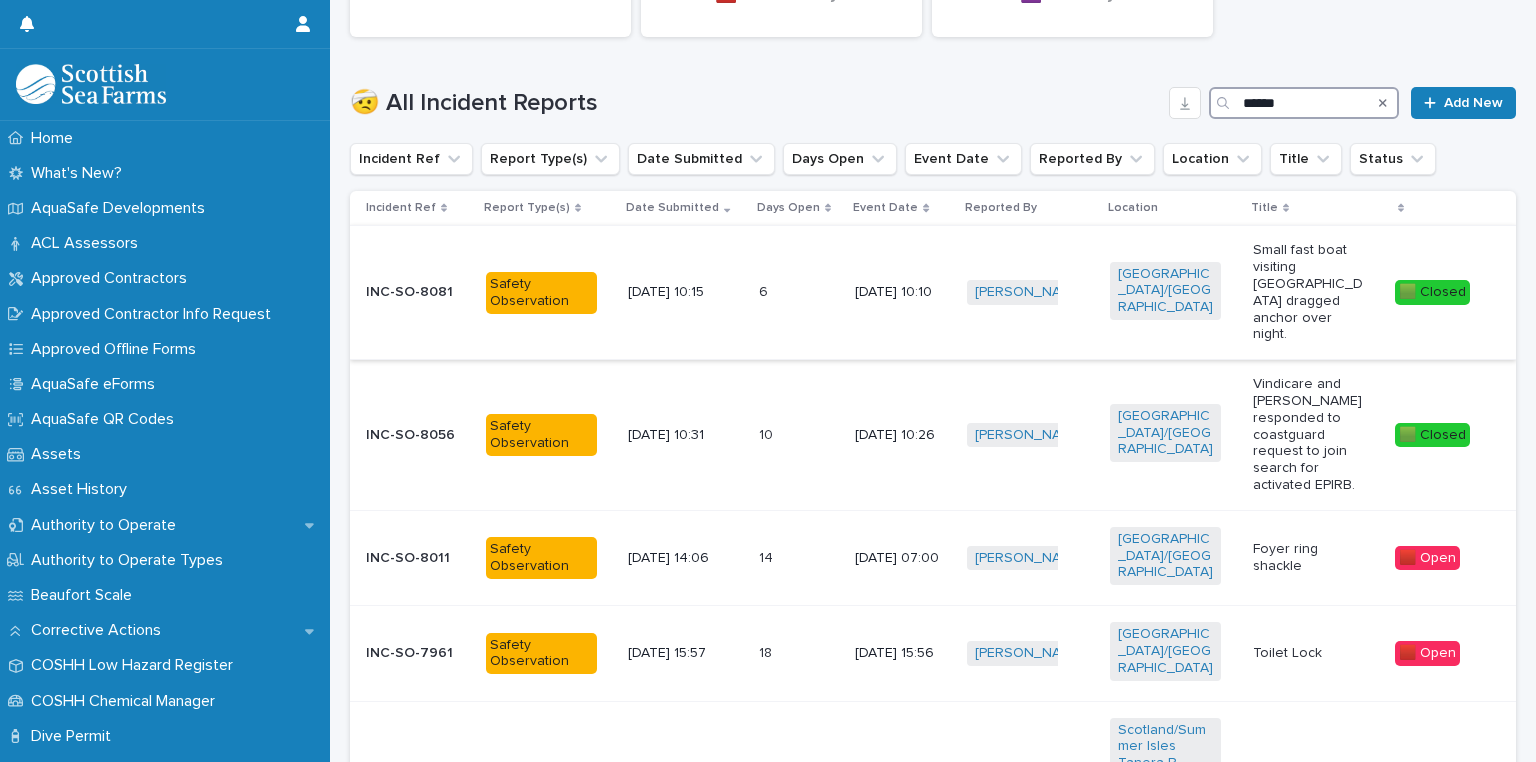 scroll, scrollTop: 608, scrollLeft: 0, axis: vertical 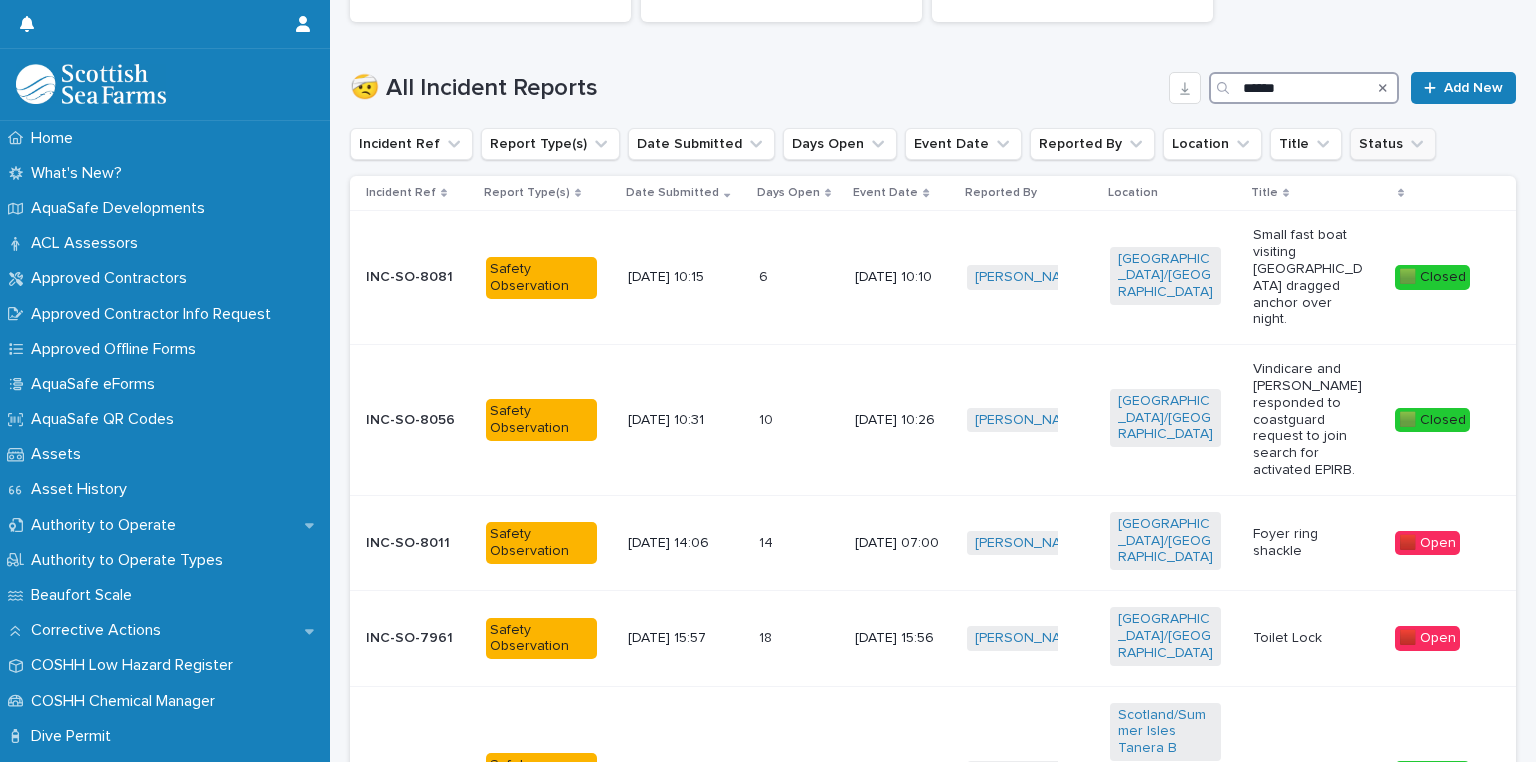 type on "******" 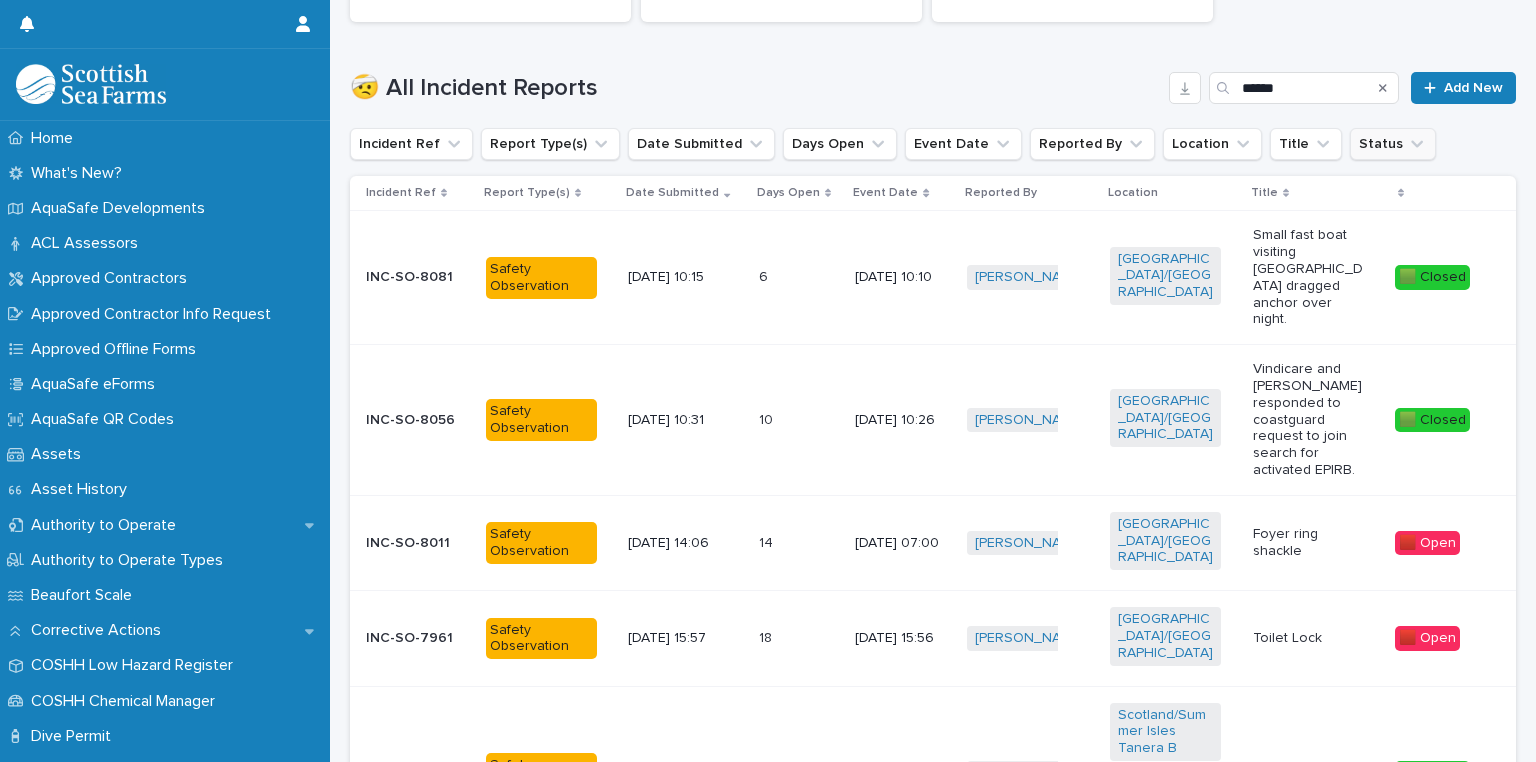 click on "Status" at bounding box center [1393, 144] 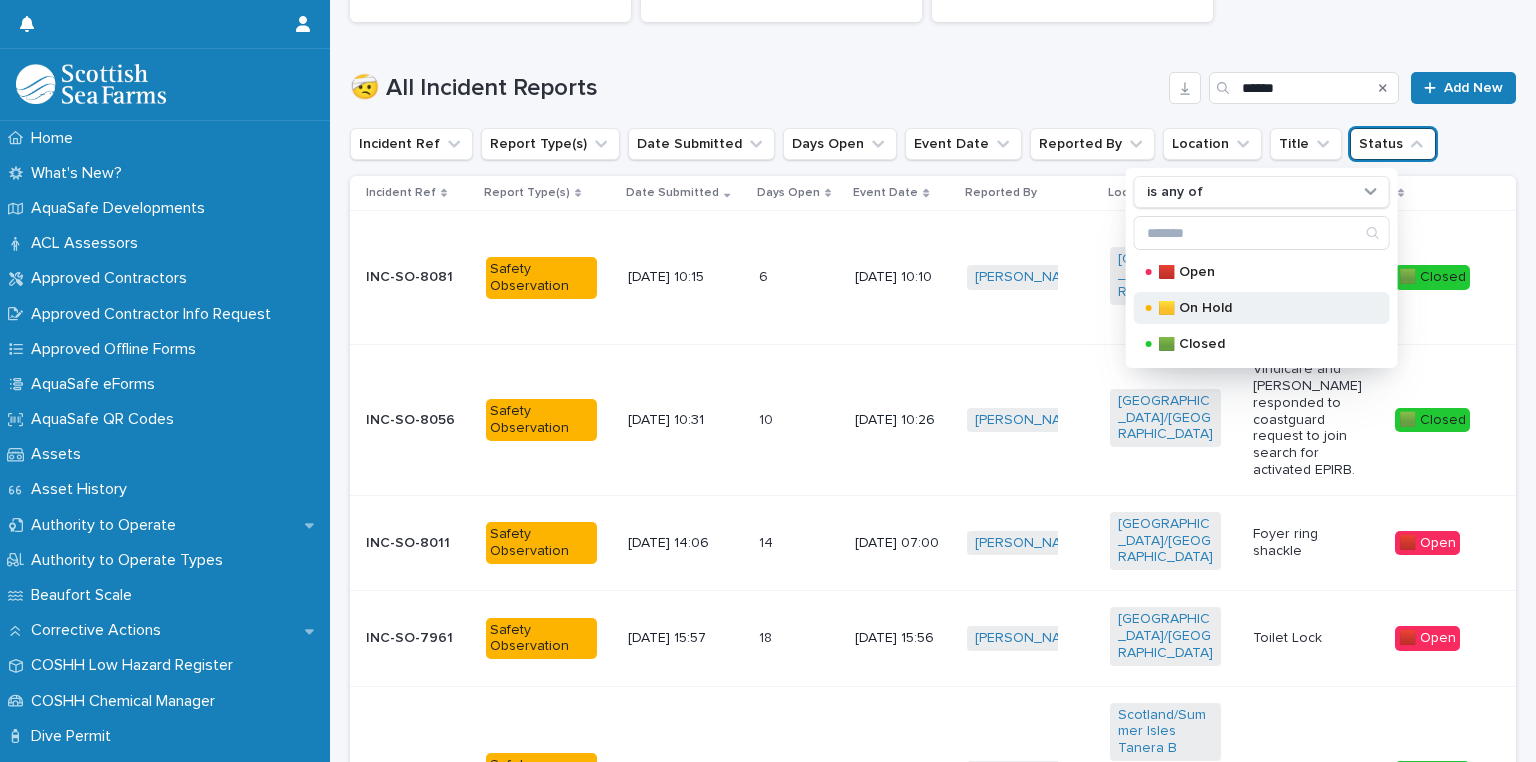 click on "🟨 On Hold" at bounding box center (1258, 308) 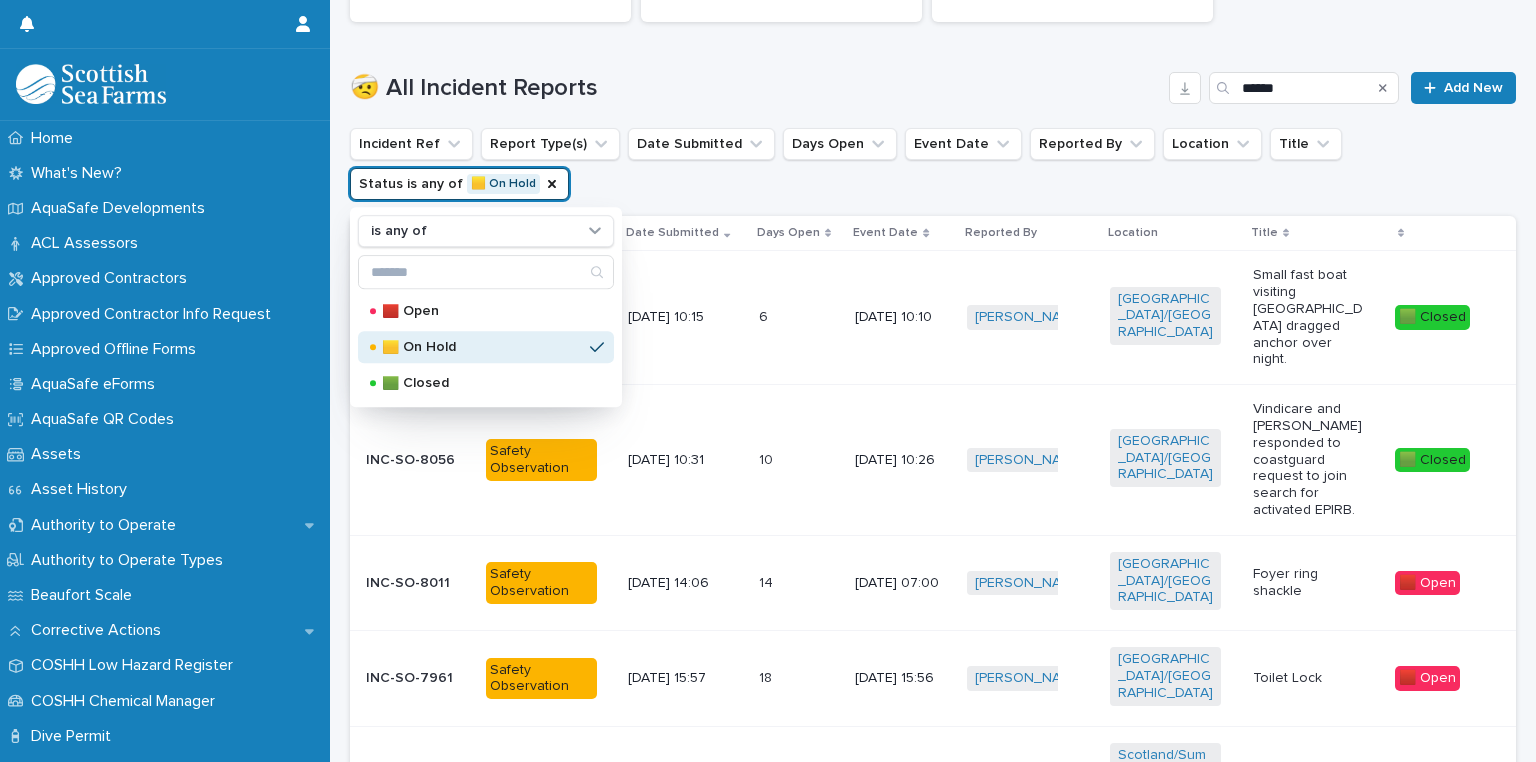 scroll, scrollTop: 627, scrollLeft: 0, axis: vertical 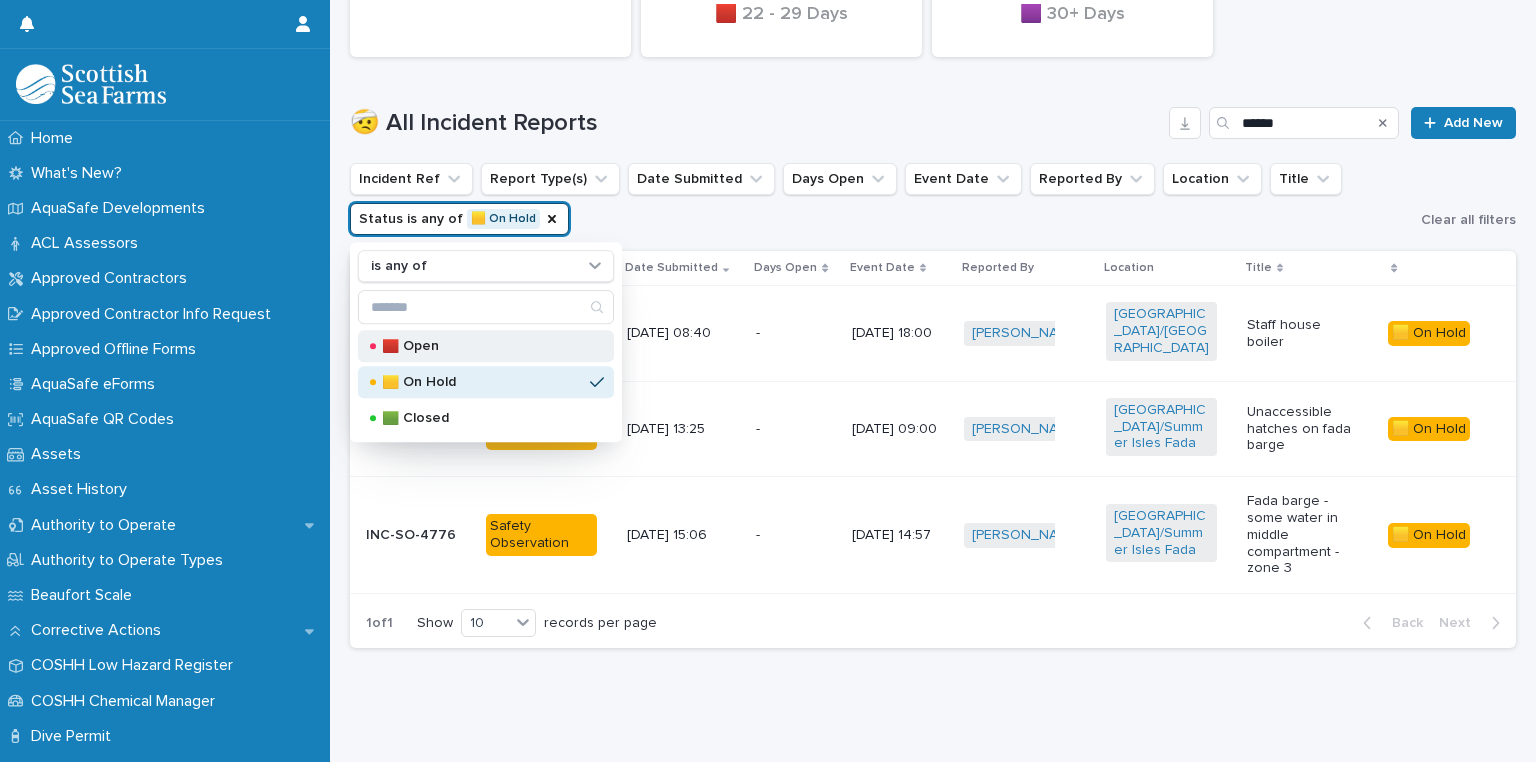 click on "🟥 Open" at bounding box center [482, 346] 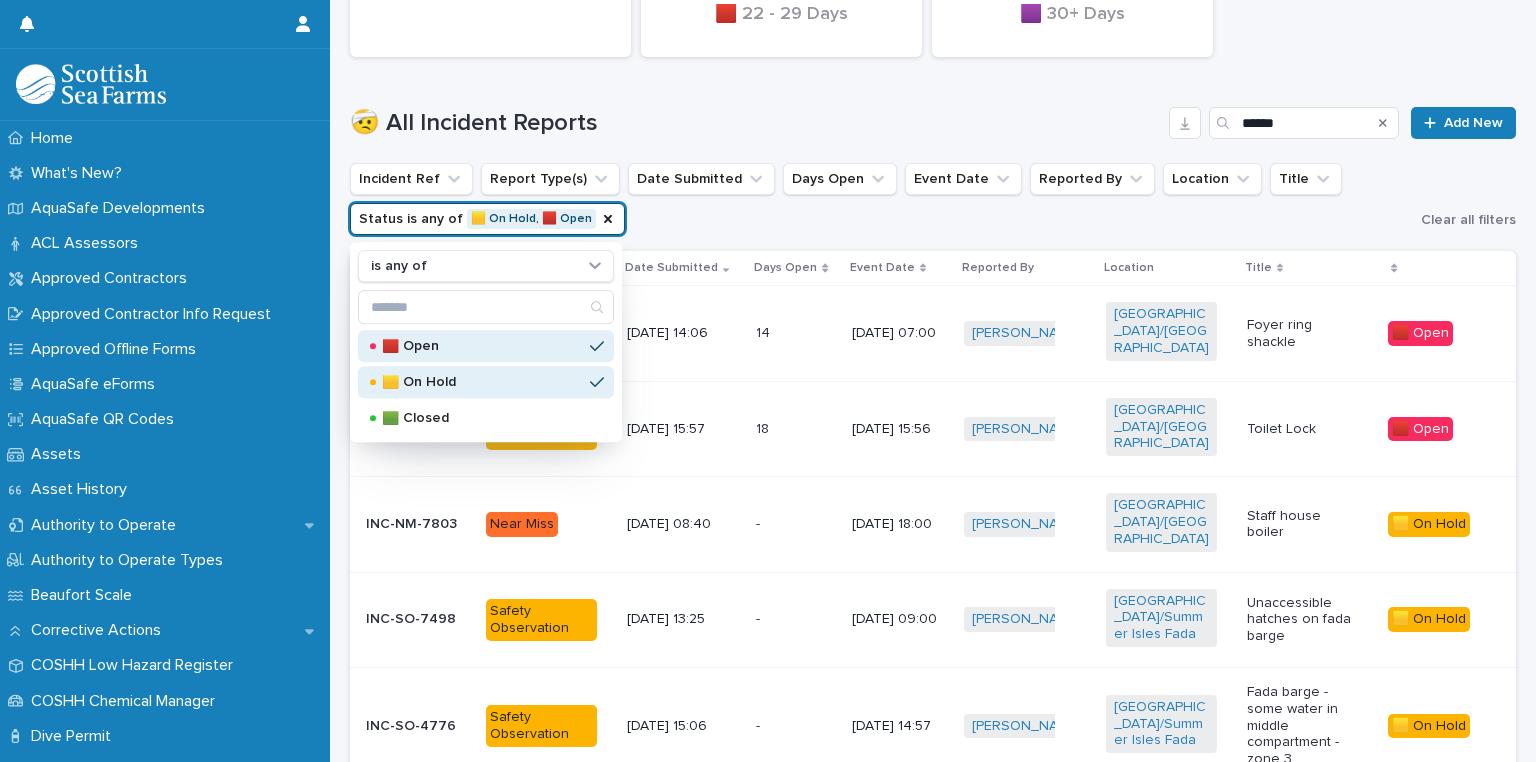 click on "Incident Ref Report Type(s) Date Submitted Days Open Event Date Reported By Location Title Status is any of 🟨 On Hold, 🟥 Open is any of 🟥 Open 🟨 On Hold 🟩 Closed" at bounding box center [881, 199] 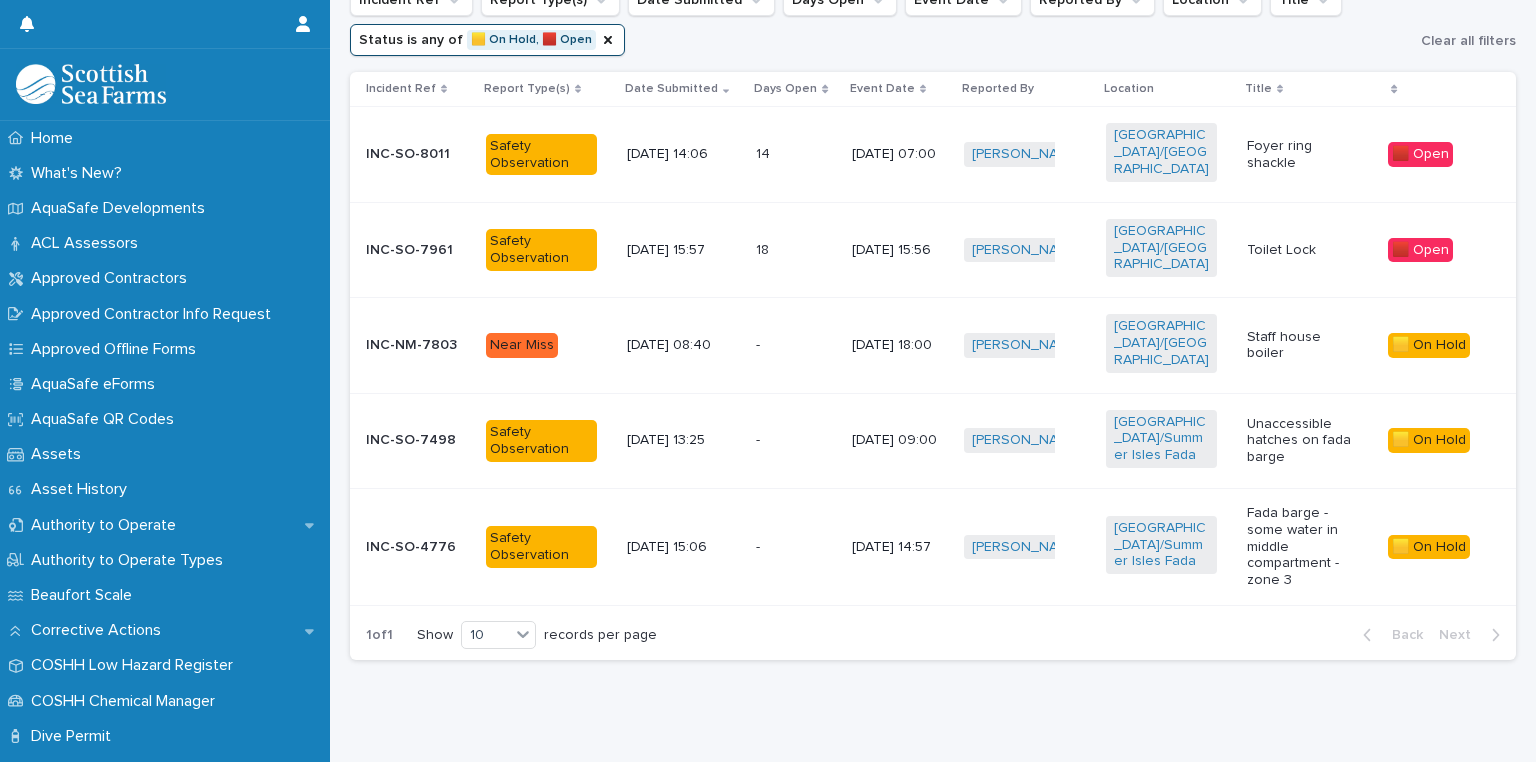 scroll, scrollTop: 752, scrollLeft: 0, axis: vertical 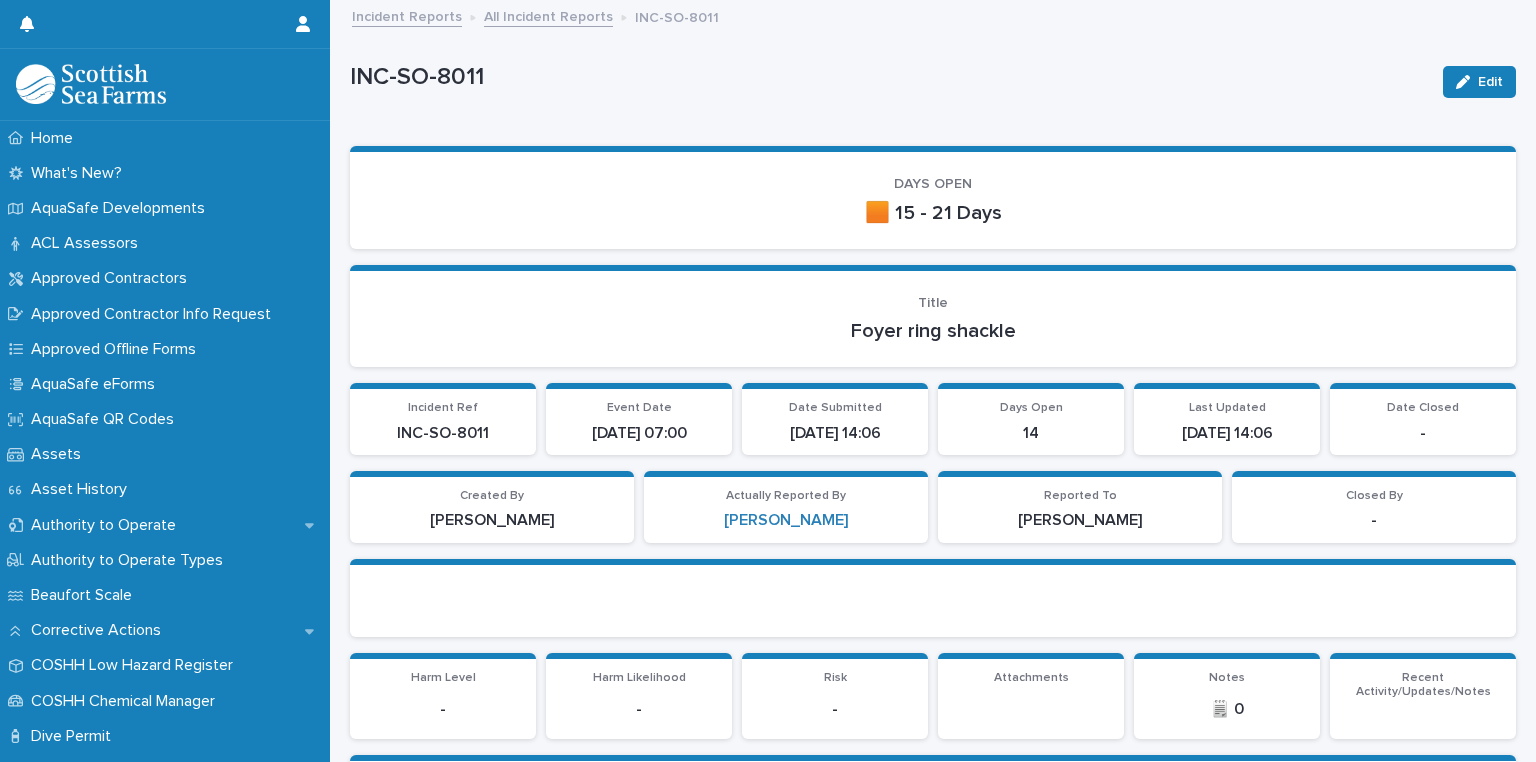 drag, startPoint x: 1012, startPoint y: 522, endPoint x: 1131, endPoint y: 512, distance: 119.419426 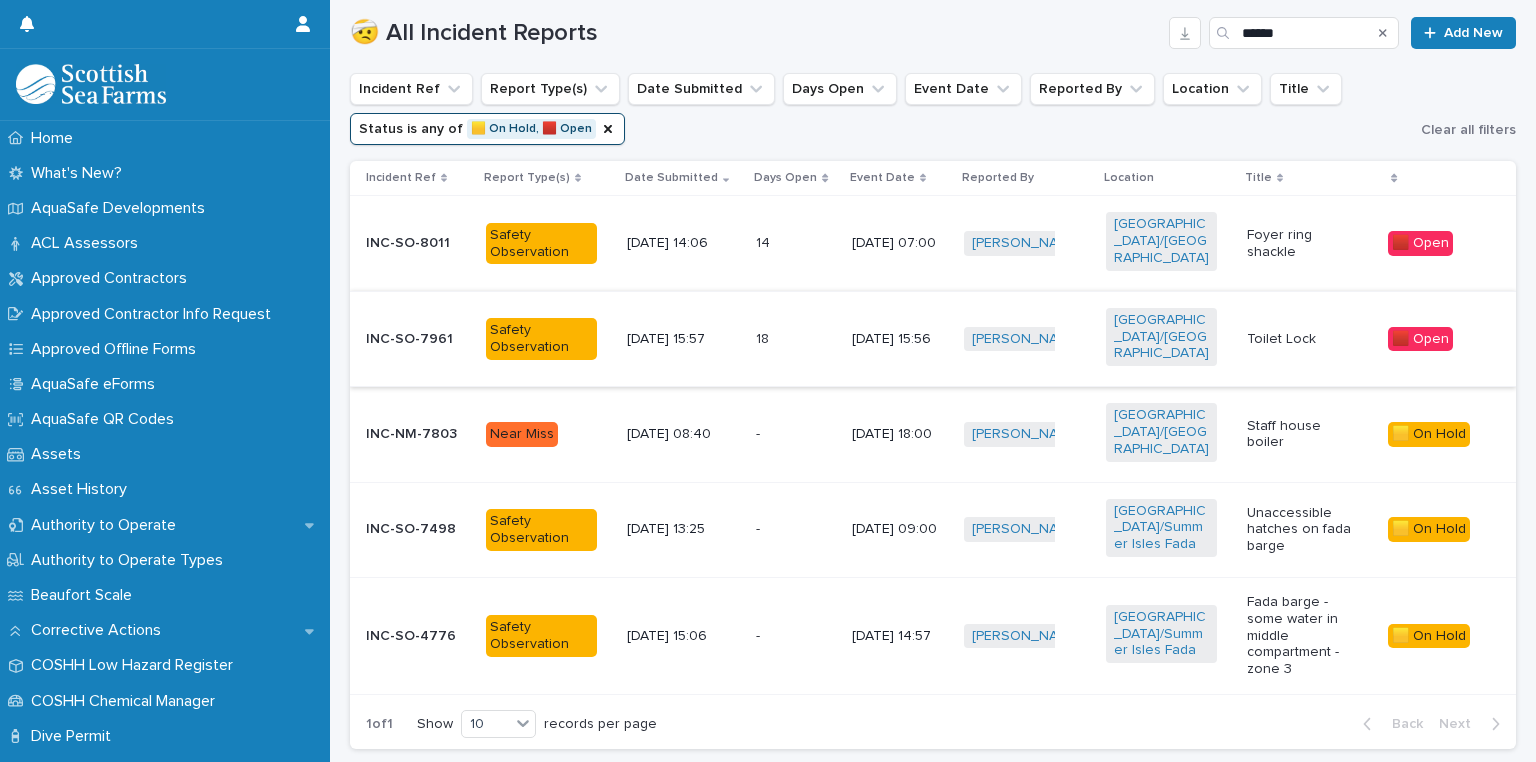 scroll, scrollTop: 764, scrollLeft: 0, axis: vertical 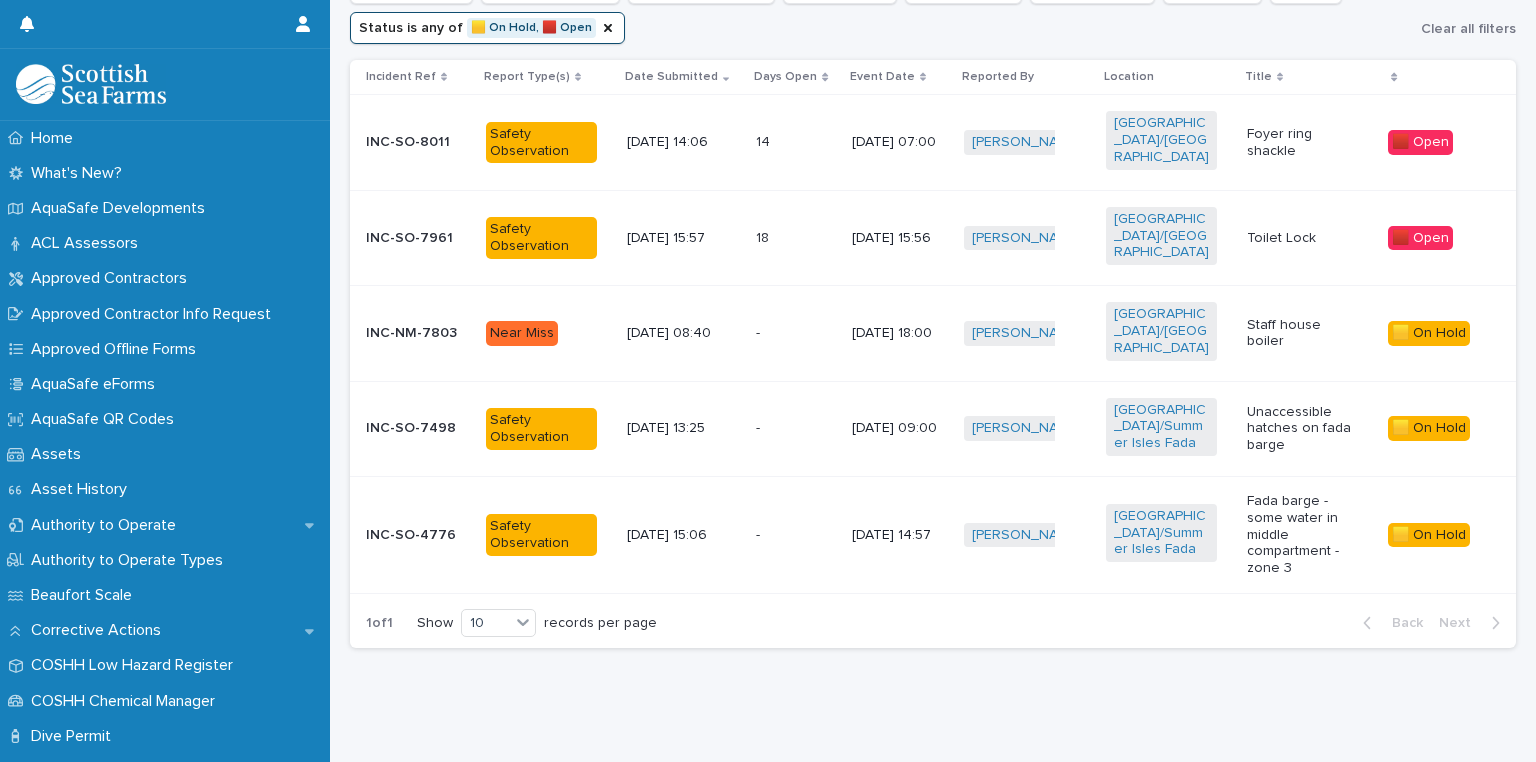 click on "Staff house boiler" at bounding box center (1309, 334) 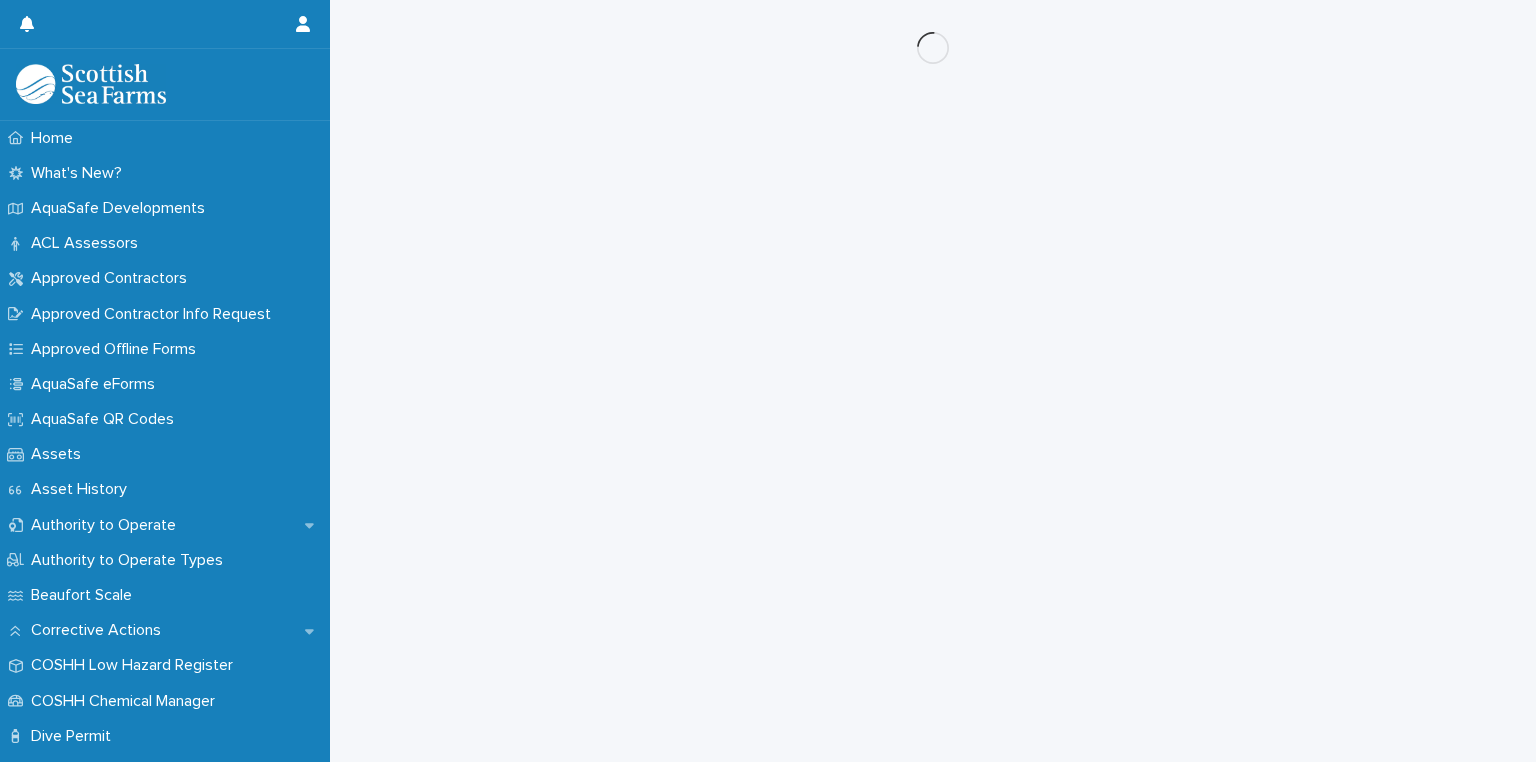 scroll, scrollTop: 0, scrollLeft: 0, axis: both 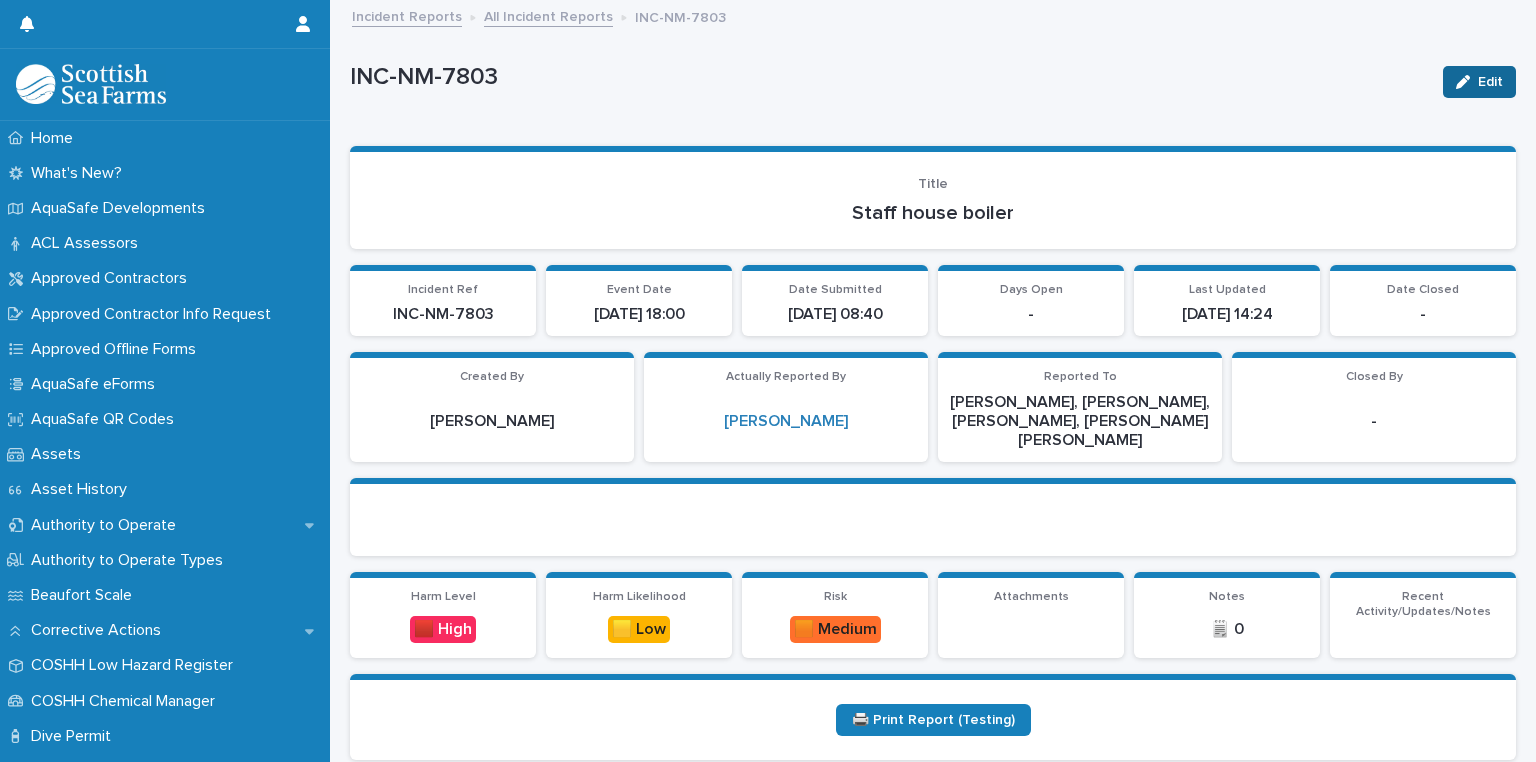 click 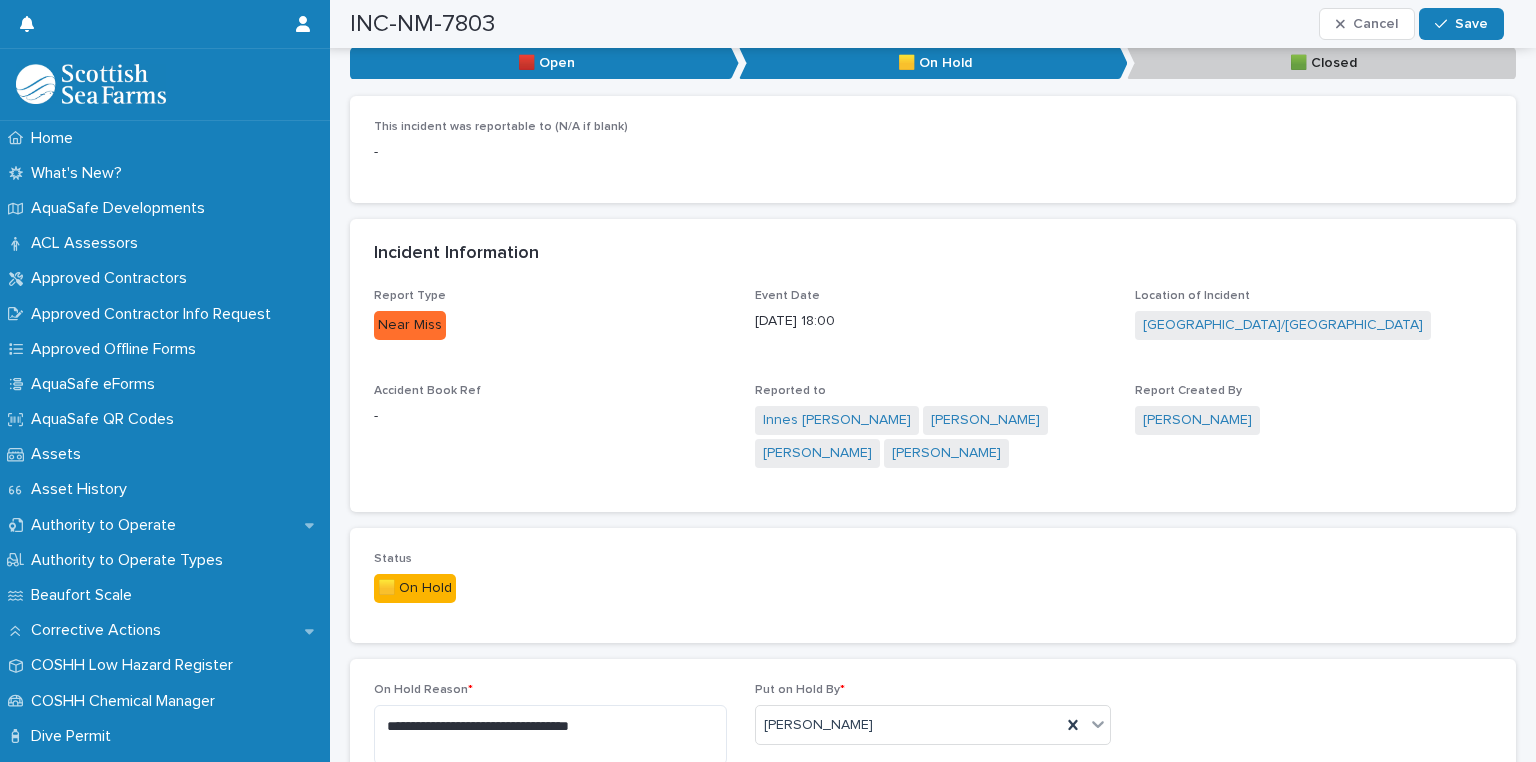 scroll, scrollTop: 752, scrollLeft: 0, axis: vertical 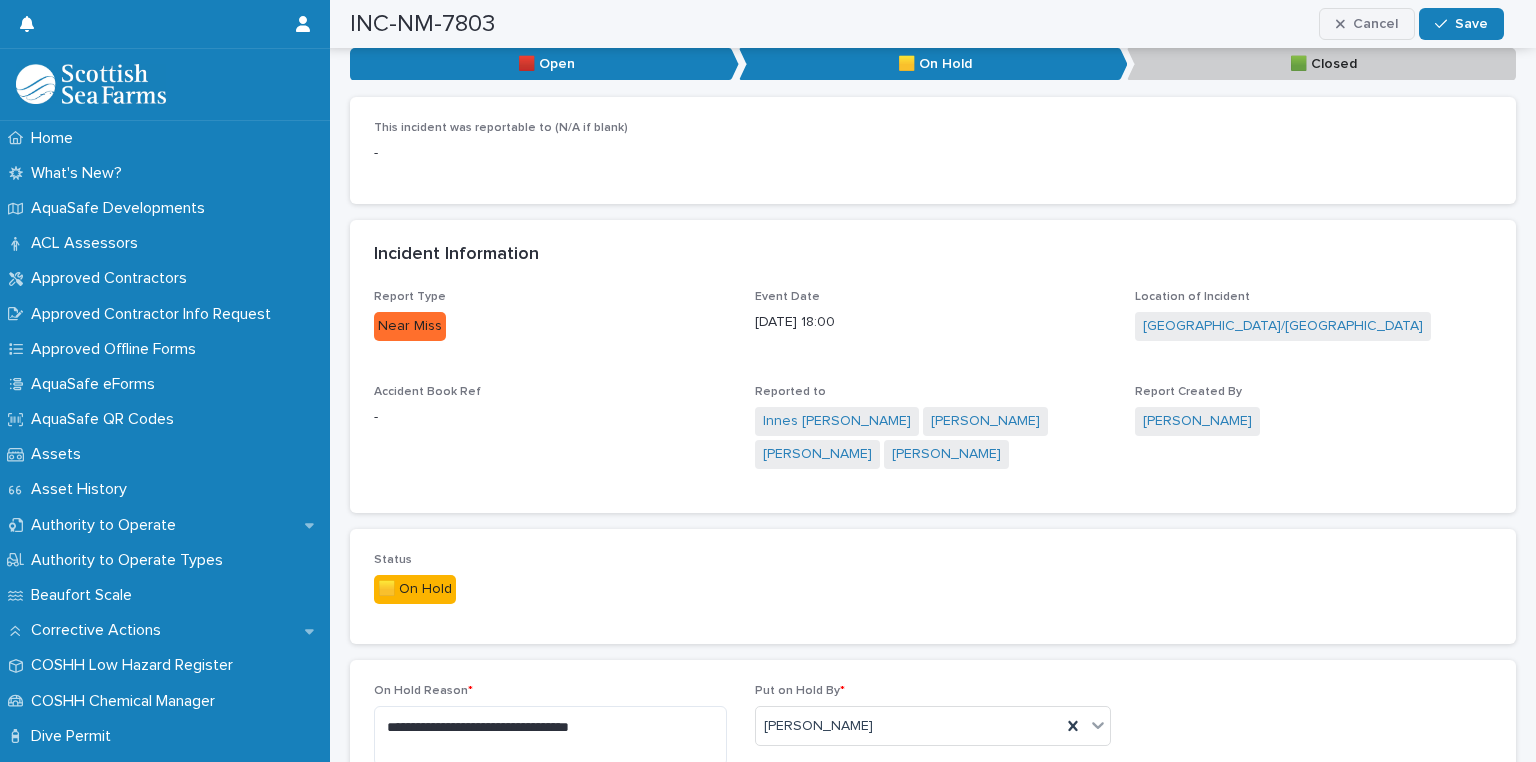 click on "Cancel" at bounding box center (1375, 24) 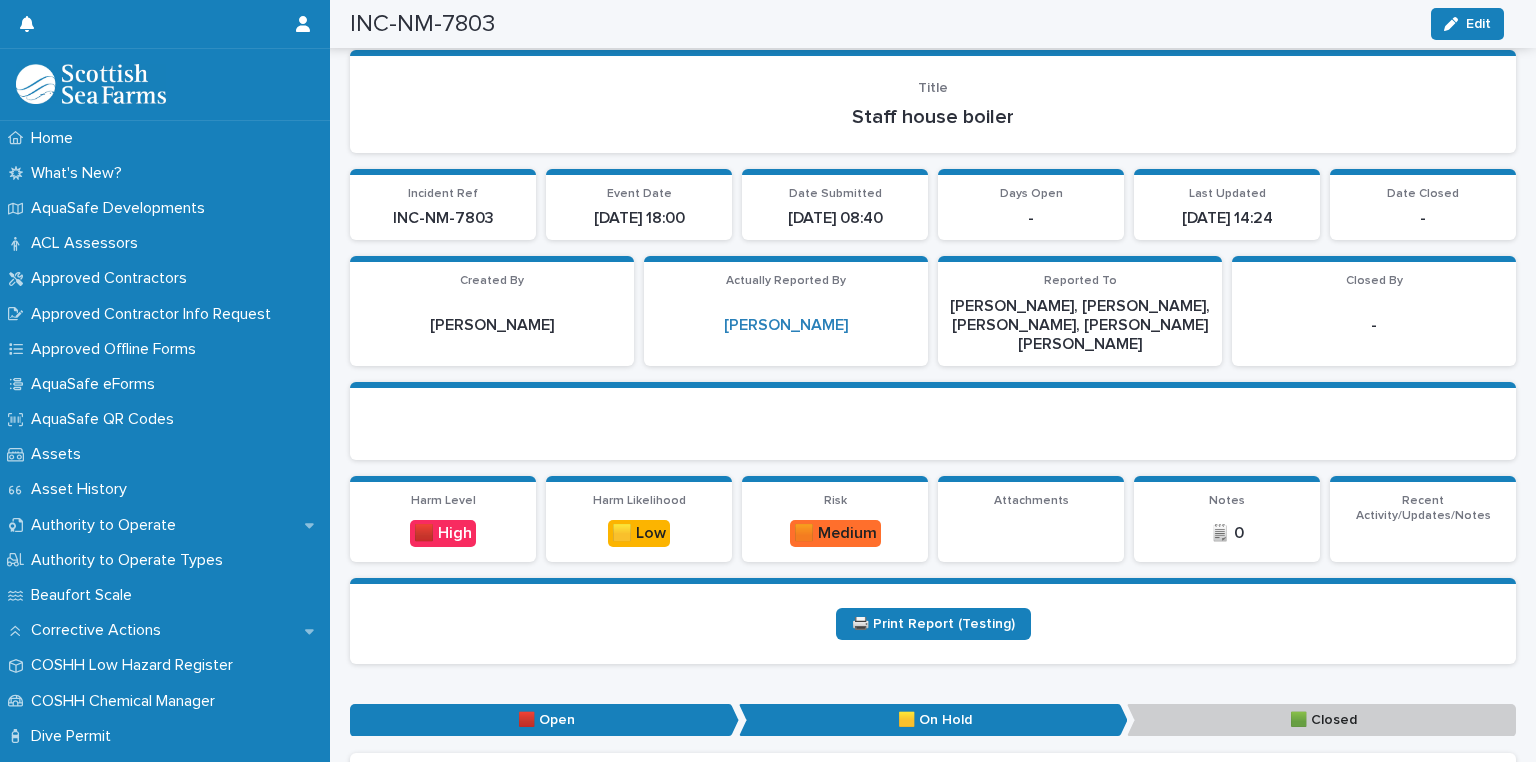 scroll, scrollTop: 0, scrollLeft: 0, axis: both 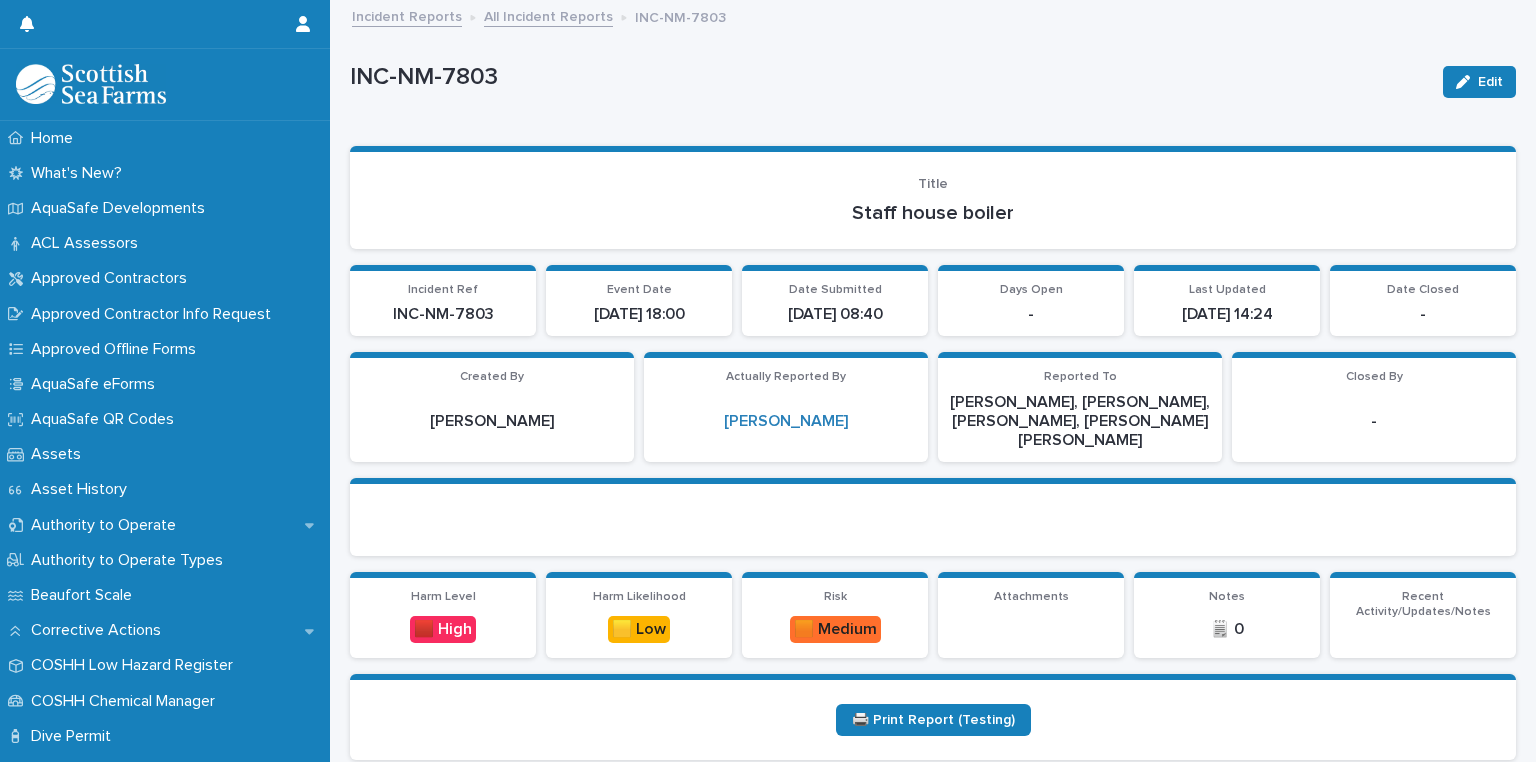 click on "All Incident Reports" at bounding box center [548, 15] 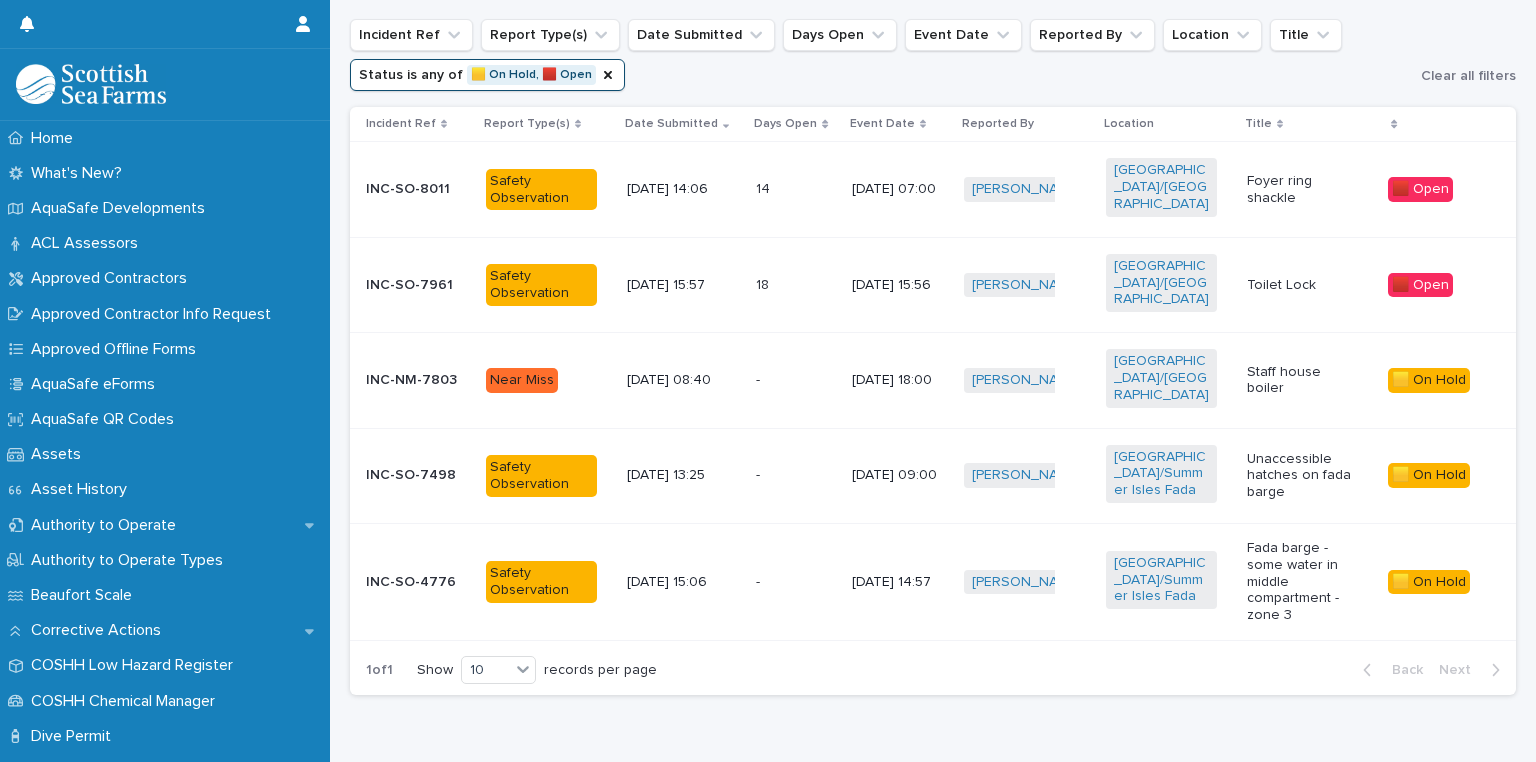 scroll, scrollTop: 764, scrollLeft: 0, axis: vertical 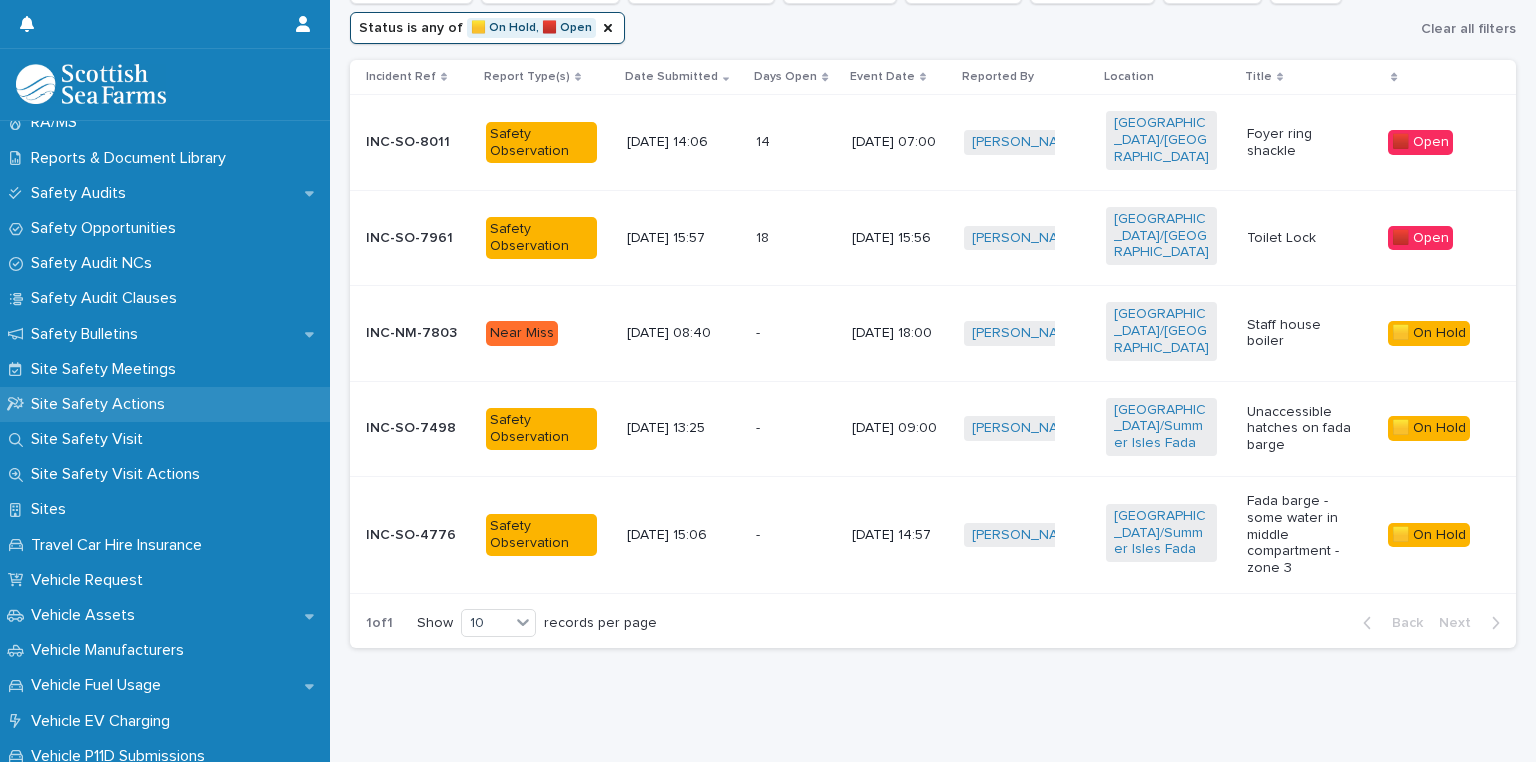 click on "Site Safety Actions" at bounding box center (102, 404) 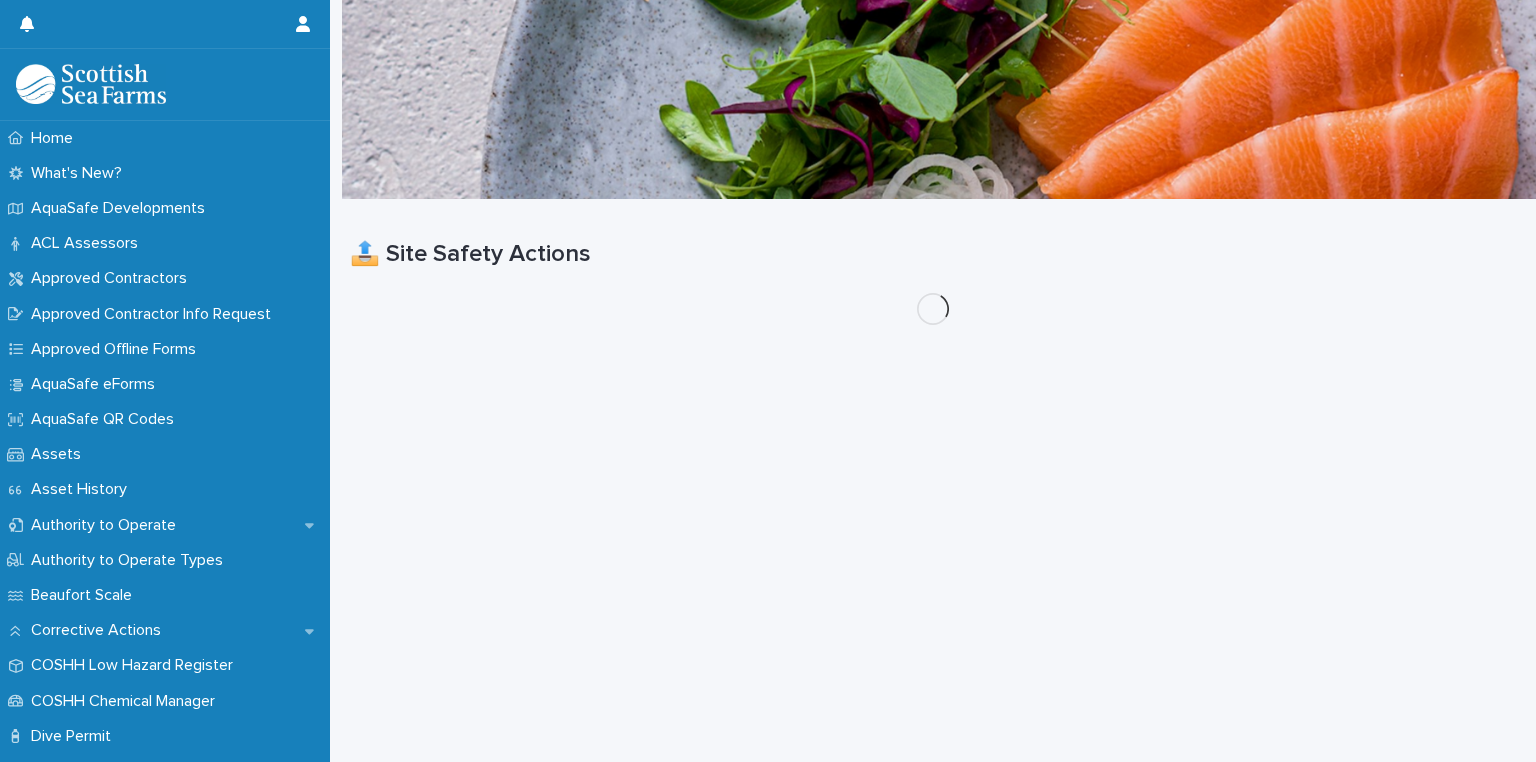 scroll, scrollTop: 0, scrollLeft: 0, axis: both 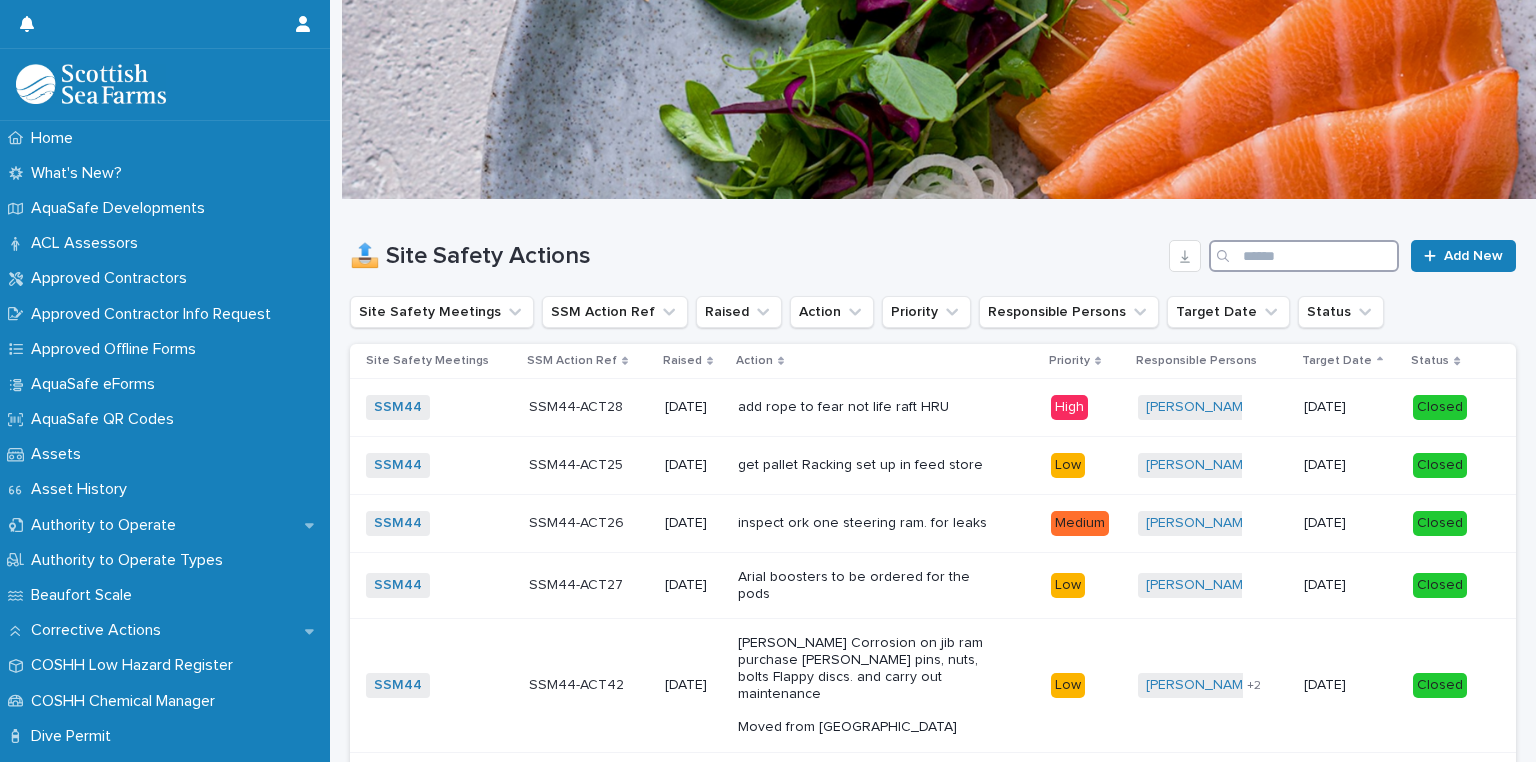 click at bounding box center [1304, 256] 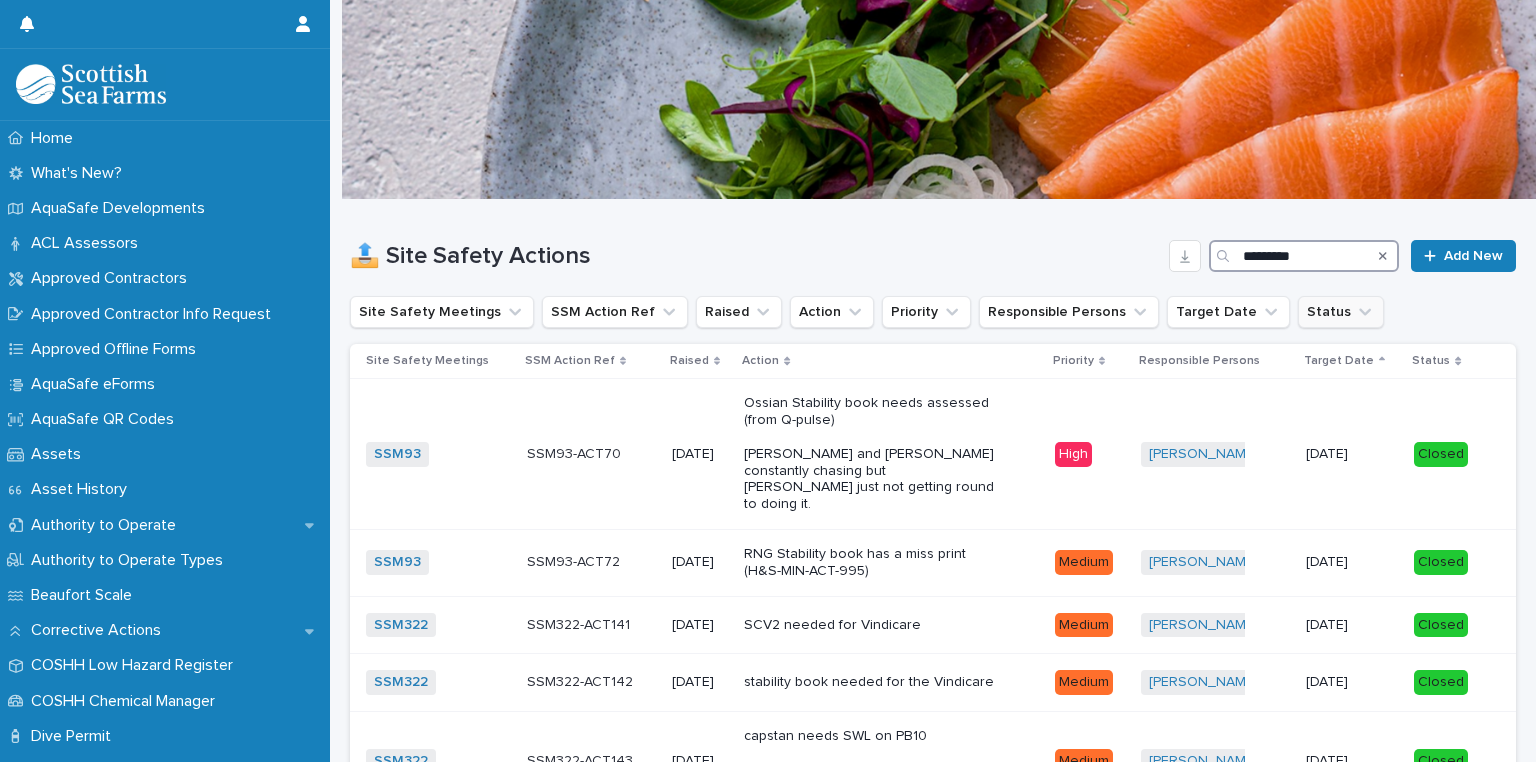 type on "*********" 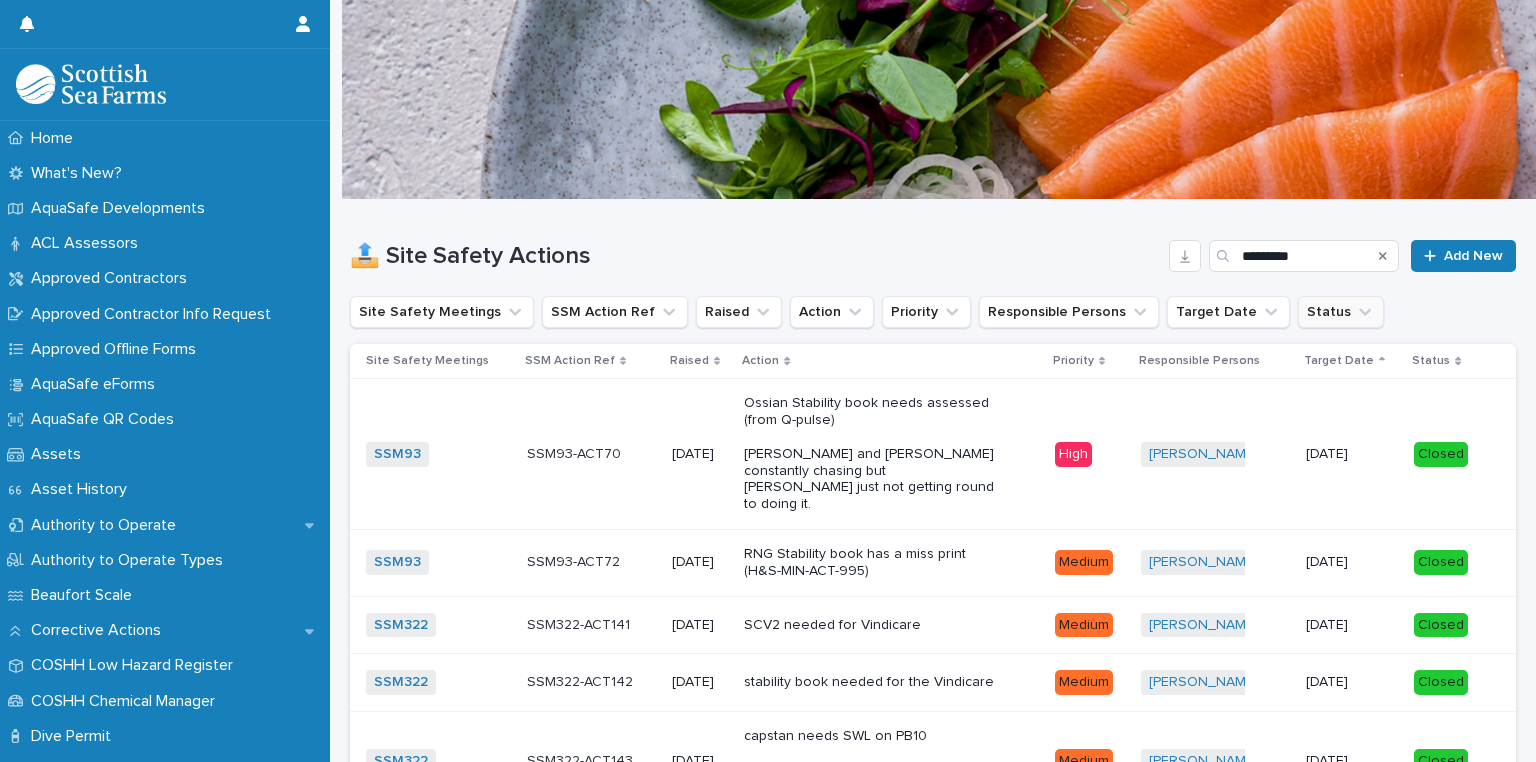 click 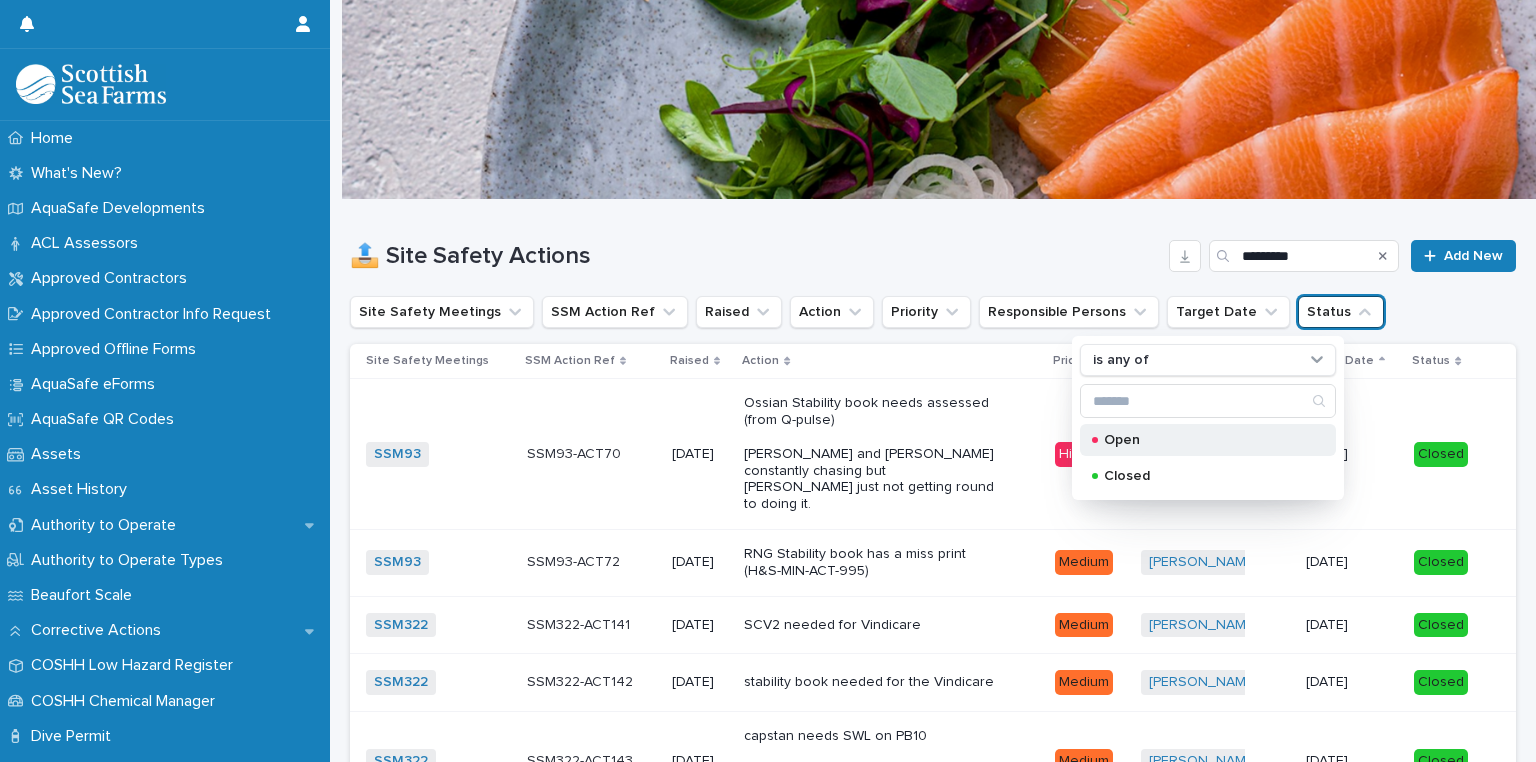 click on "Open" at bounding box center [1204, 440] 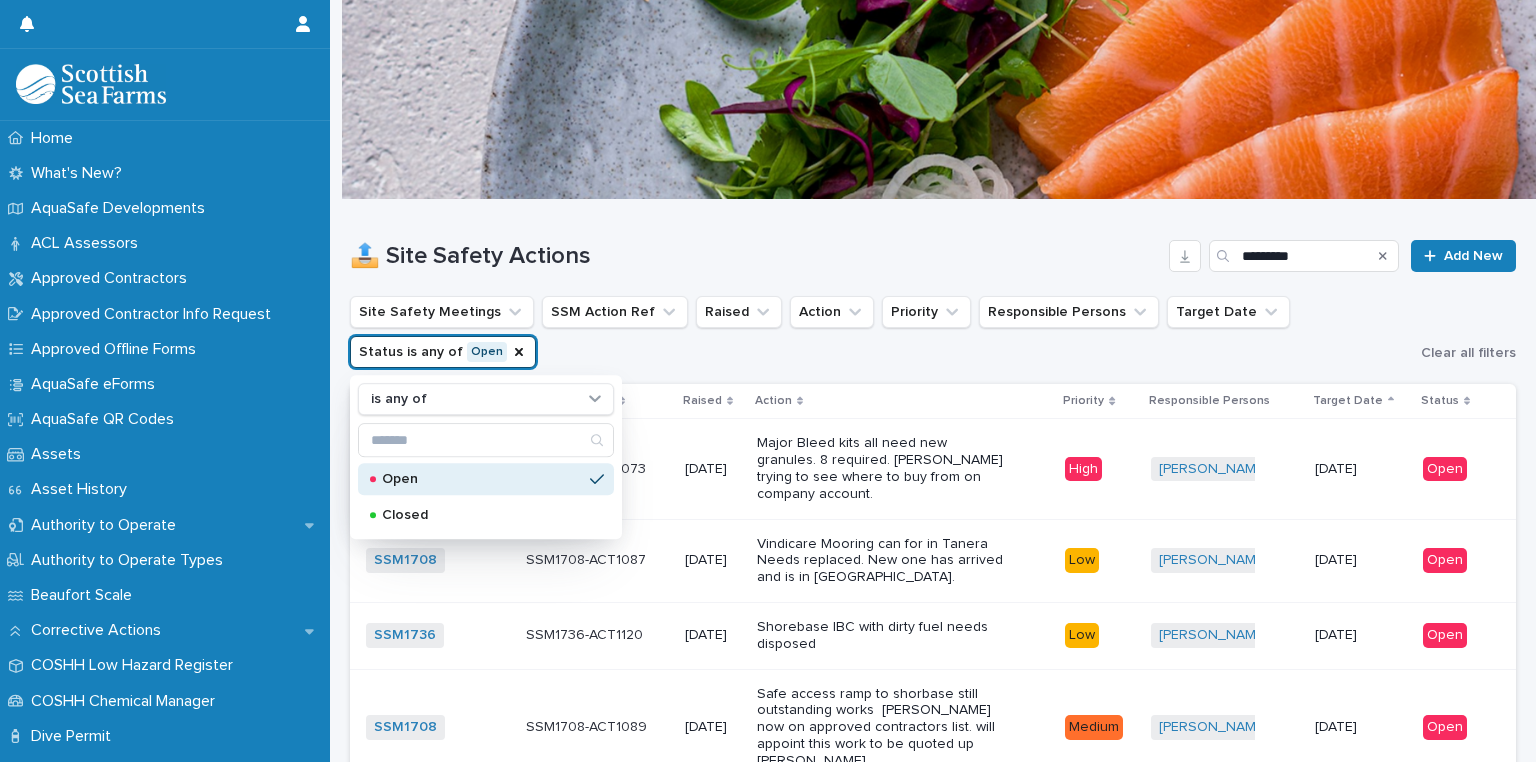 click on "Site Safety Meetings SSM Action Ref Raised Action Priority Responsible Persons Target Date Status is any of Open is any of Open Closed" at bounding box center [881, 332] 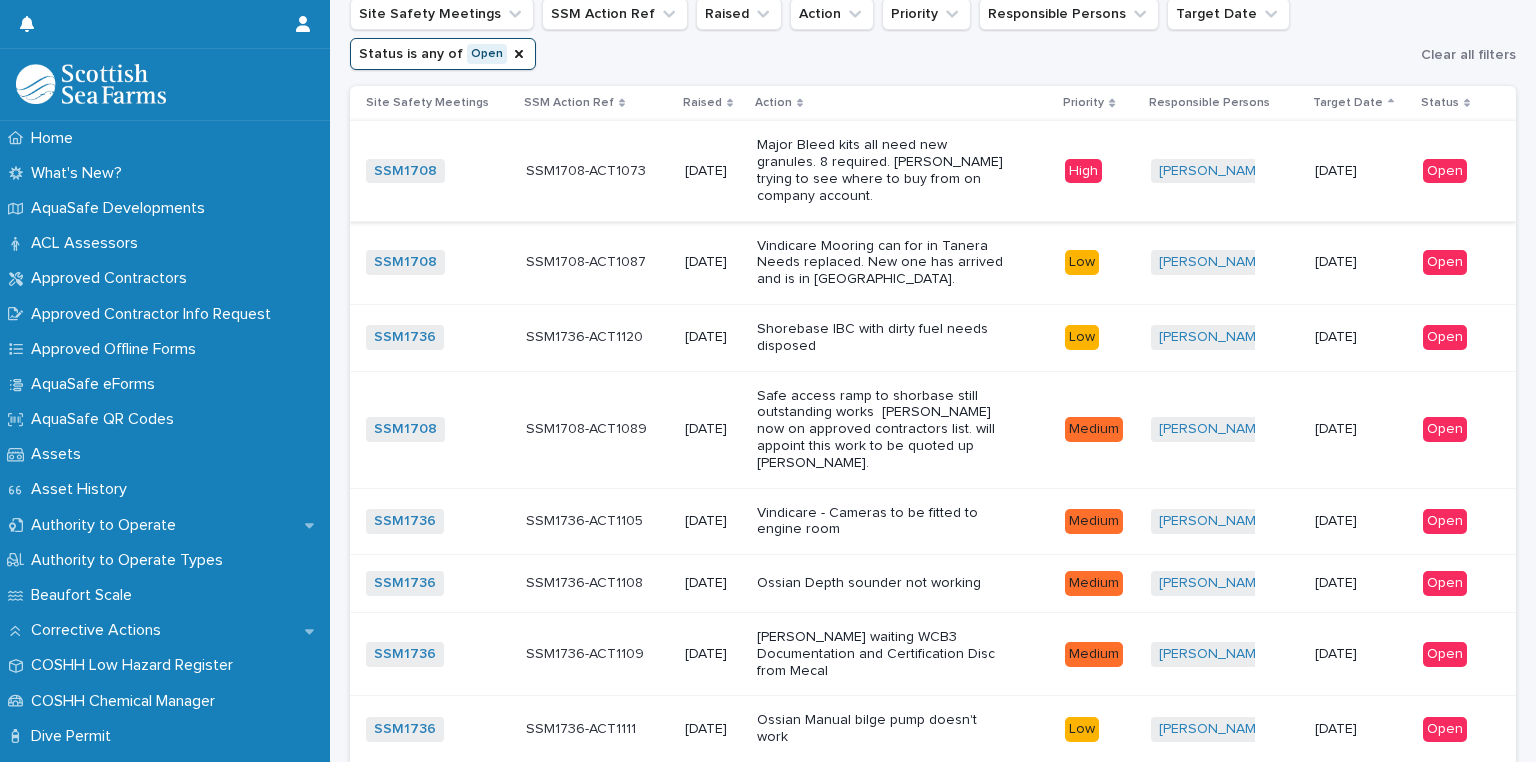 scroll, scrollTop: 307, scrollLeft: 0, axis: vertical 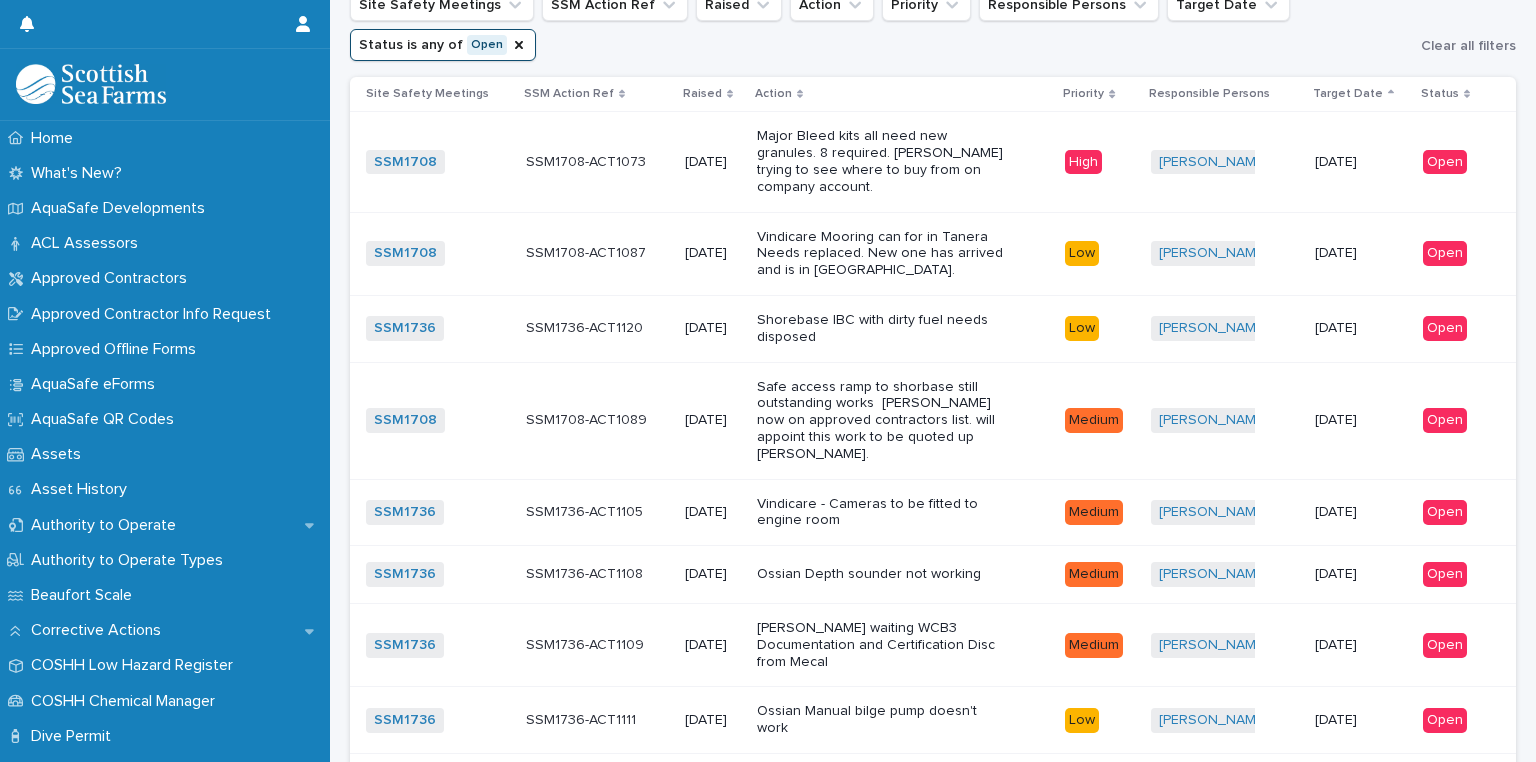 click on "Vindicare Mooring can for in Tanera Needs replaced. New one has arrived and is in [GEOGRAPHIC_DATA]." at bounding box center (882, 254) 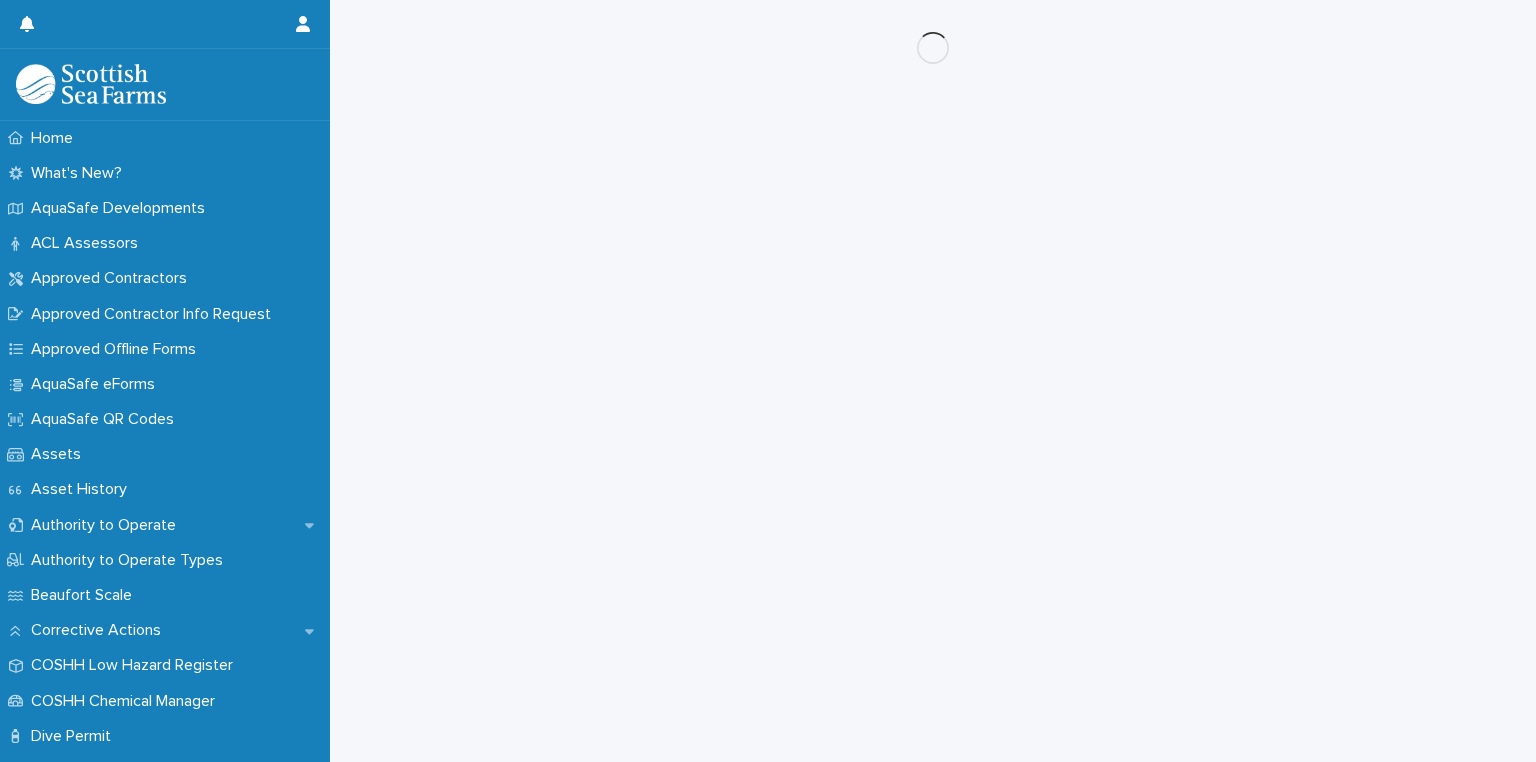 scroll, scrollTop: 0, scrollLeft: 0, axis: both 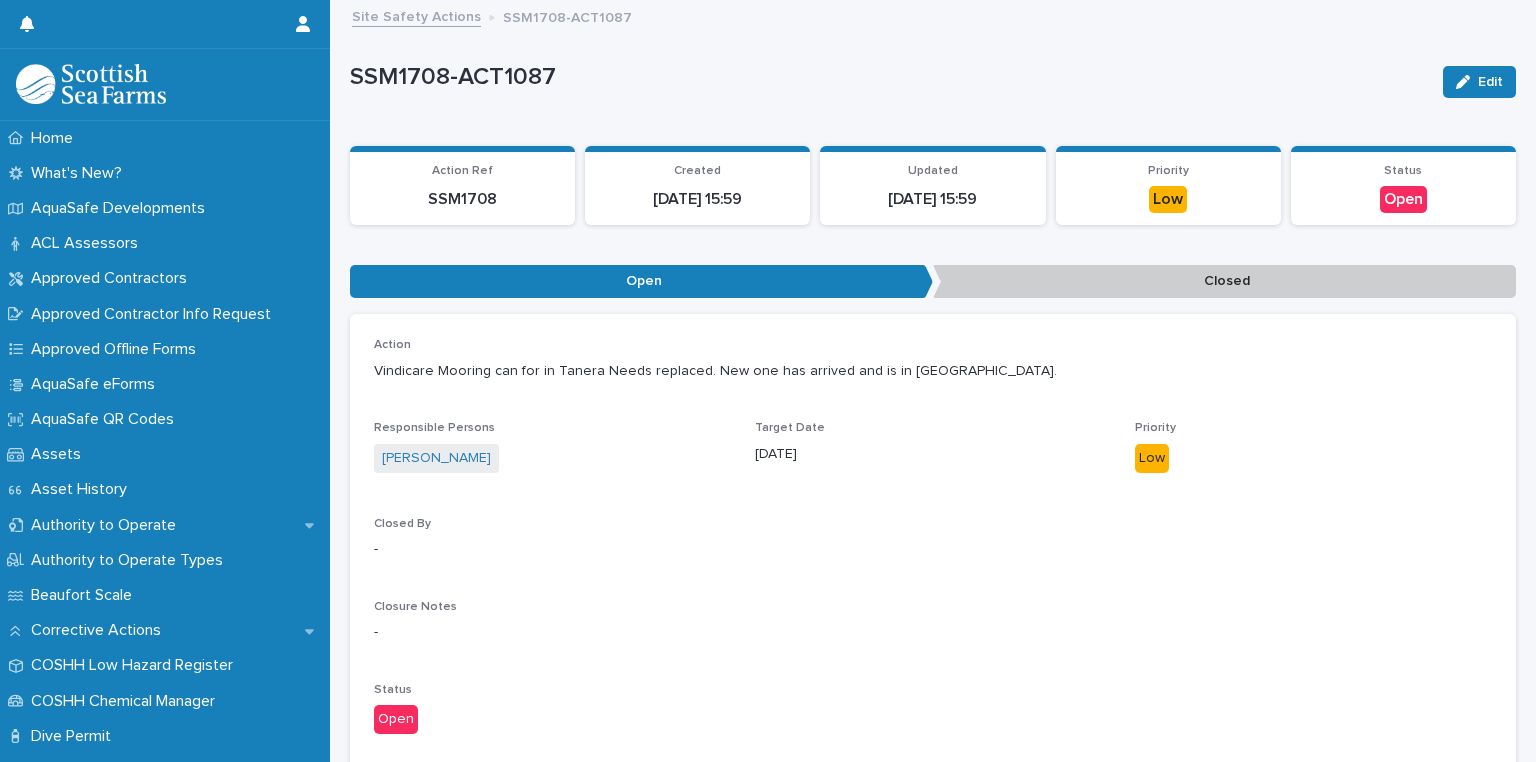click on "Edit" at bounding box center (1490, 82) 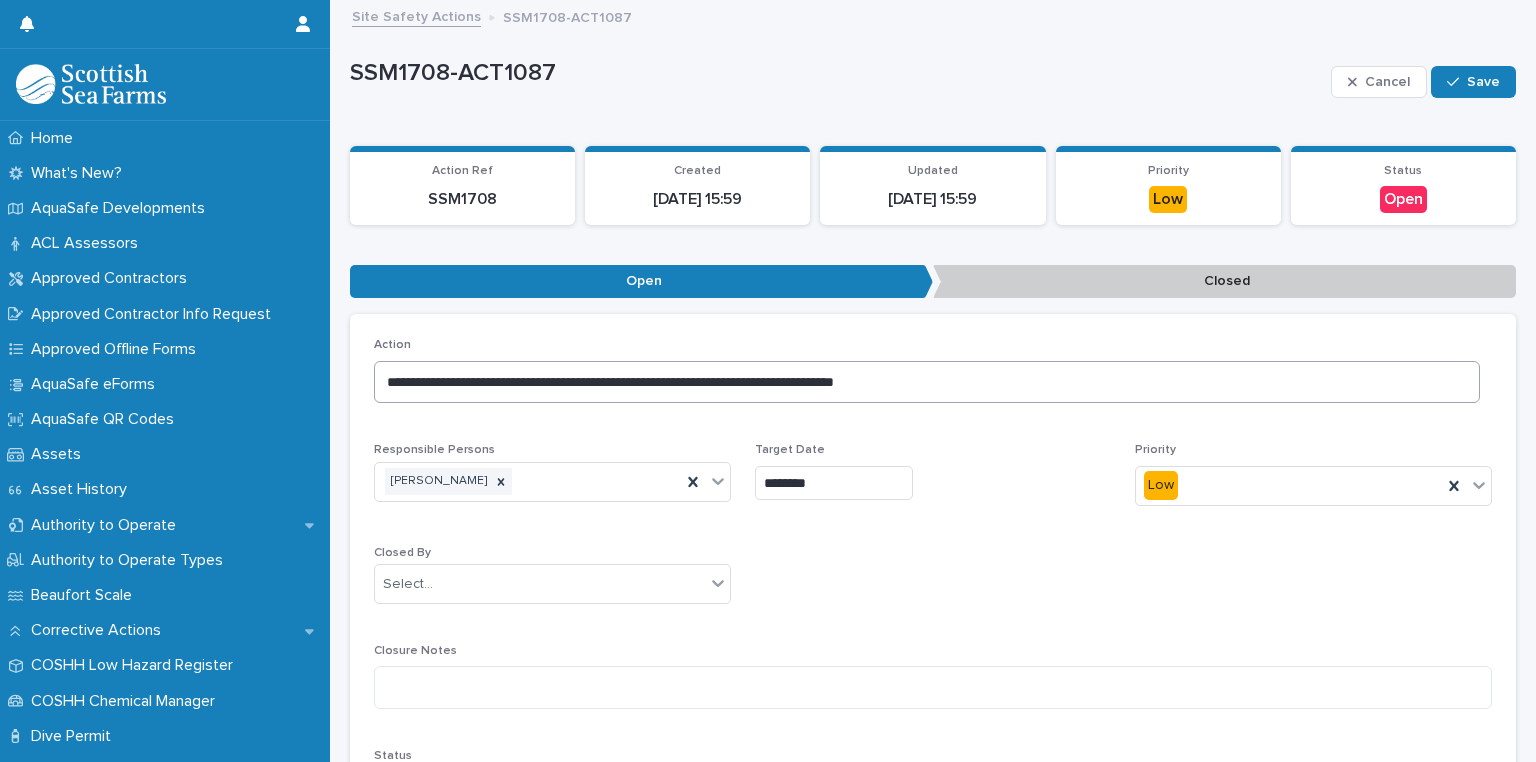 scroll, scrollTop: 215, scrollLeft: 0, axis: vertical 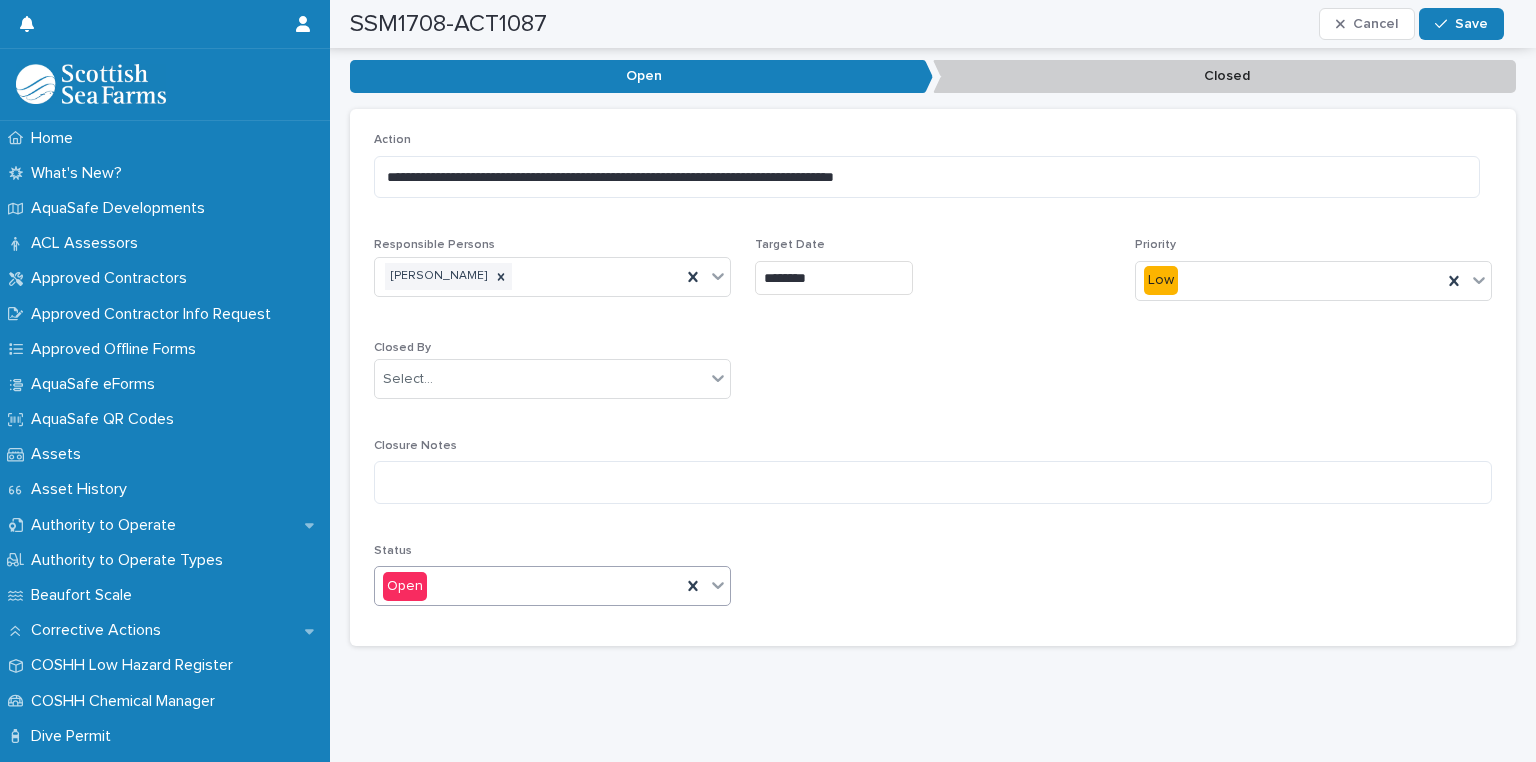 click on "Open" at bounding box center (528, 586) 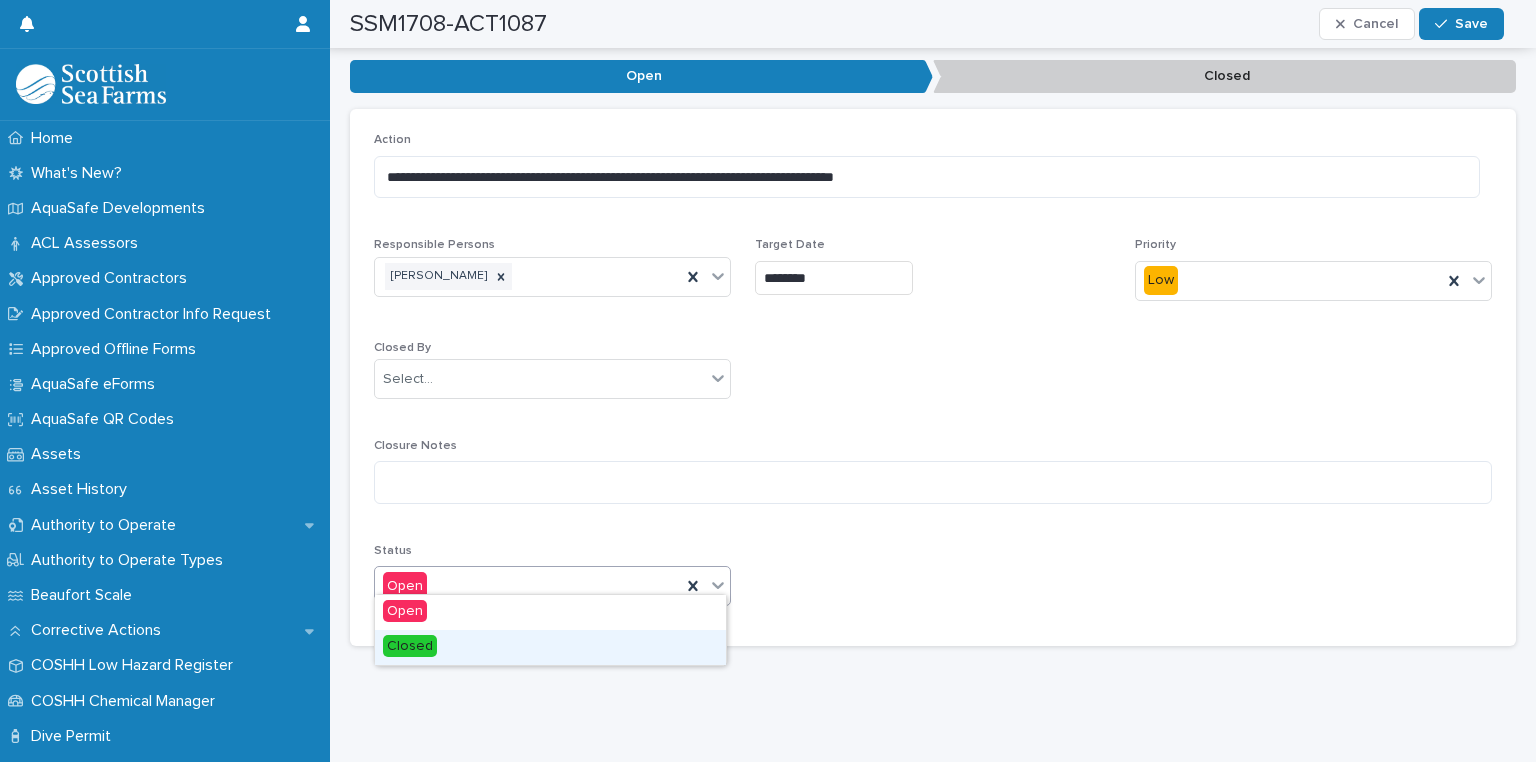 click on "Closed" at bounding box center [550, 647] 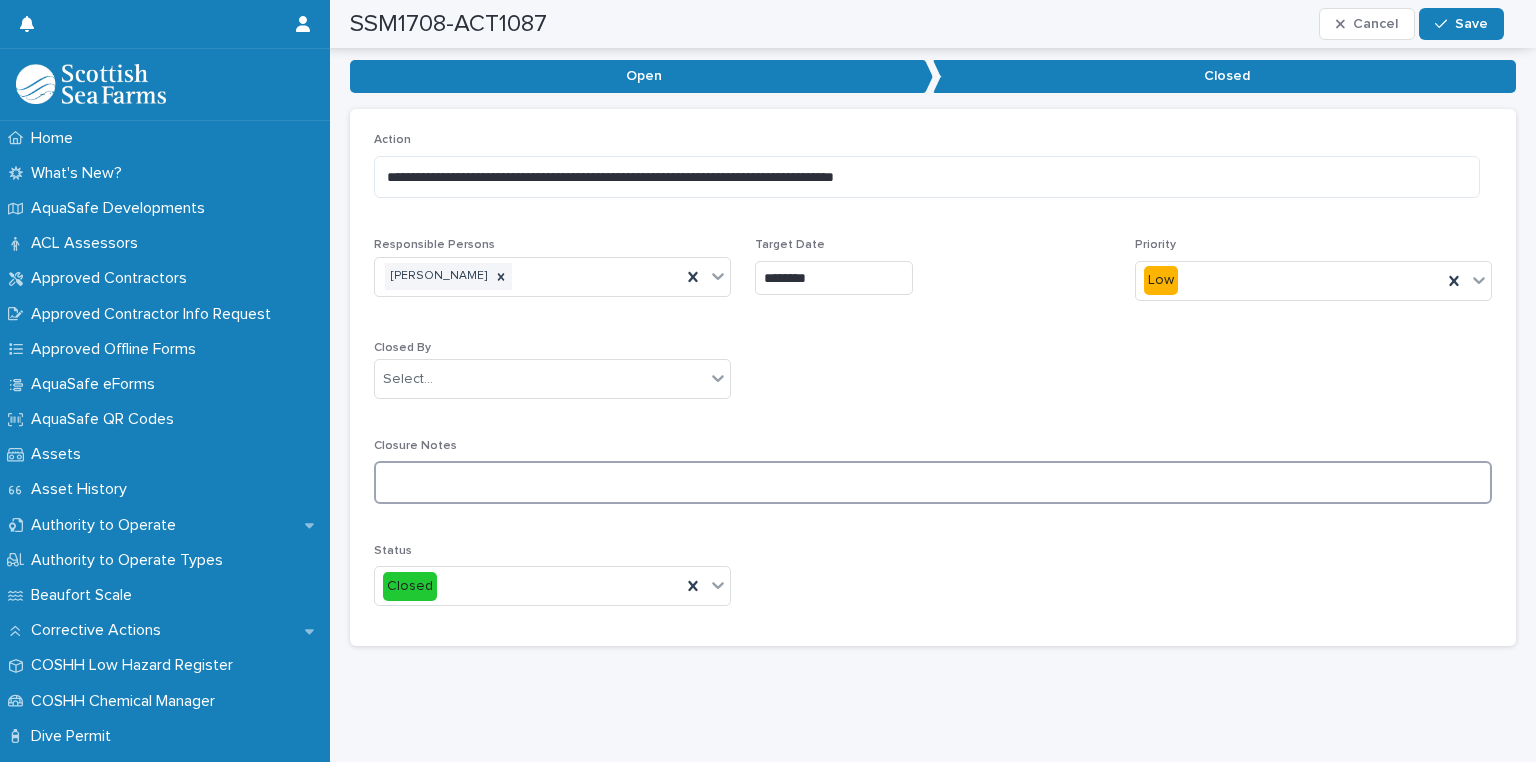 click at bounding box center (933, 482) 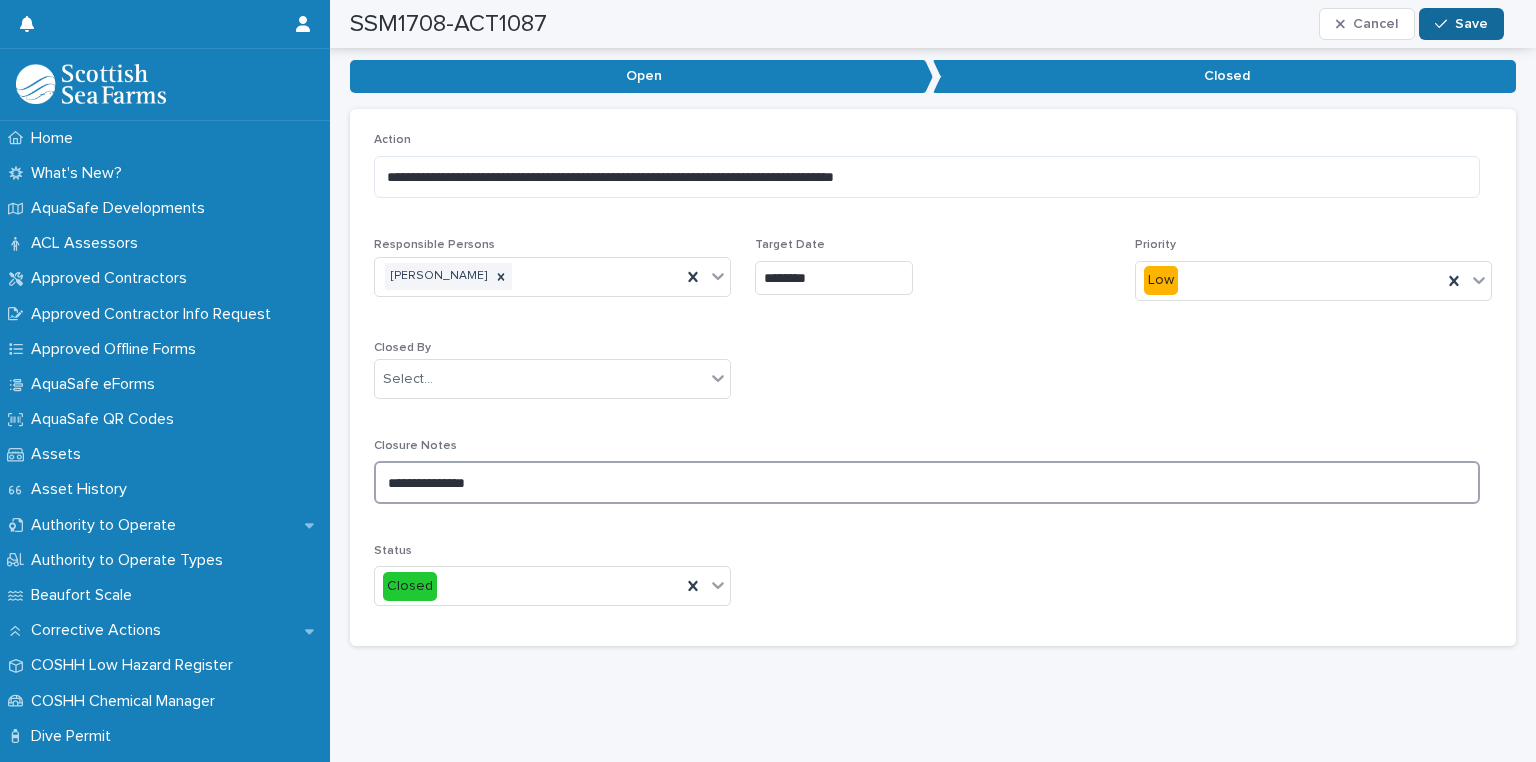 type on "**********" 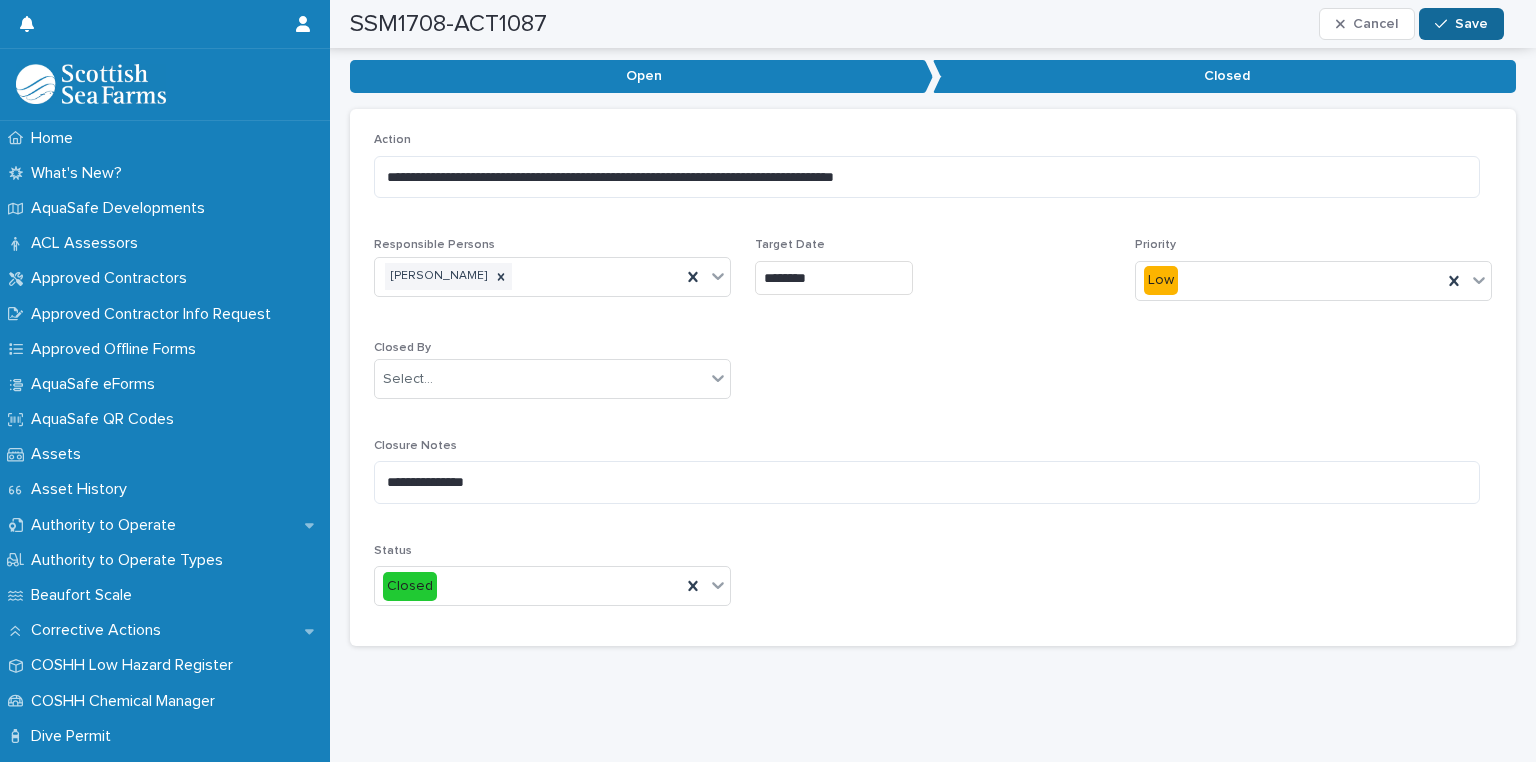 click on "Save" at bounding box center (1471, 24) 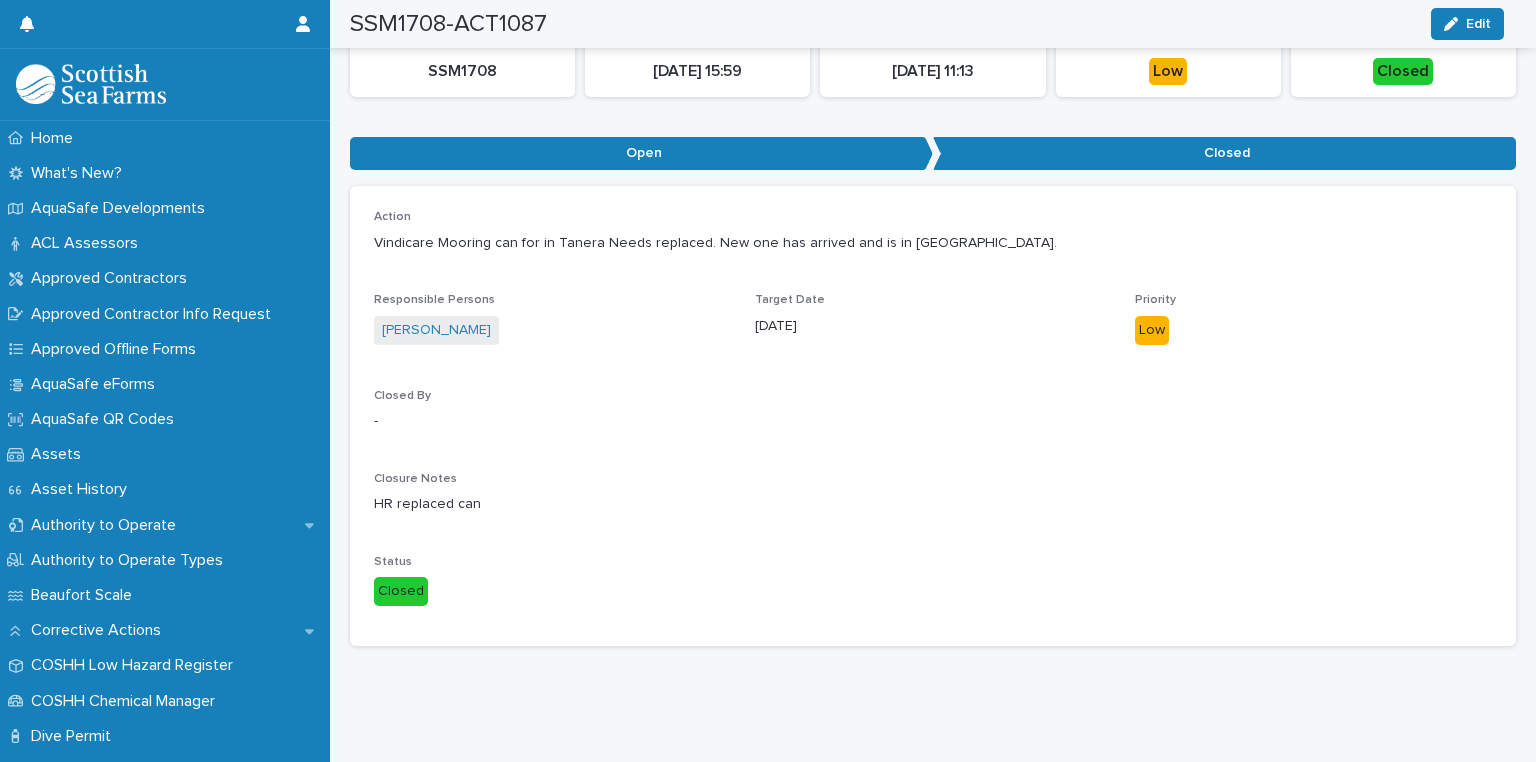 scroll, scrollTop: 0, scrollLeft: 0, axis: both 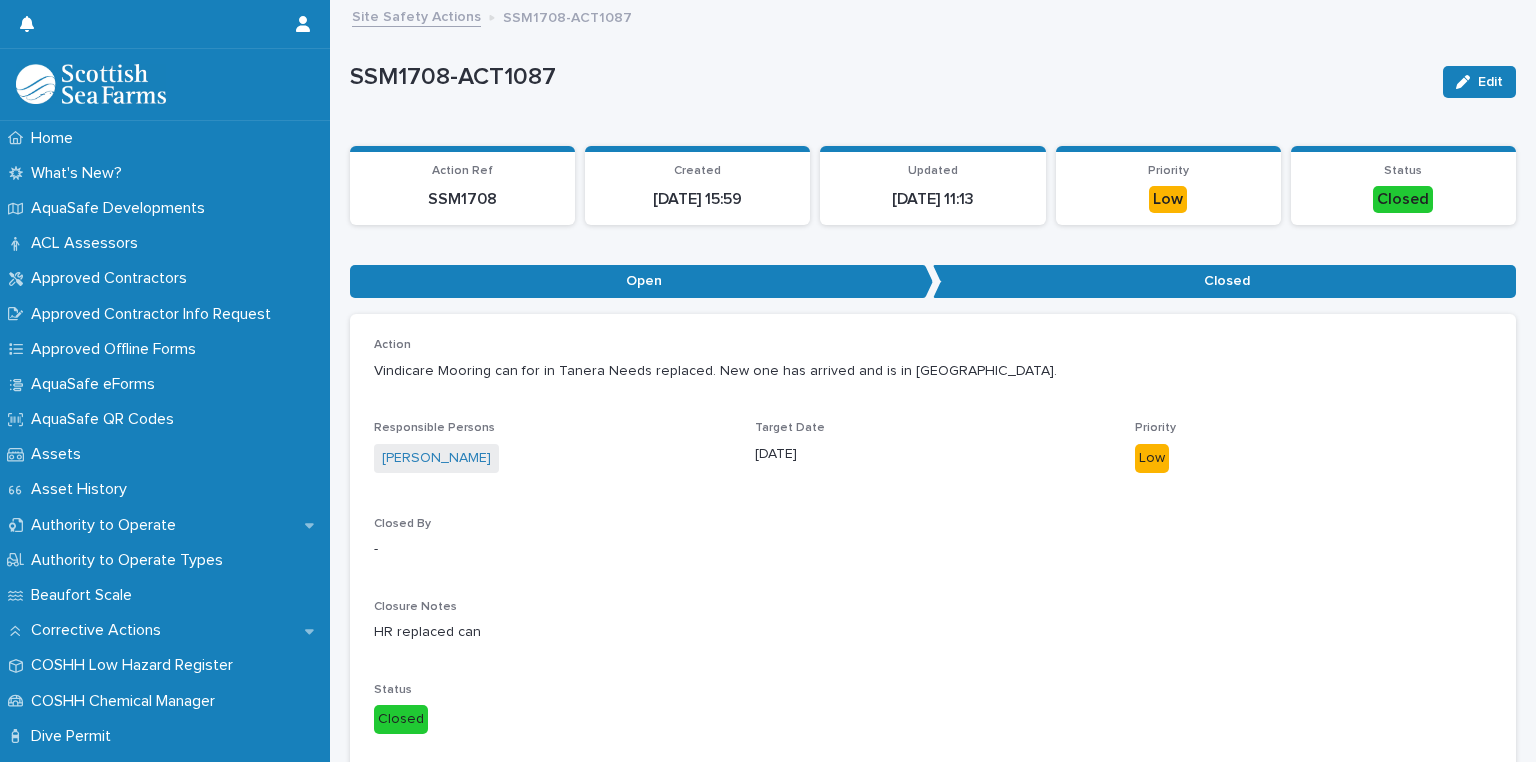 click on "Site Safety Actions" at bounding box center (416, 15) 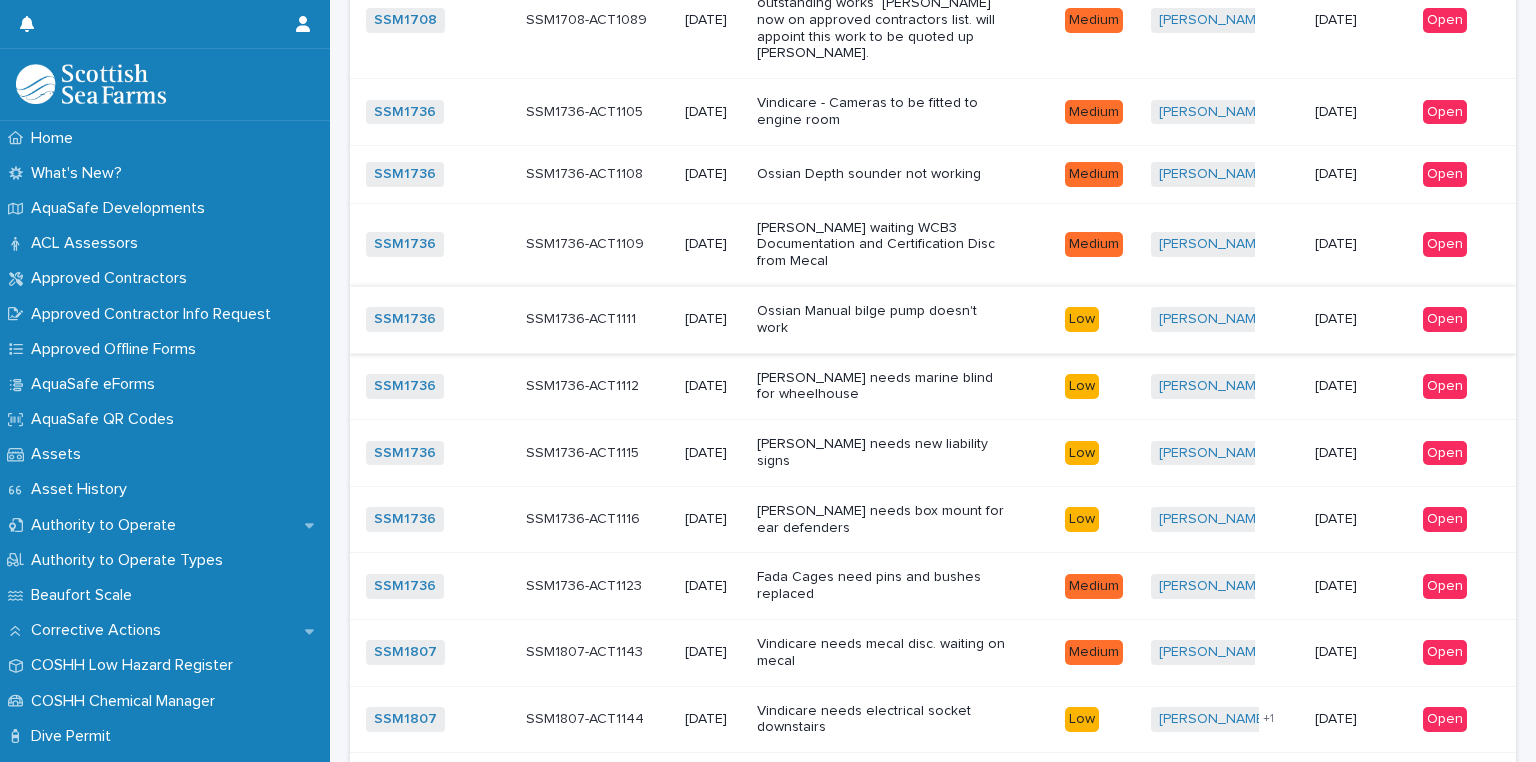scroll, scrollTop: 625, scrollLeft: 0, axis: vertical 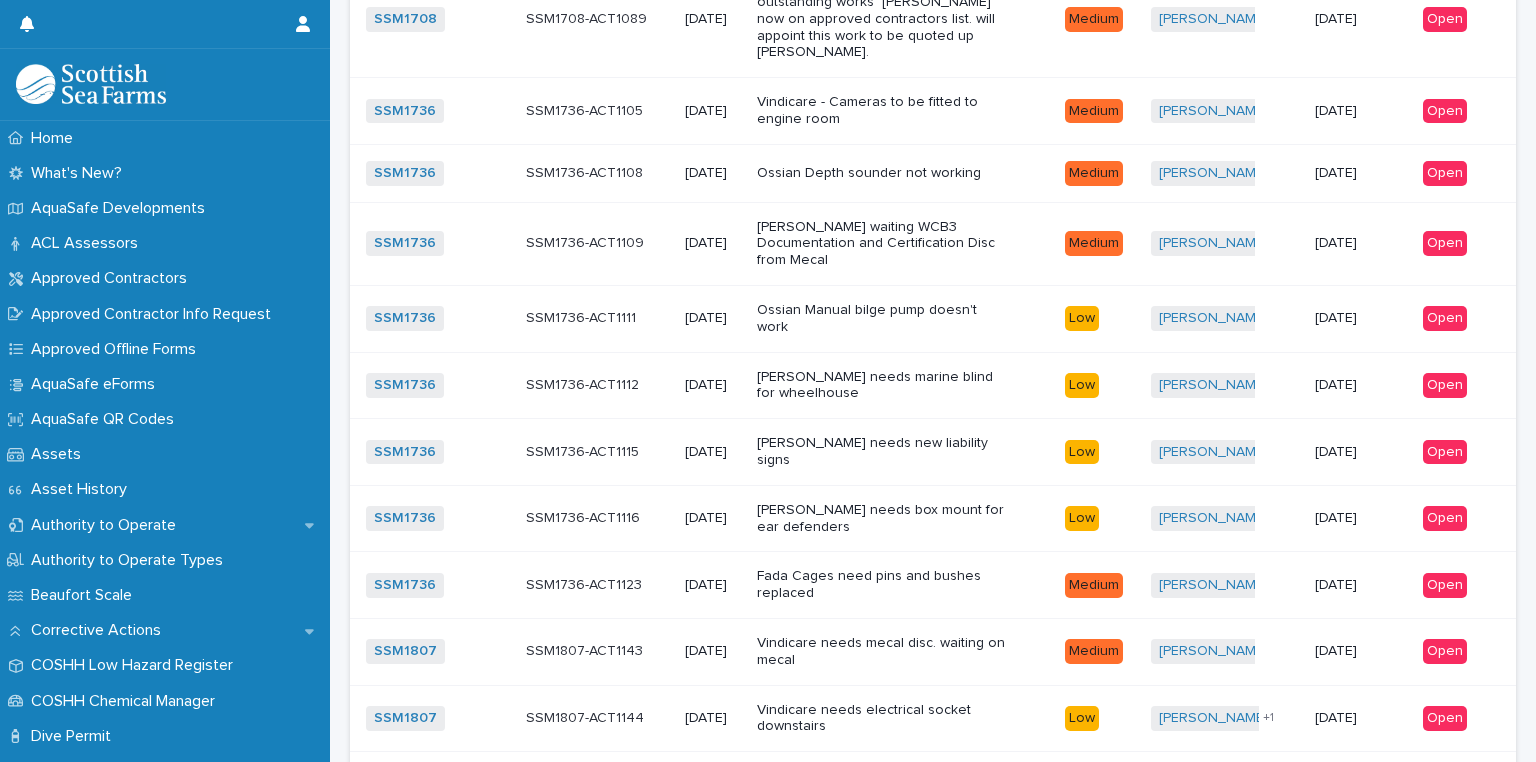 click on "[PERSON_NAME] needs new liability signs" at bounding box center (882, 452) 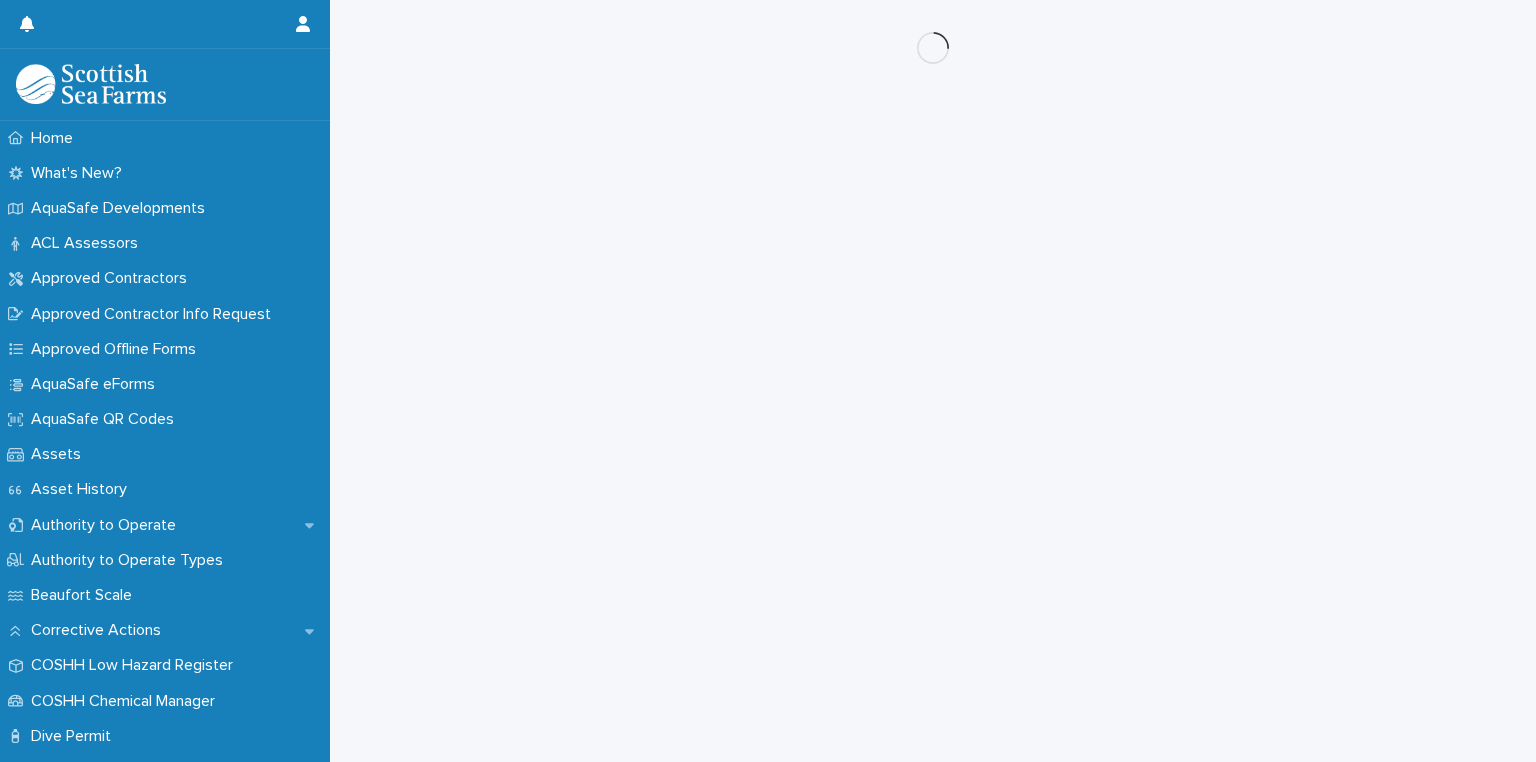scroll, scrollTop: 0, scrollLeft: 0, axis: both 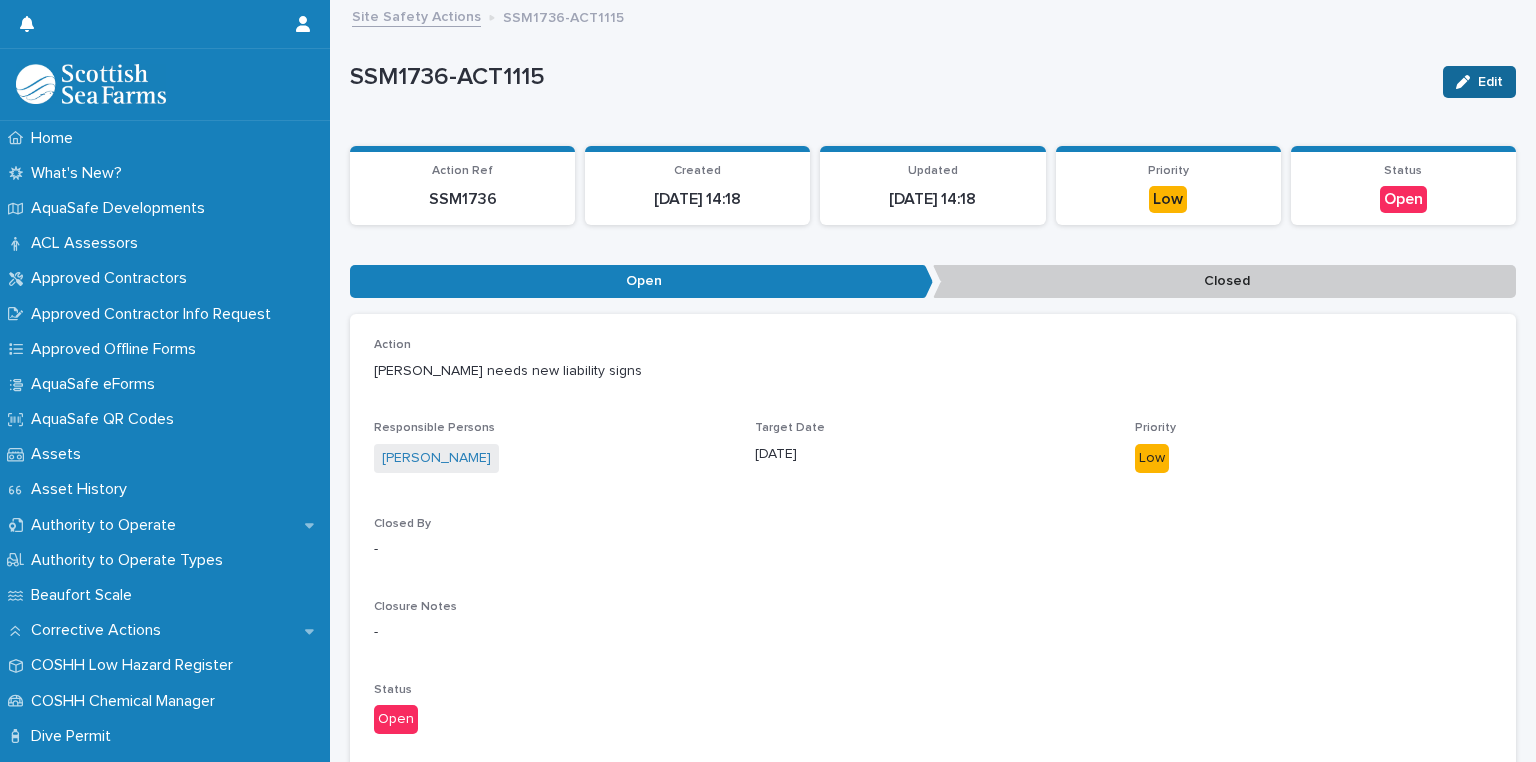 click at bounding box center (1467, 82) 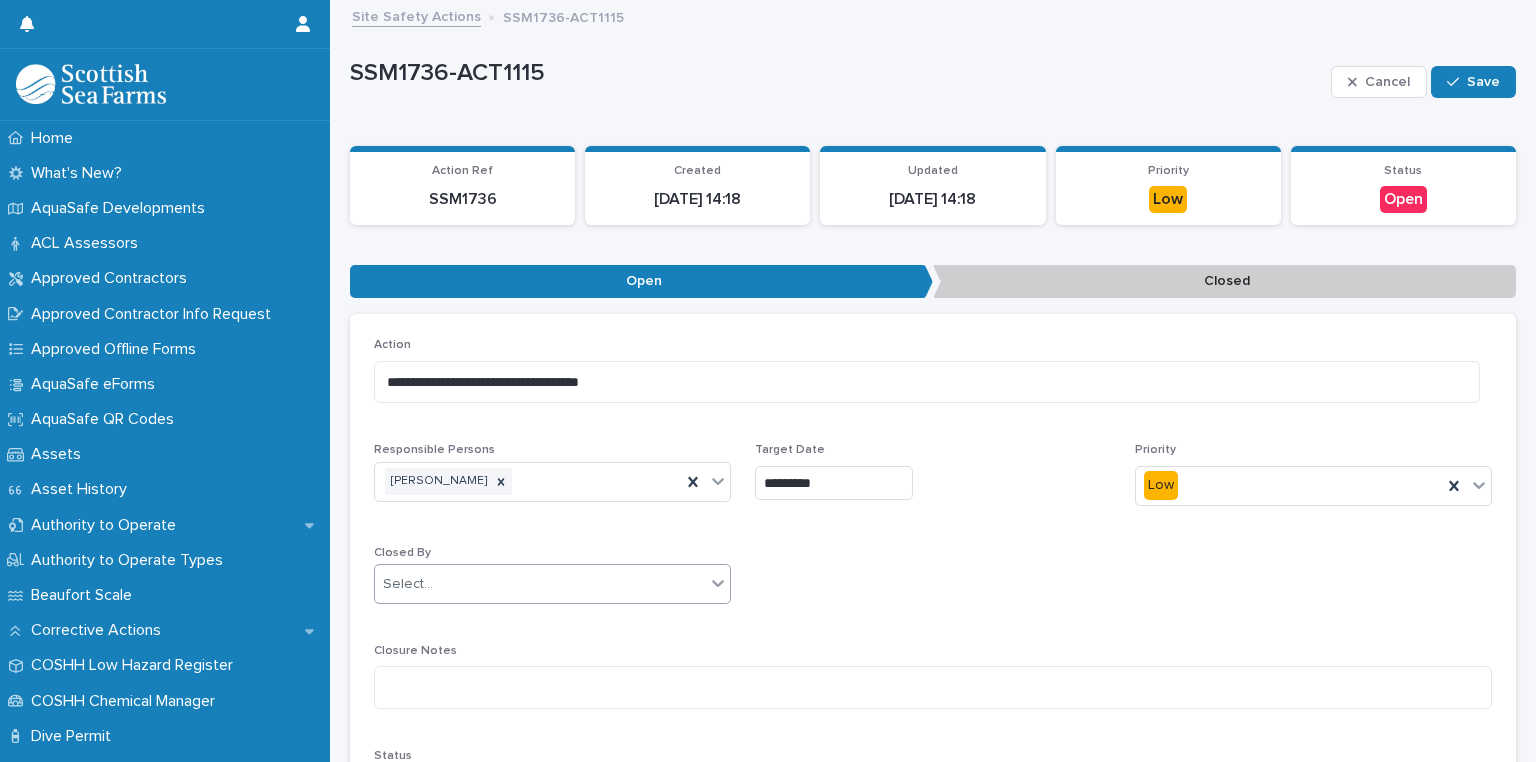click on "Select..." at bounding box center (540, 584) 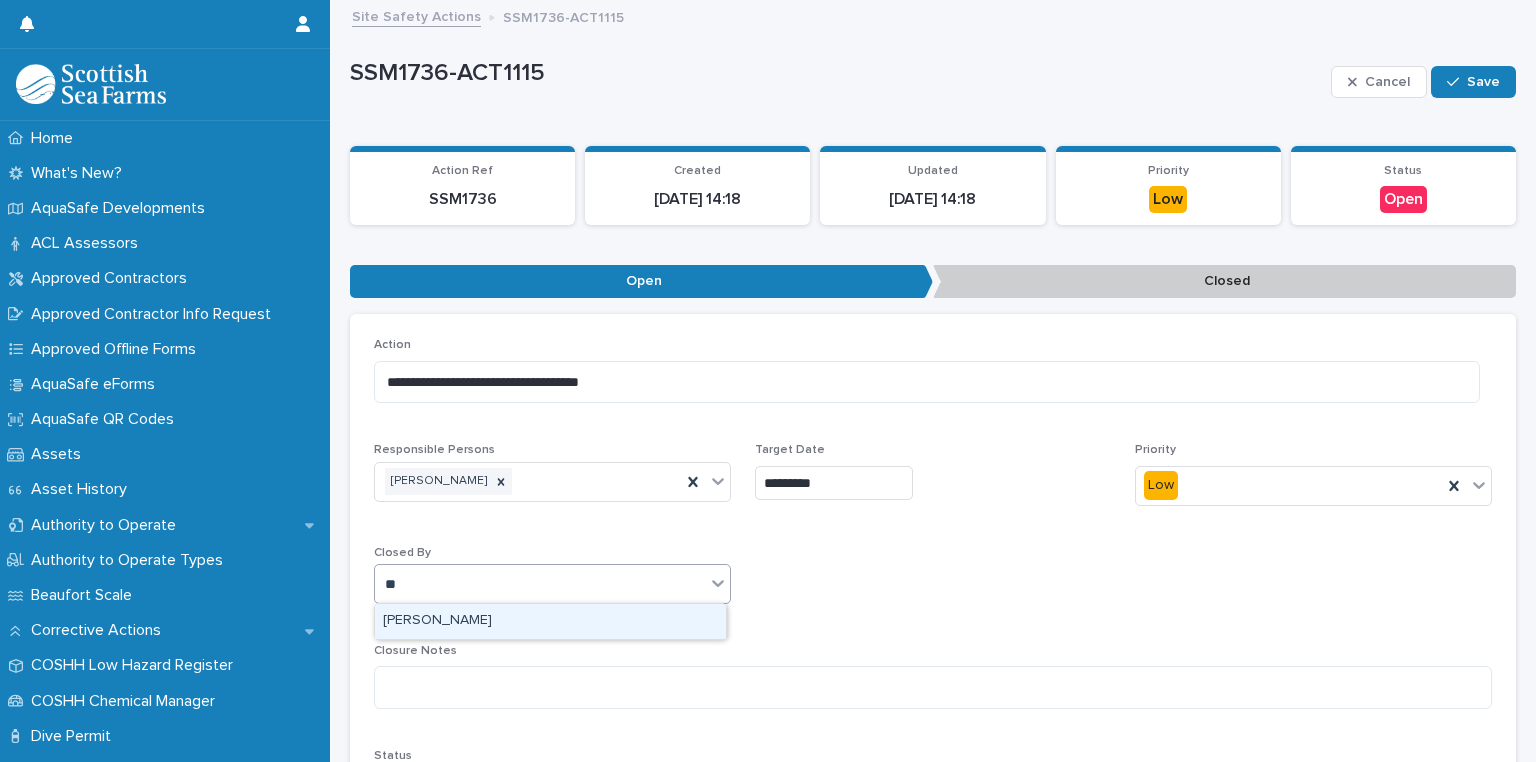 type on "***" 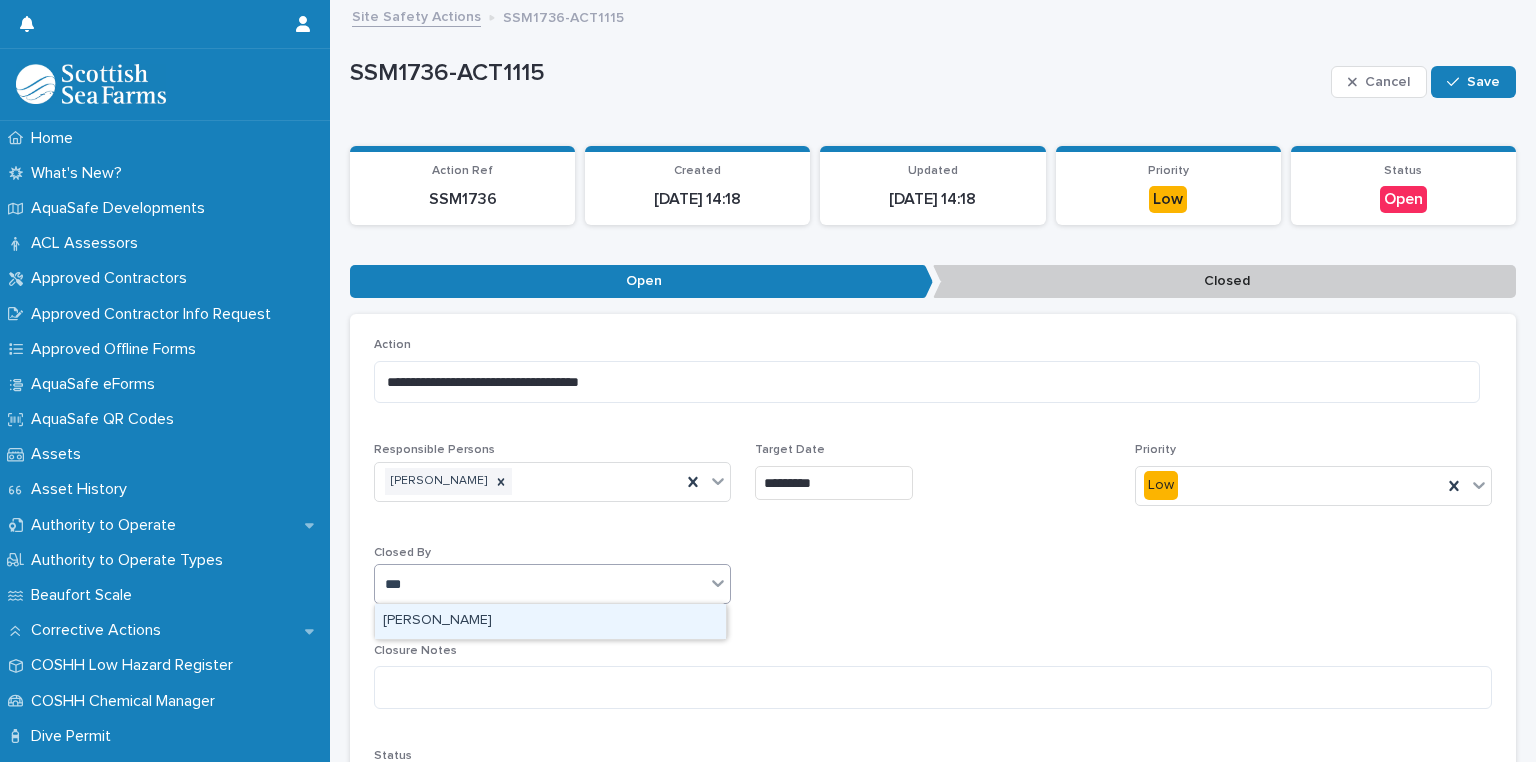 type 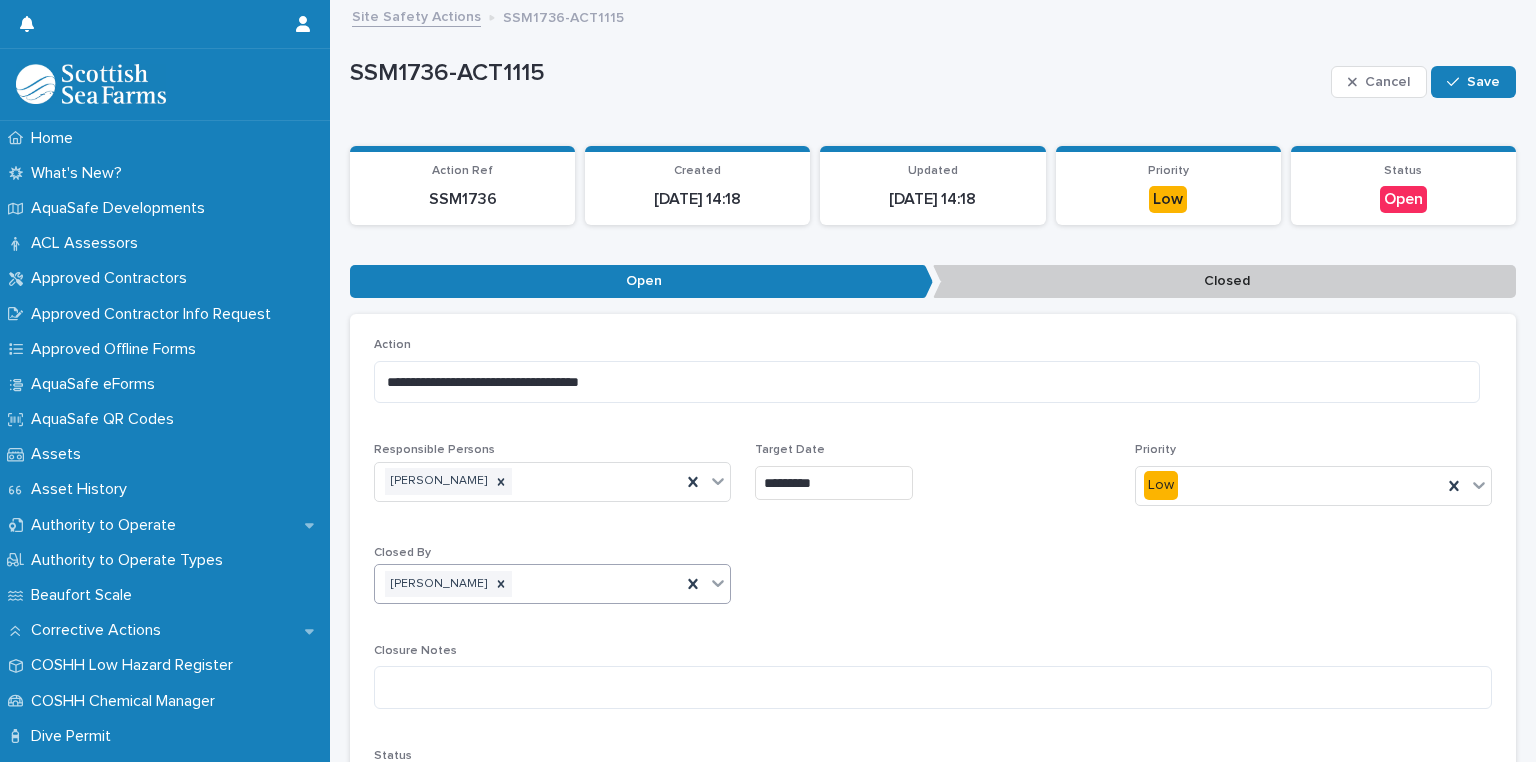scroll, scrollTop: 215, scrollLeft: 0, axis: vertical 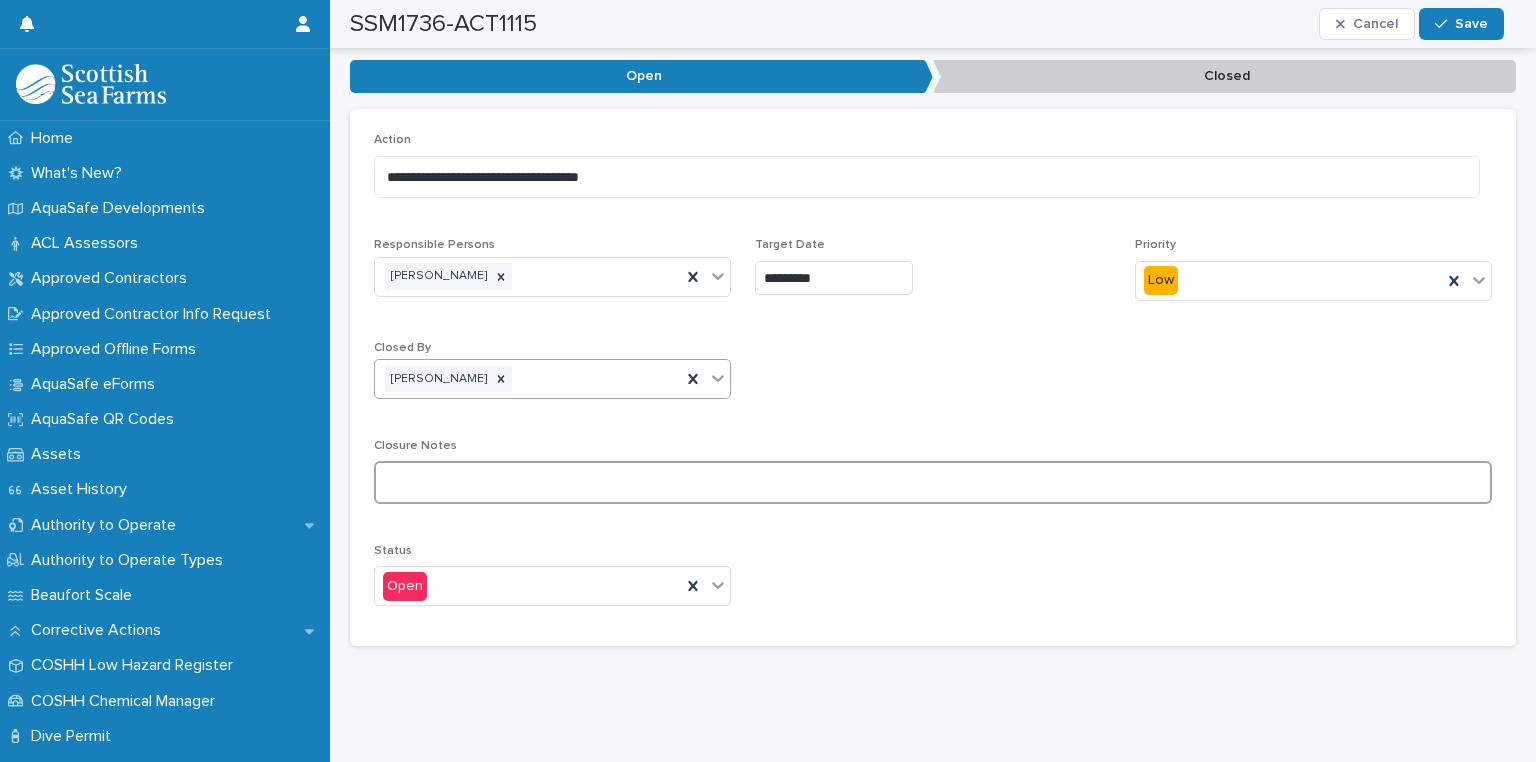 click at bounding box center [933, 482] 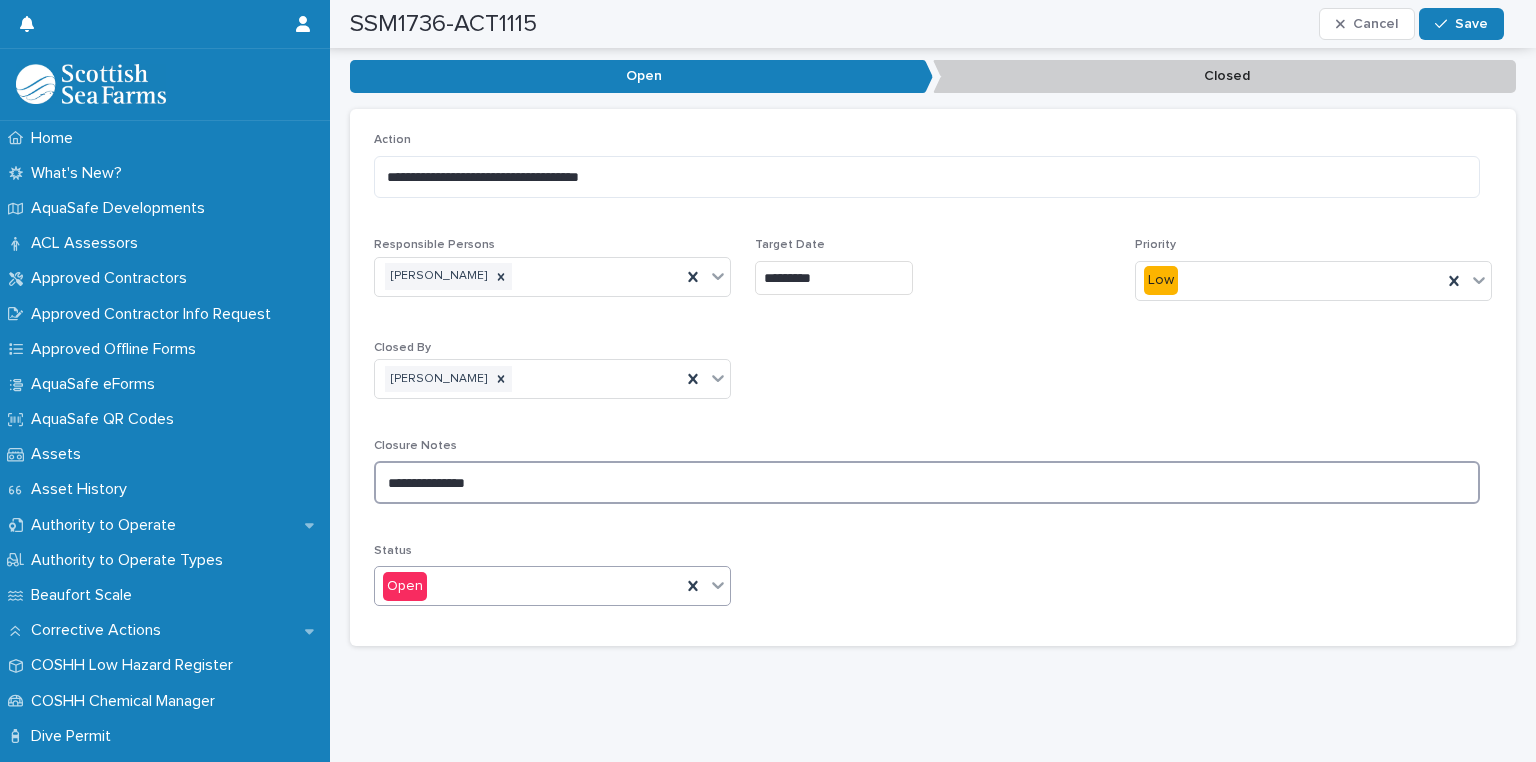 type on "**********" 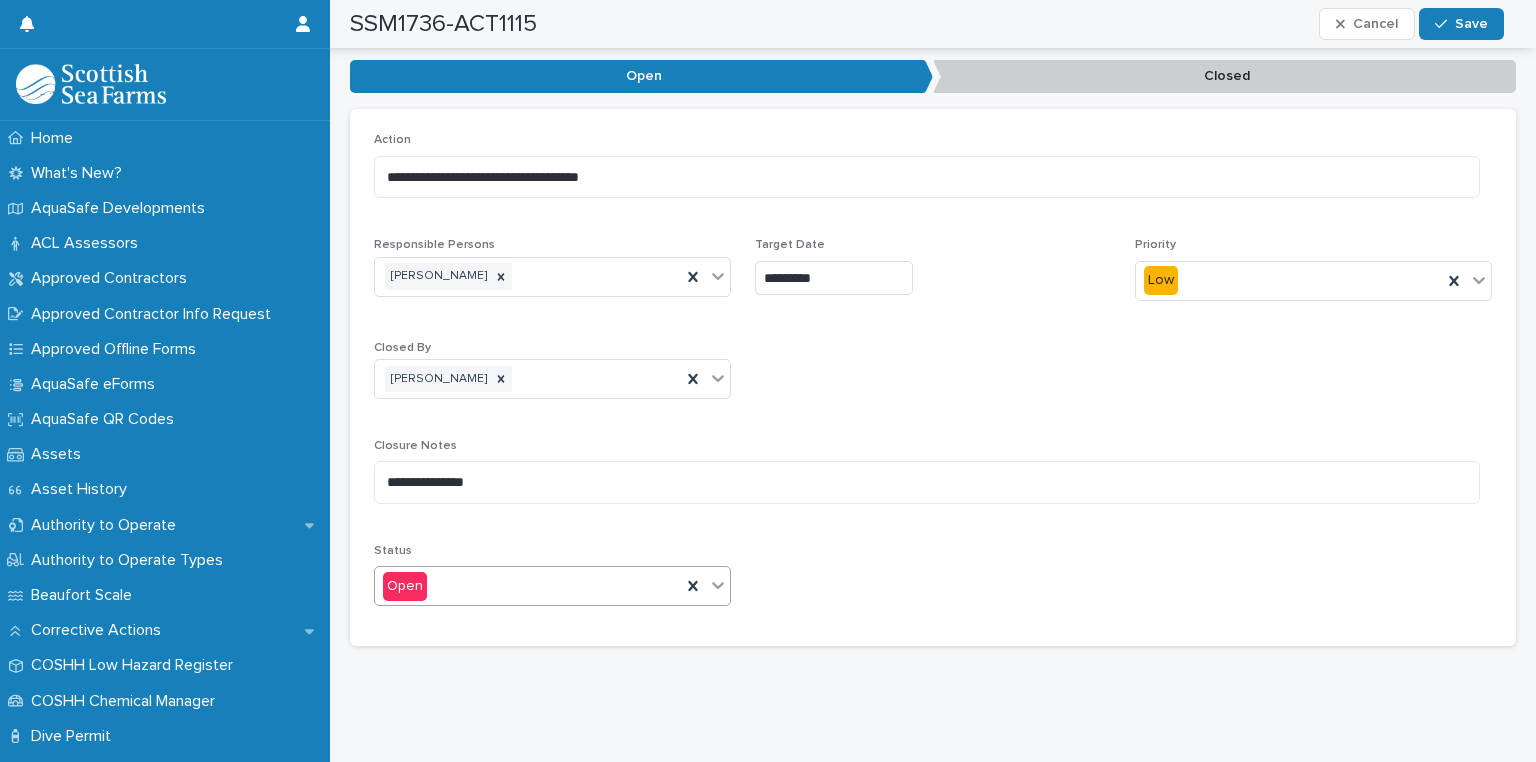 click on "Open" at bounding box center [528, 586] 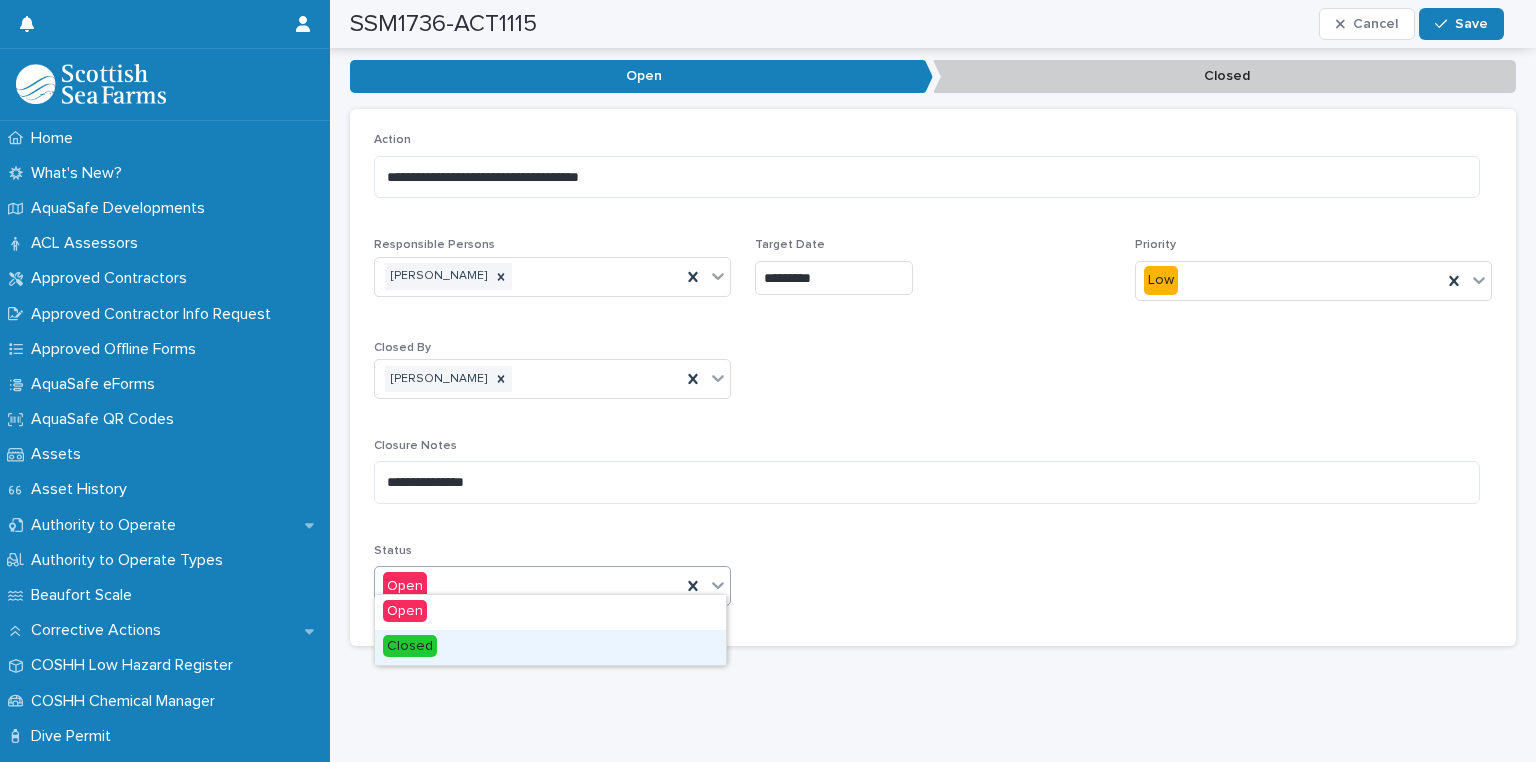 click on "Closed" at bounding box center [550, 647] 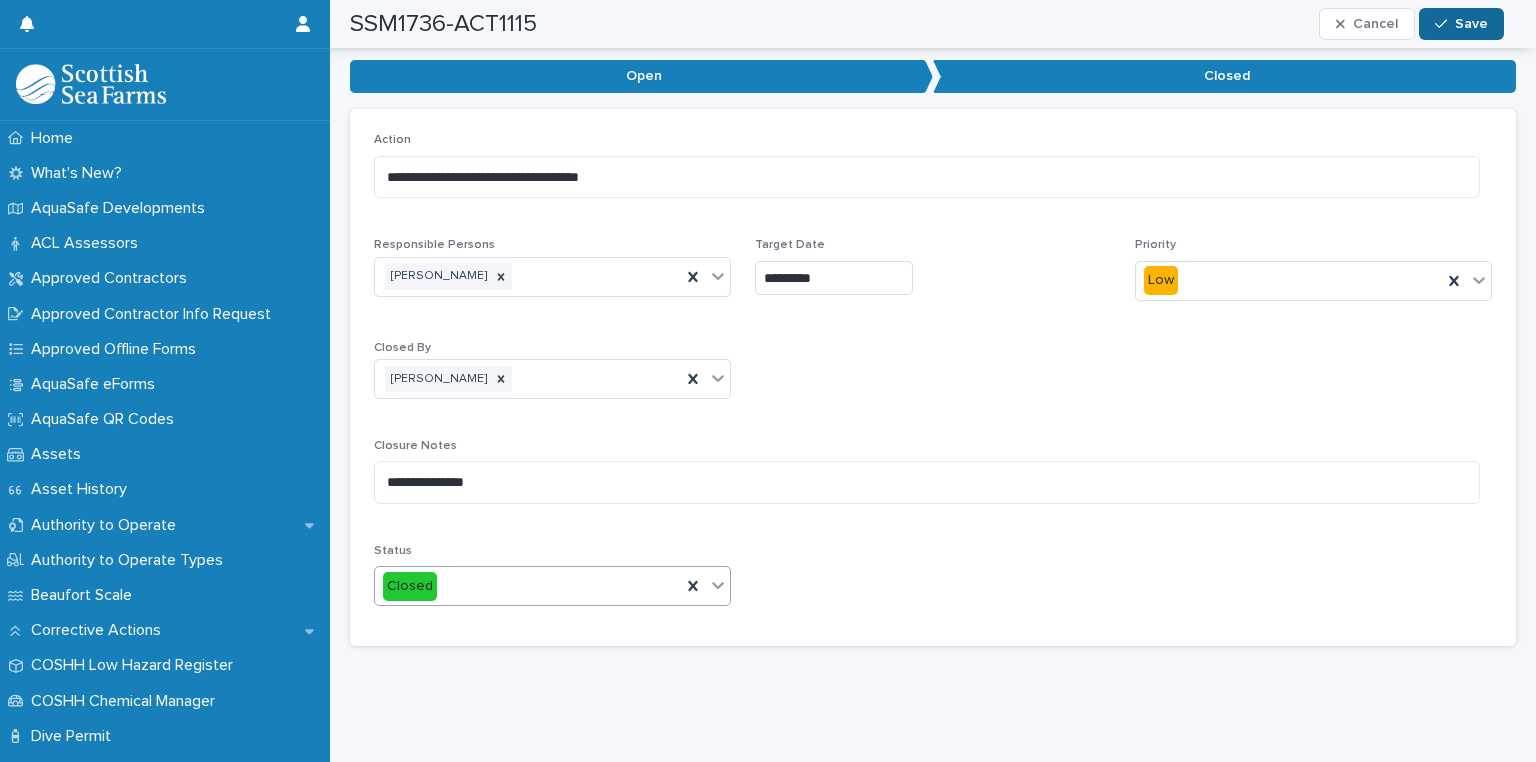 click on "Save" at bounding box center (1471, 24) 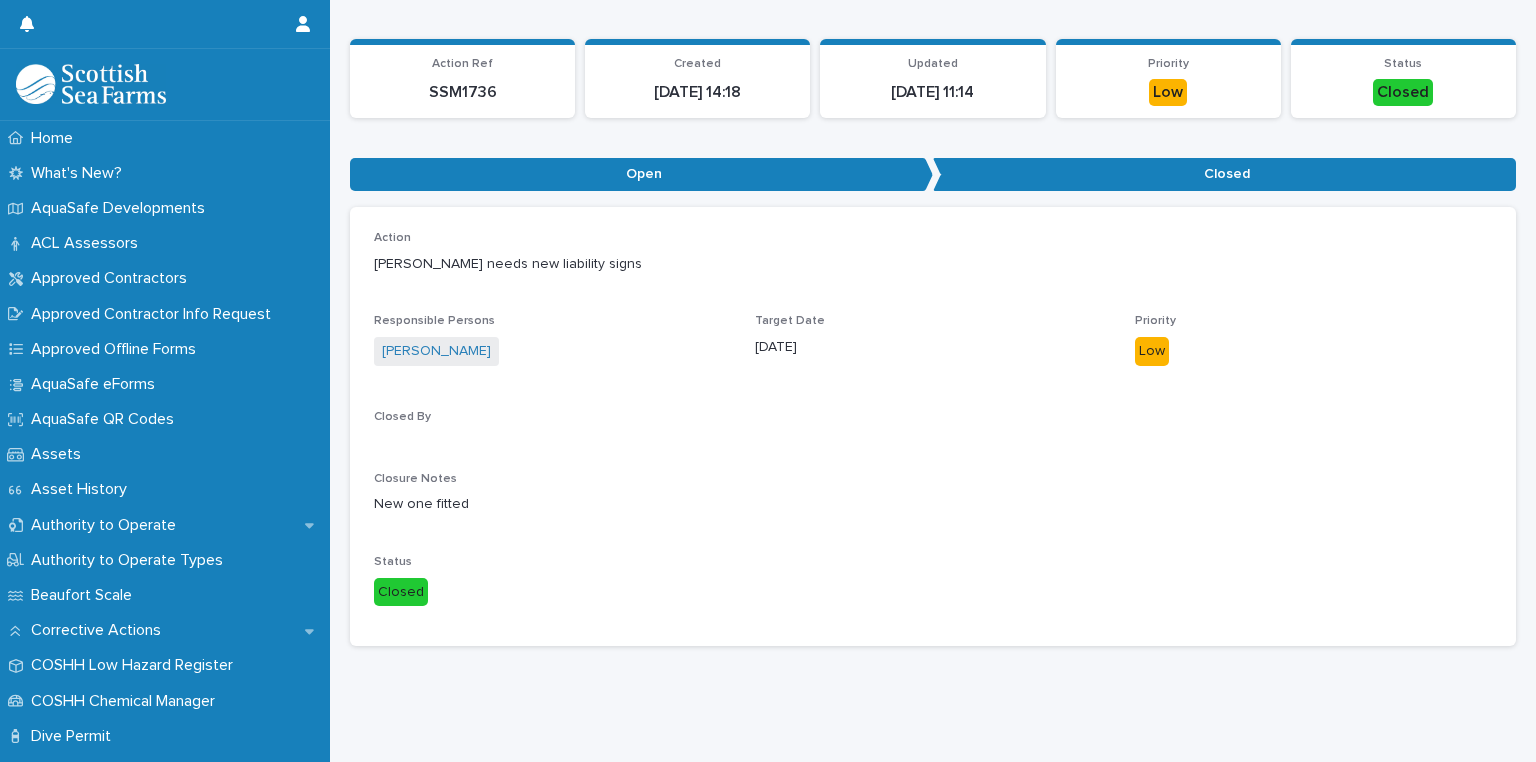 scroll, scrollTop: 0, scrollLeft: 0, axis: both 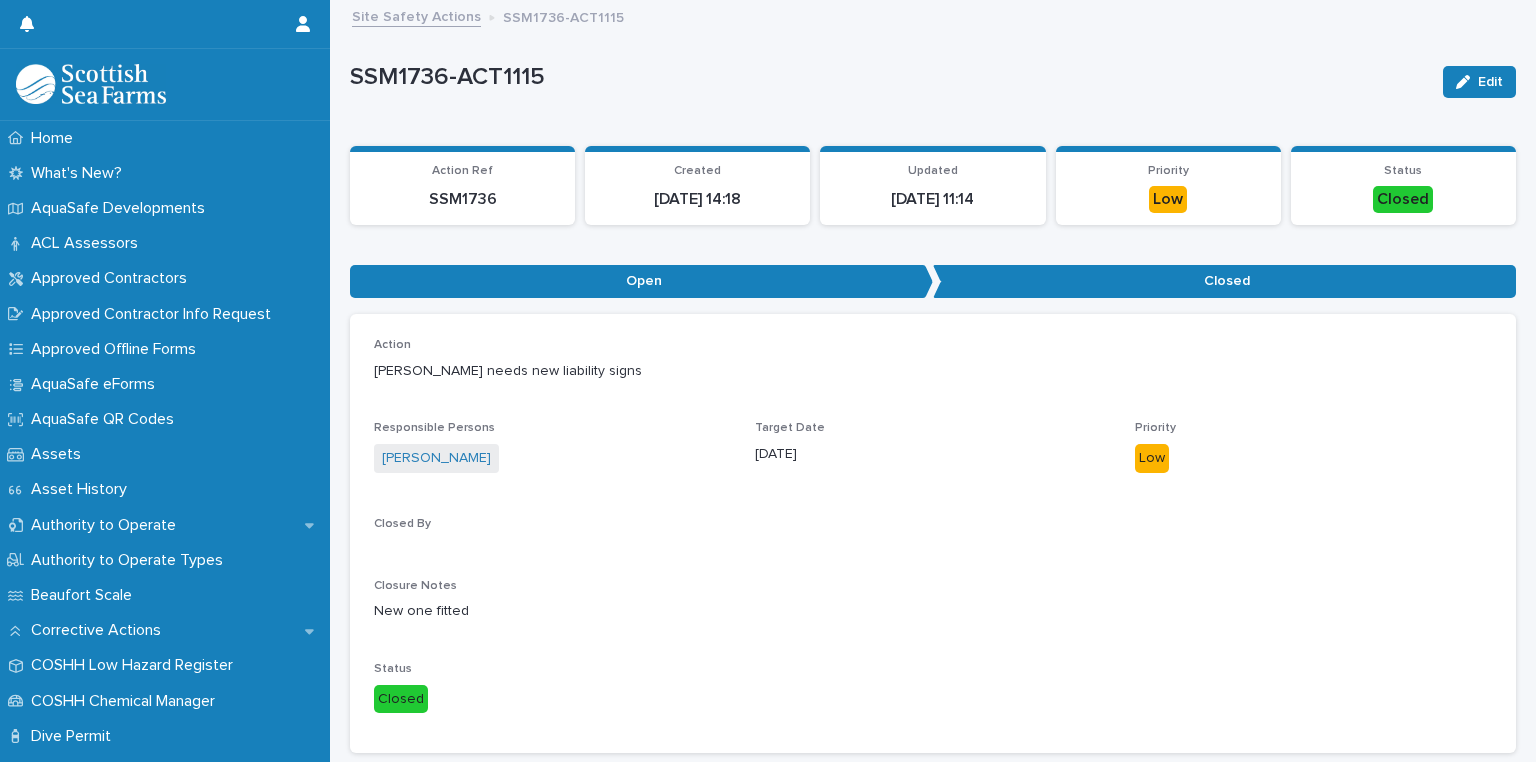 click on "Site Safety Actions" at bounding box center [416, 15] 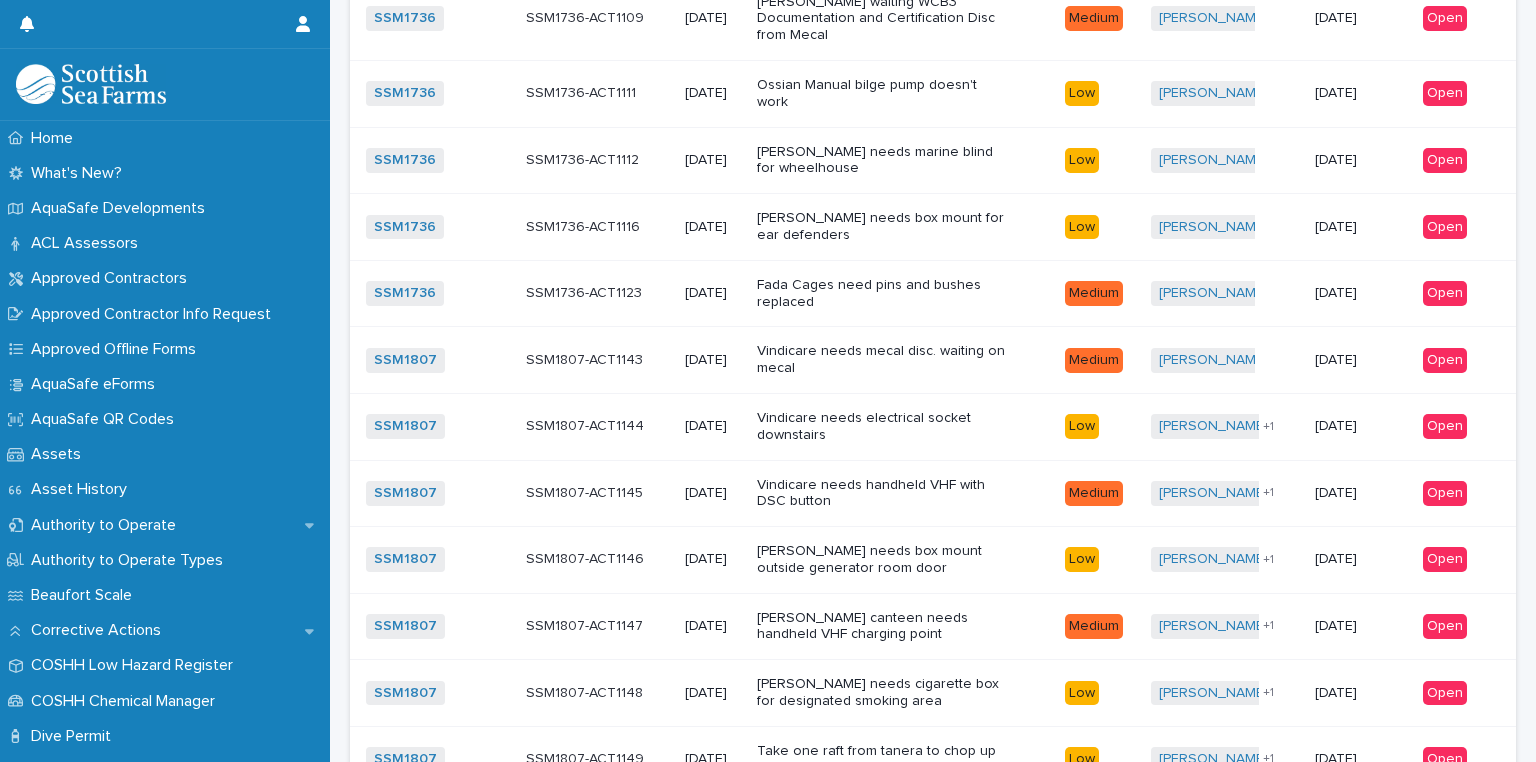 scroll, scrollTop: 851, scrollLeft: 0, axis: vertical 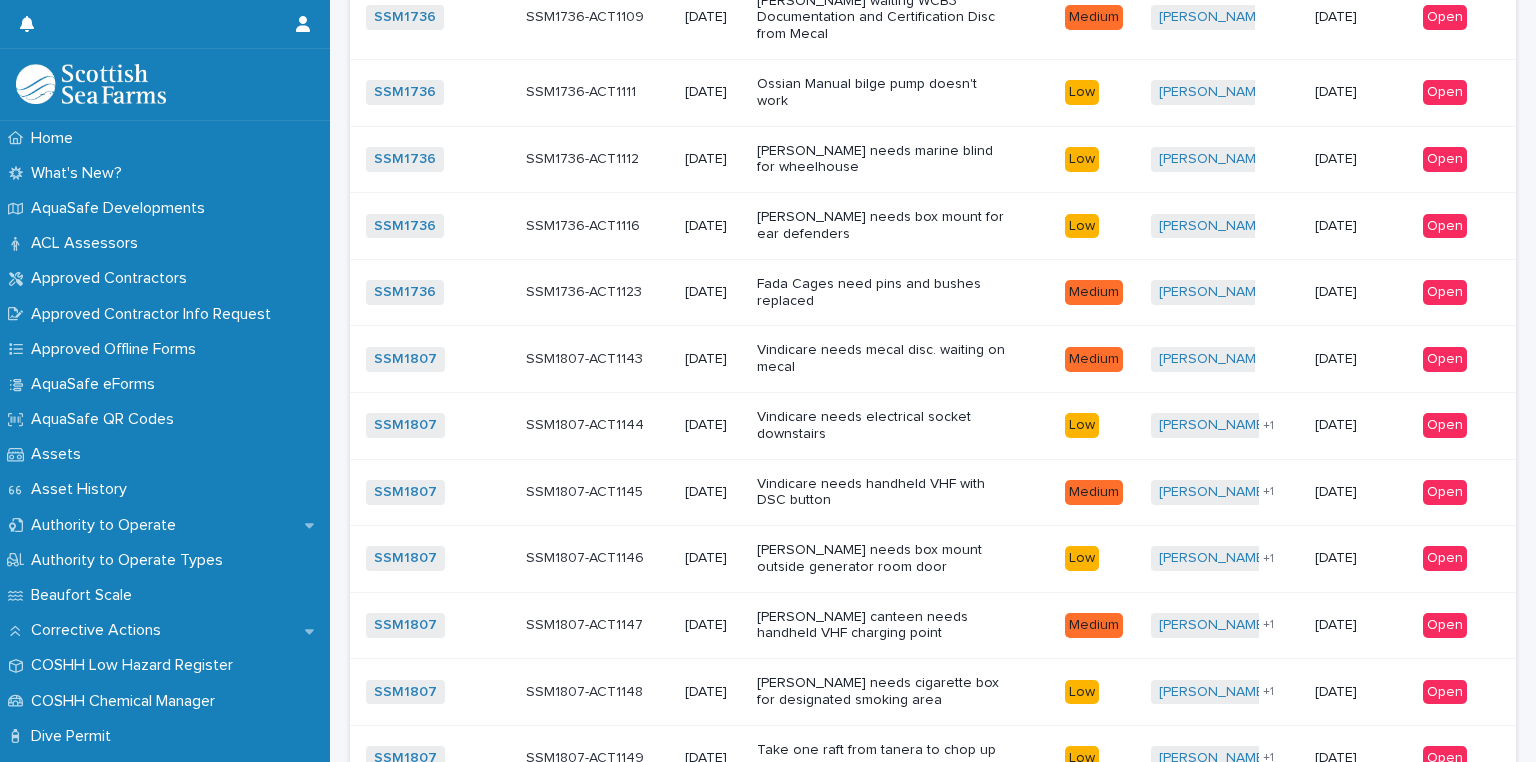 click on "Vindicare needs handheld VHF with DSC button" at bounding box center (882, 493) 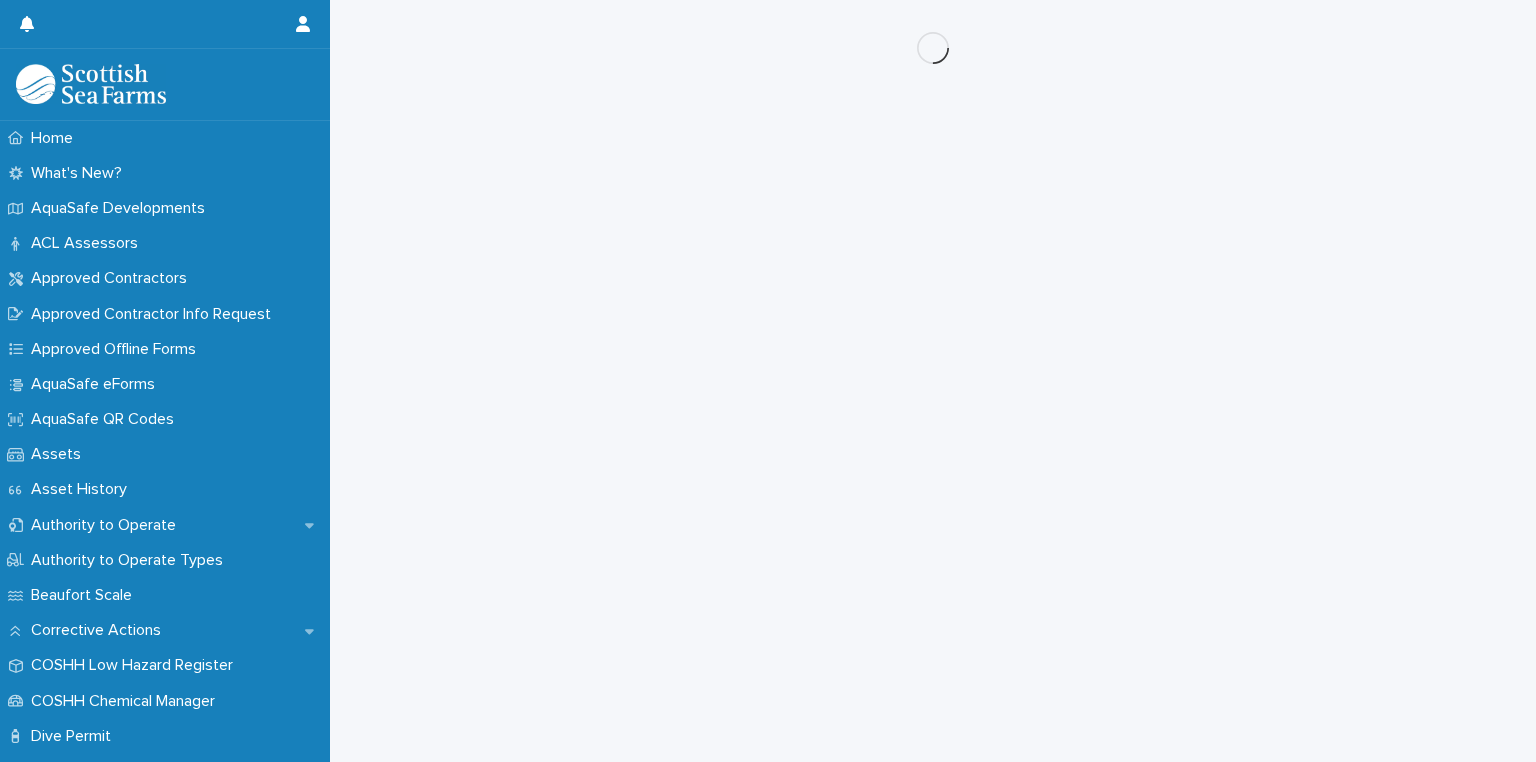 scroll, scrollTop: 0, scrollLeft: 0, axis: both 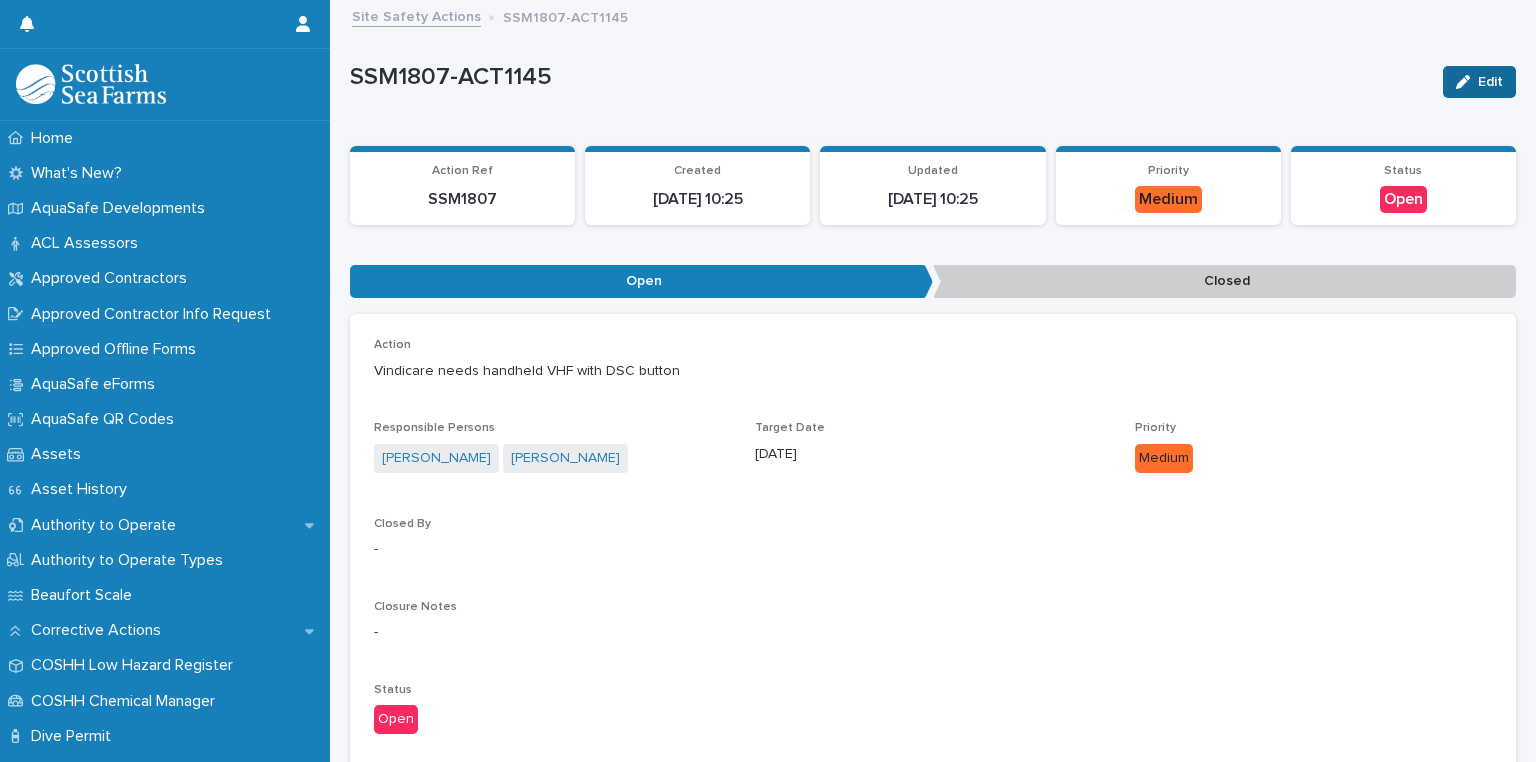 click on "Edit" at bounding box center [1479, 82] 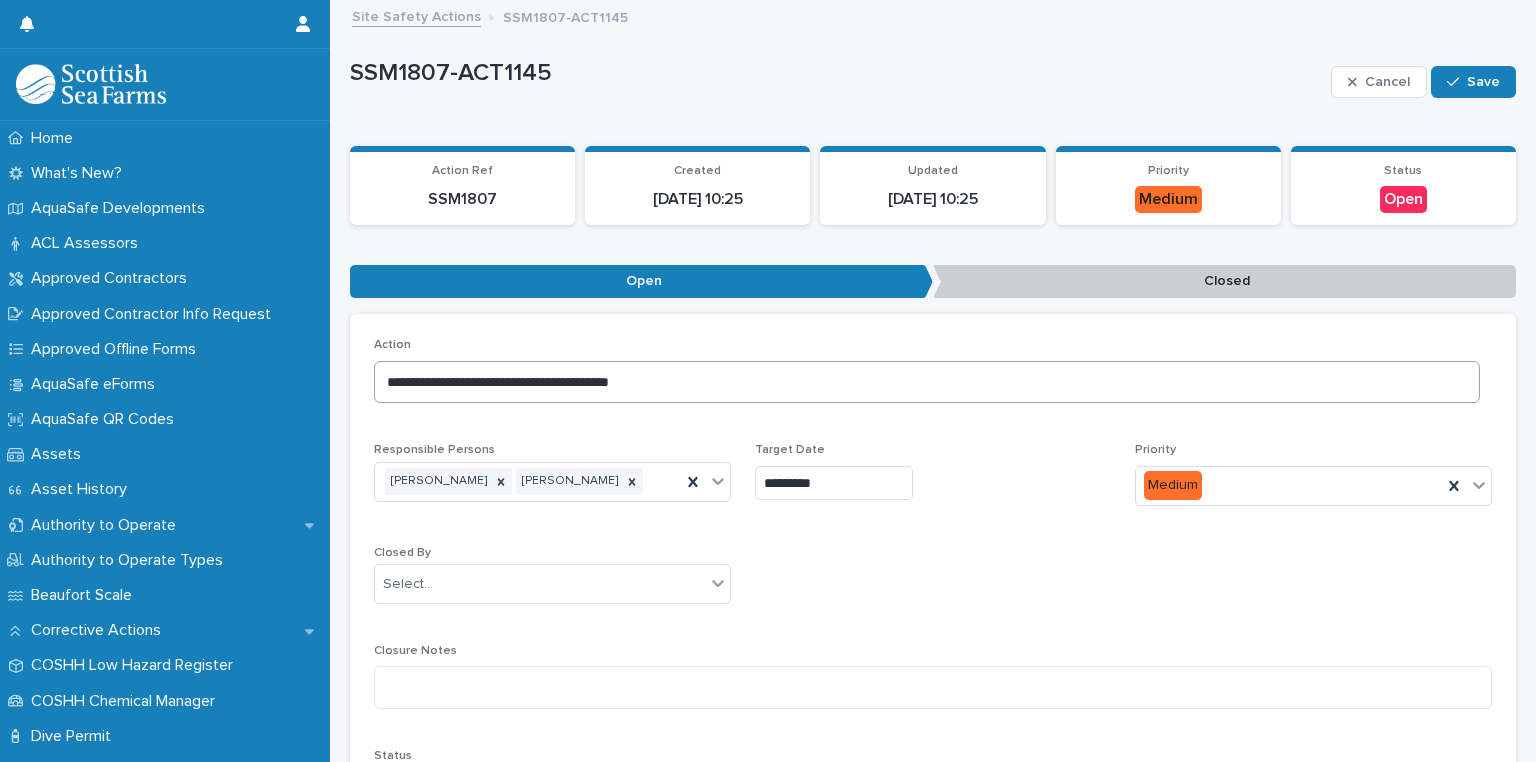 scroll, scrollTop: 215, scrollLeft: 0, axis: vertical 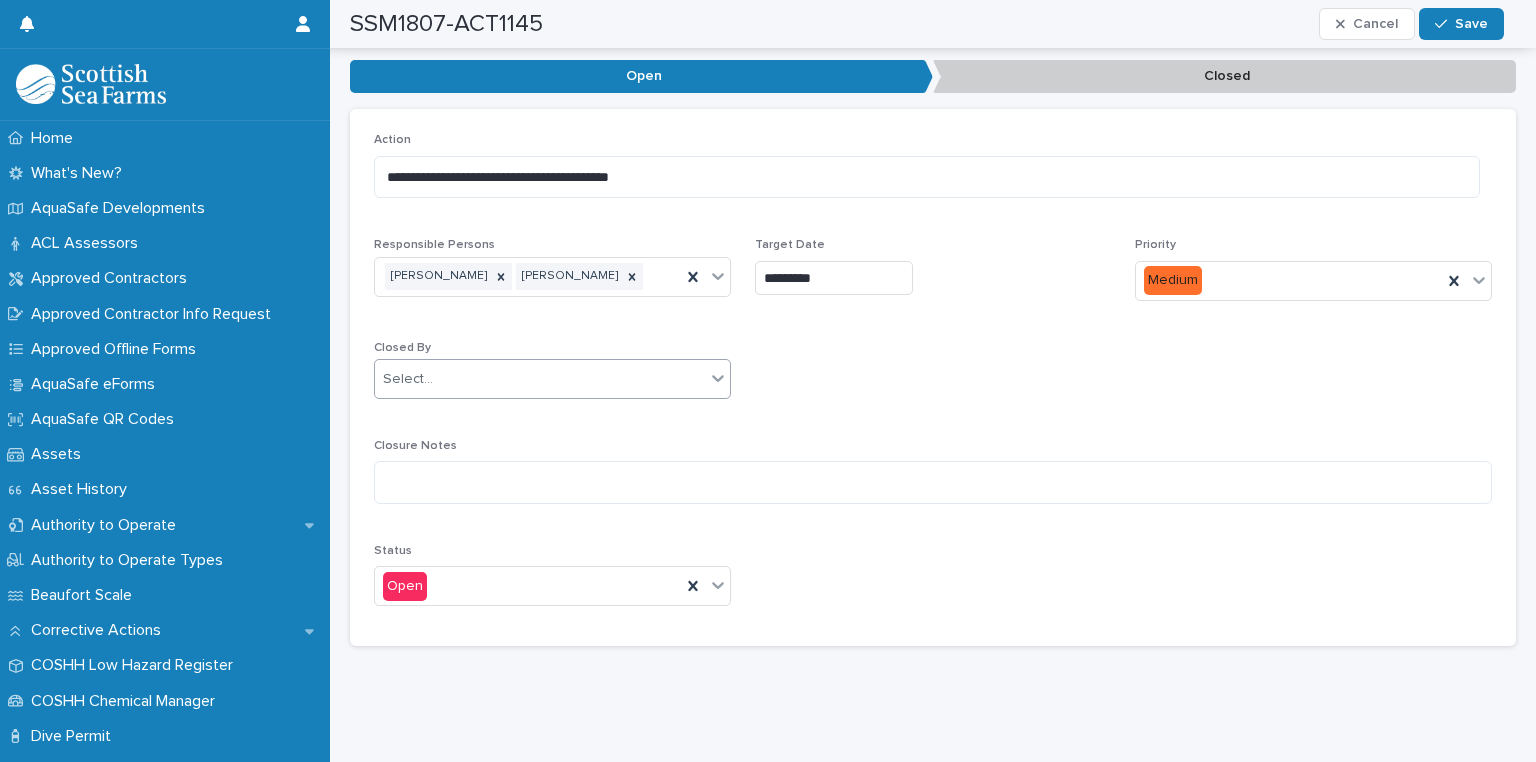 click on "Select..." at bounding box center (540, 379) 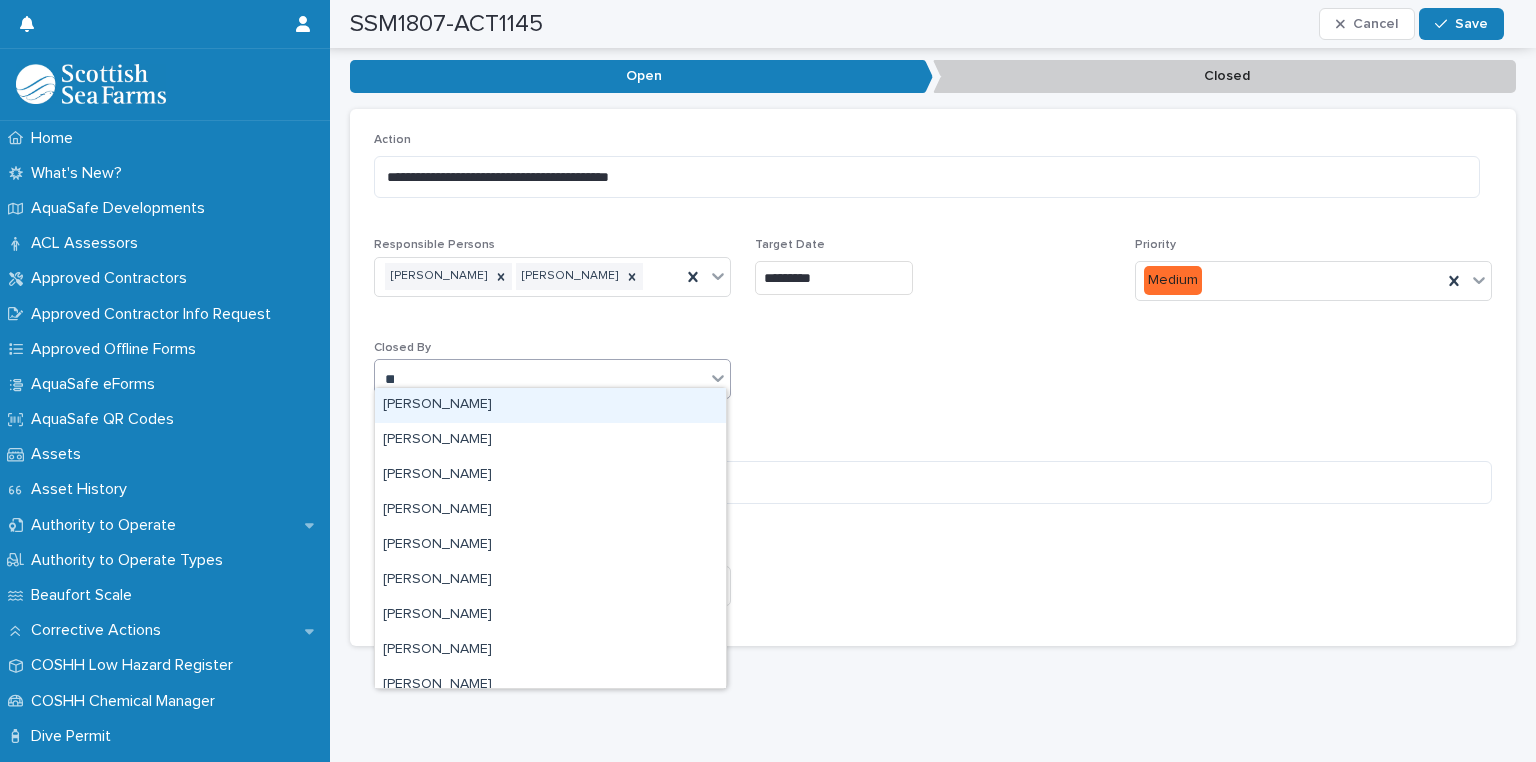 type on "***" 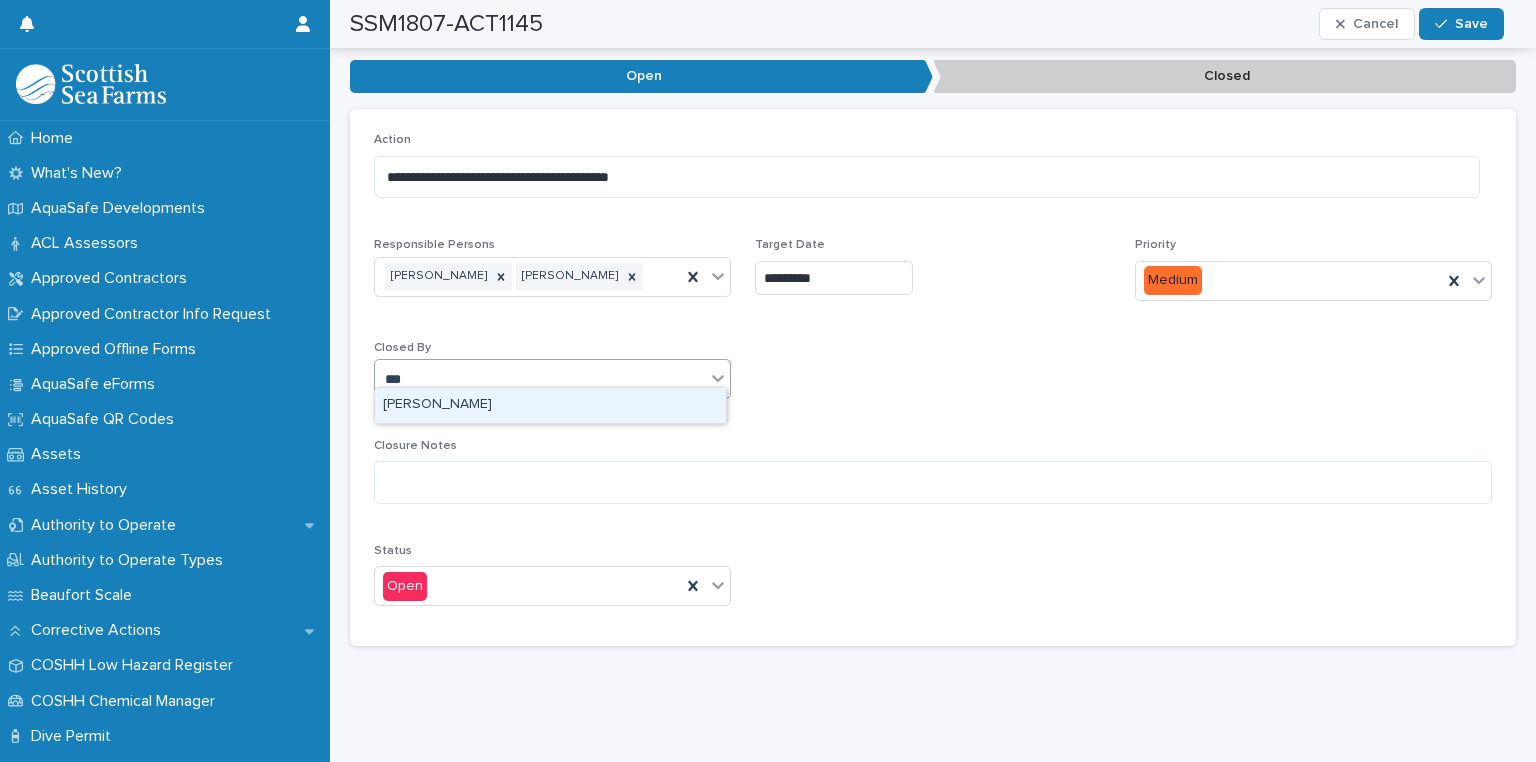 type 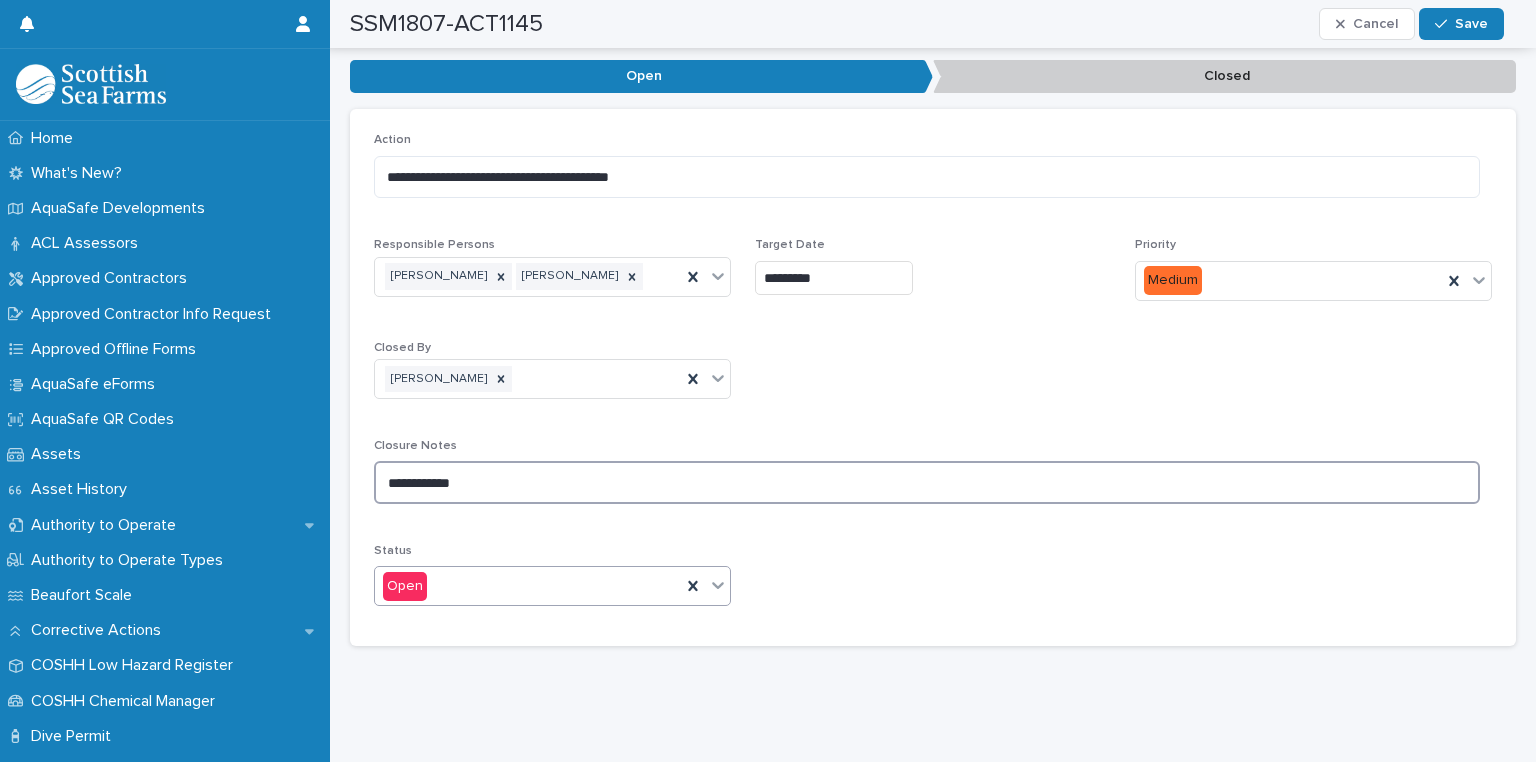 type on "**********" 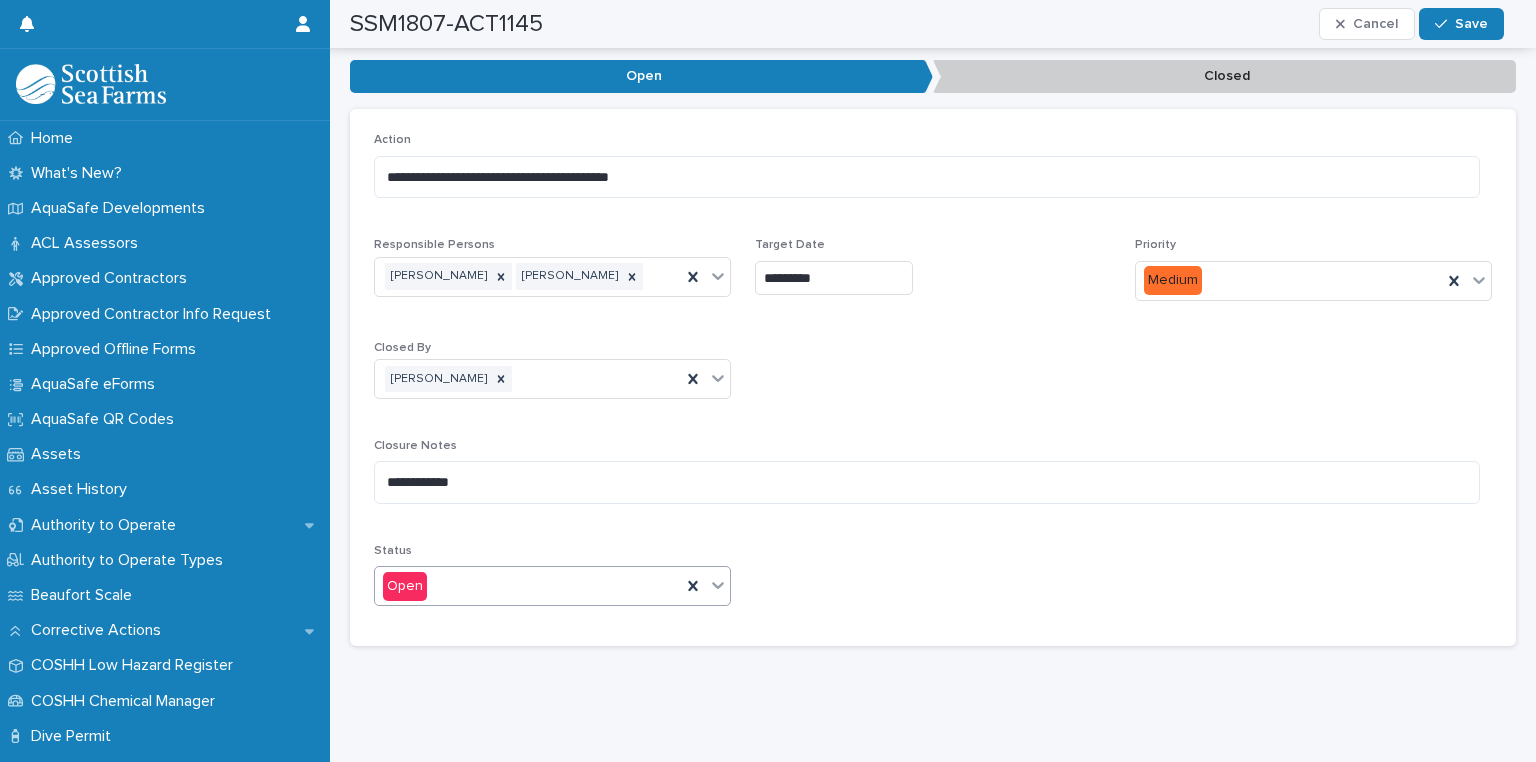 click on "Open" at bounding box center [528, 586] 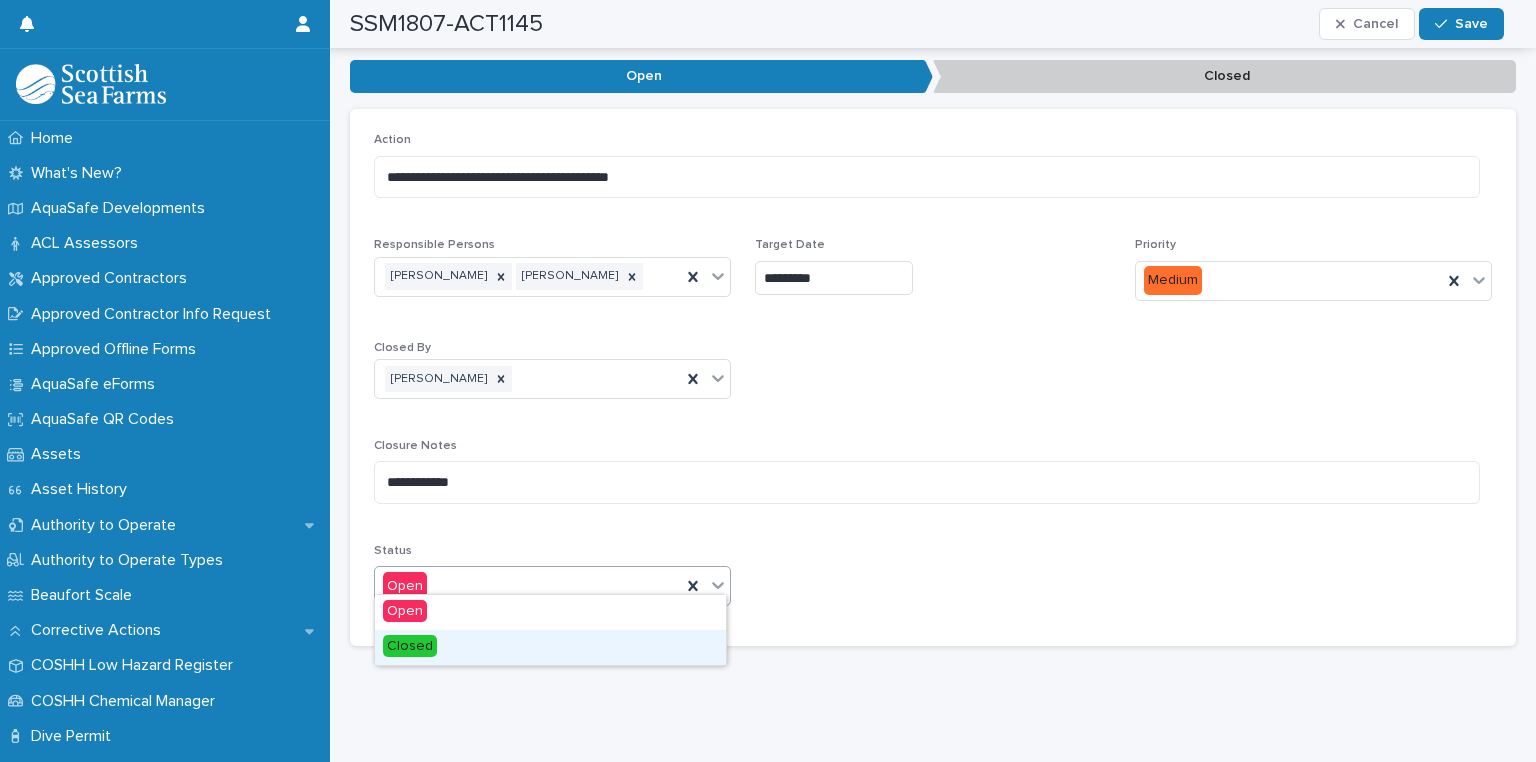 click on "Closed" at bounding box center (550, 647) 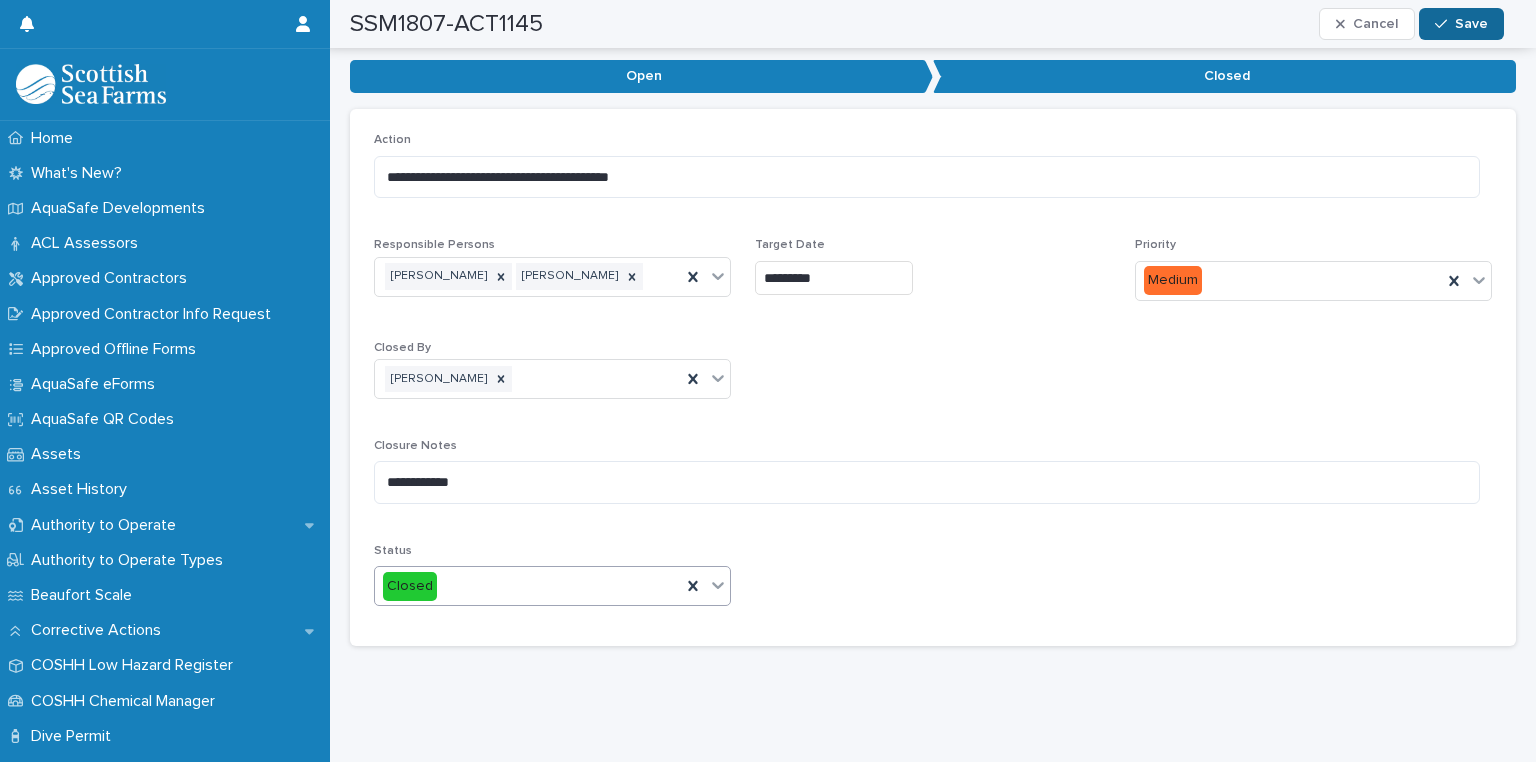 click on "Save" at bounding box center [1461, 24] 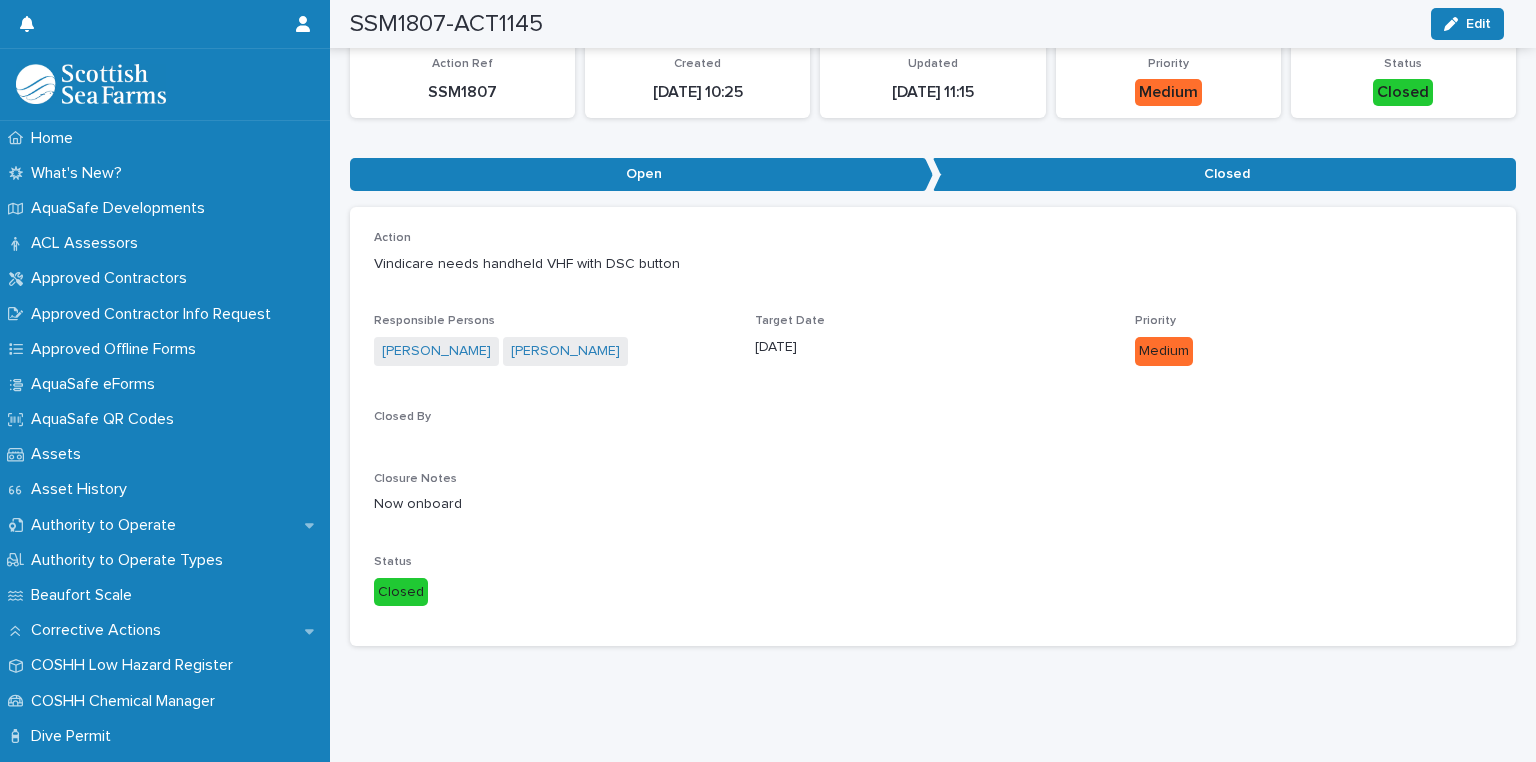 scroll, scrollTop: 118, scrollLeft: 0, axis: vertical 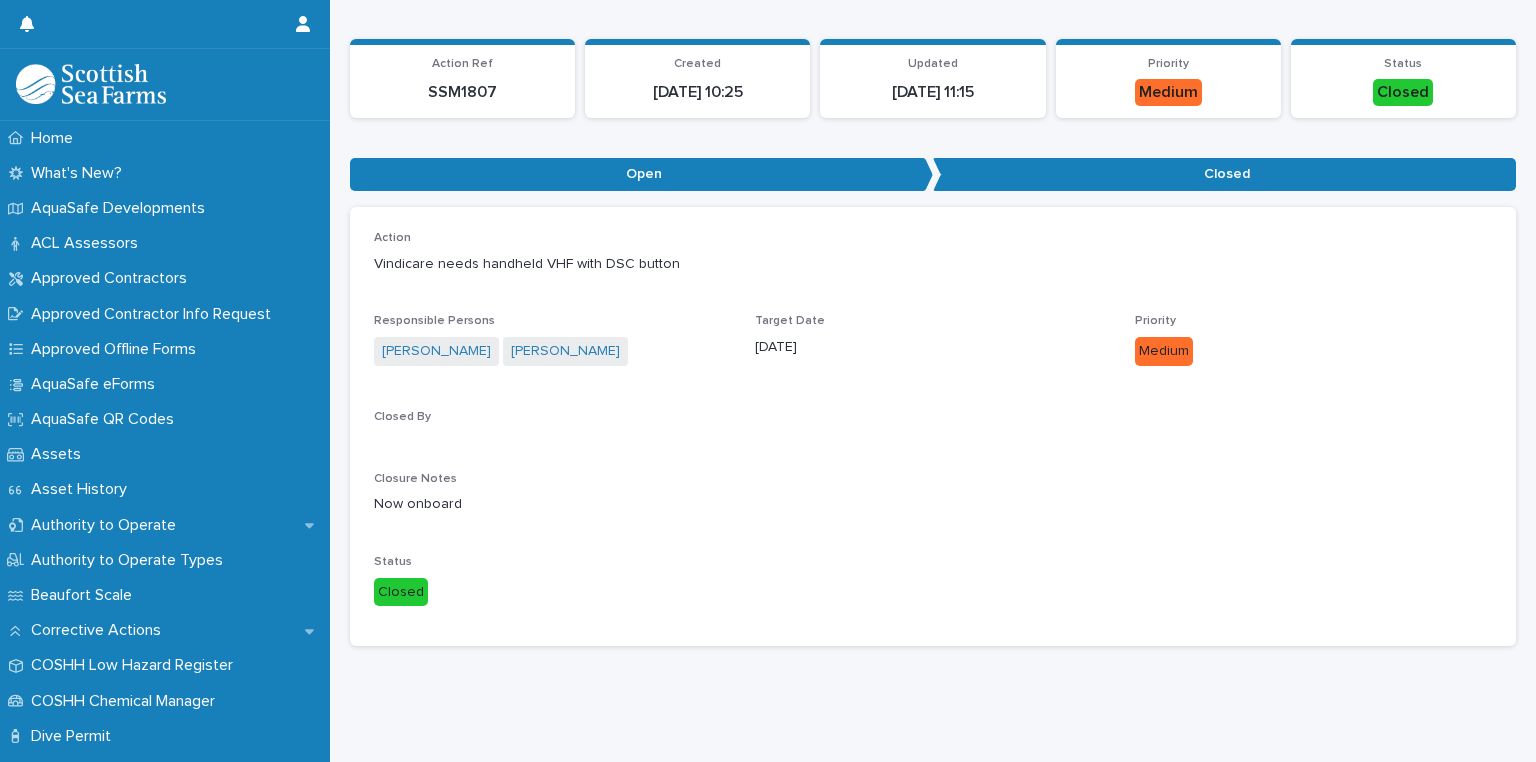 click on "Action Vindicare needs handheld VHF with DSC button" at bounding box center (933, 260) 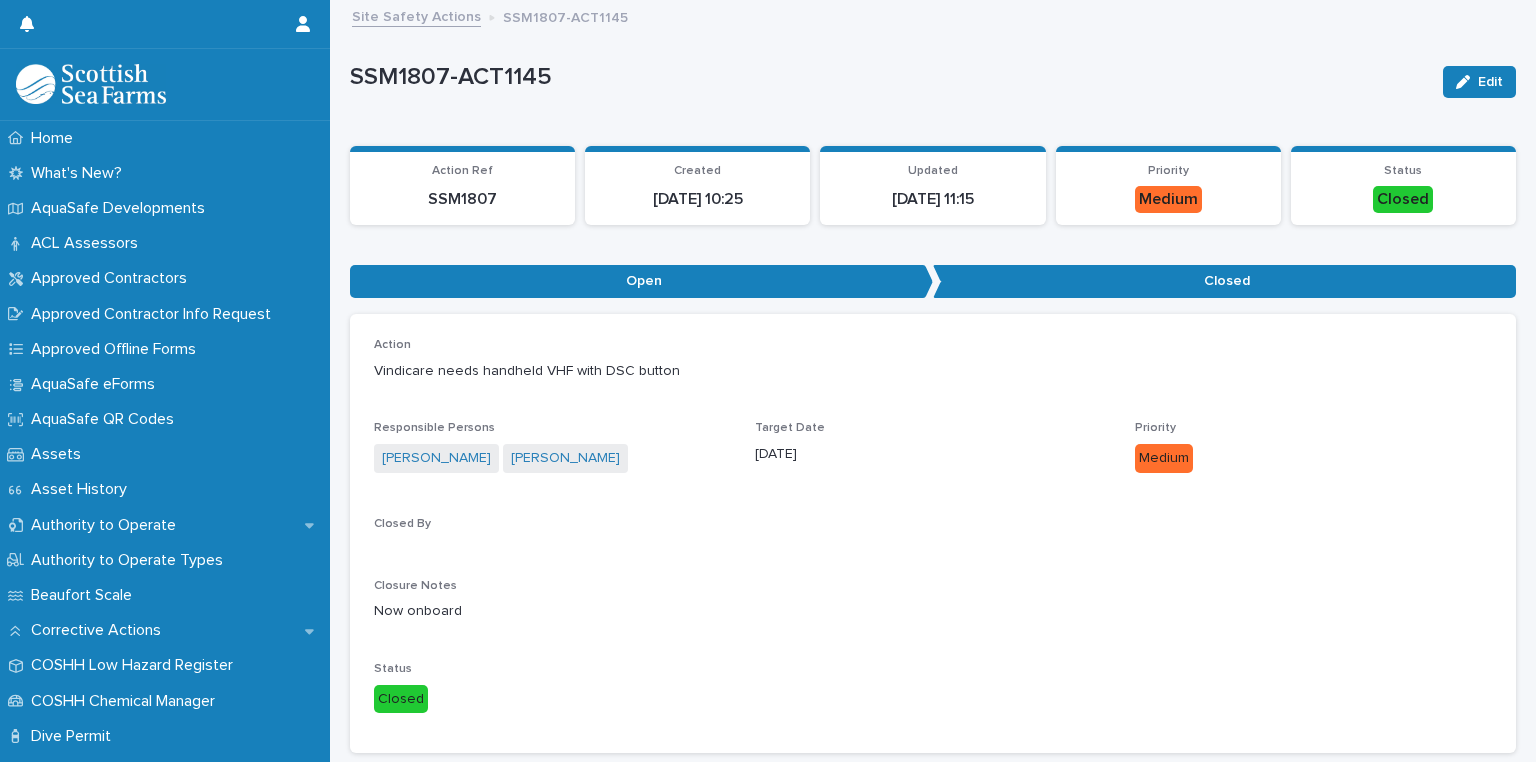 click on "Site Safety Actions" at bounding box center (416, 15) 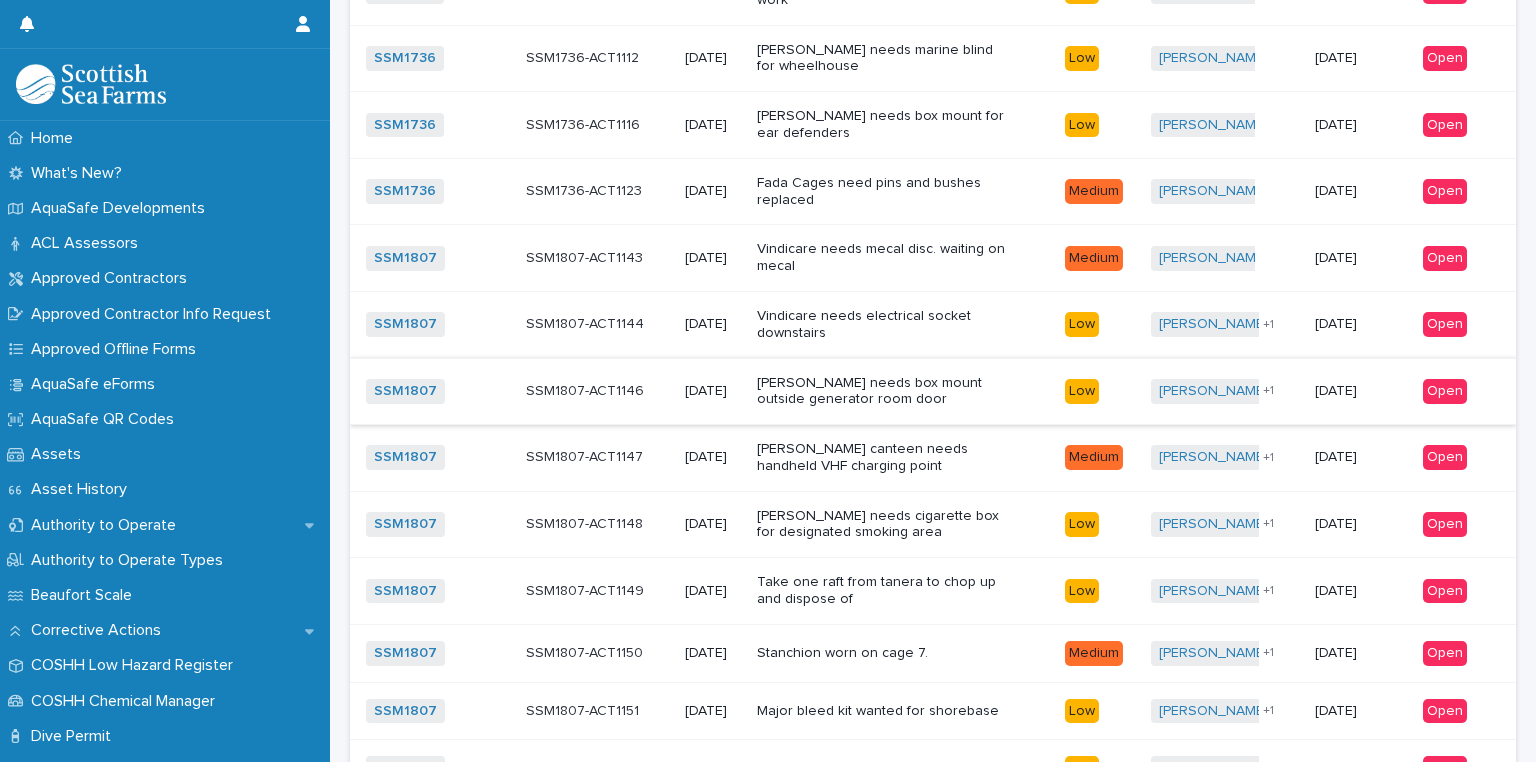 scroll, scrollTop: 938, scrollLeft: 0, axis: vertical 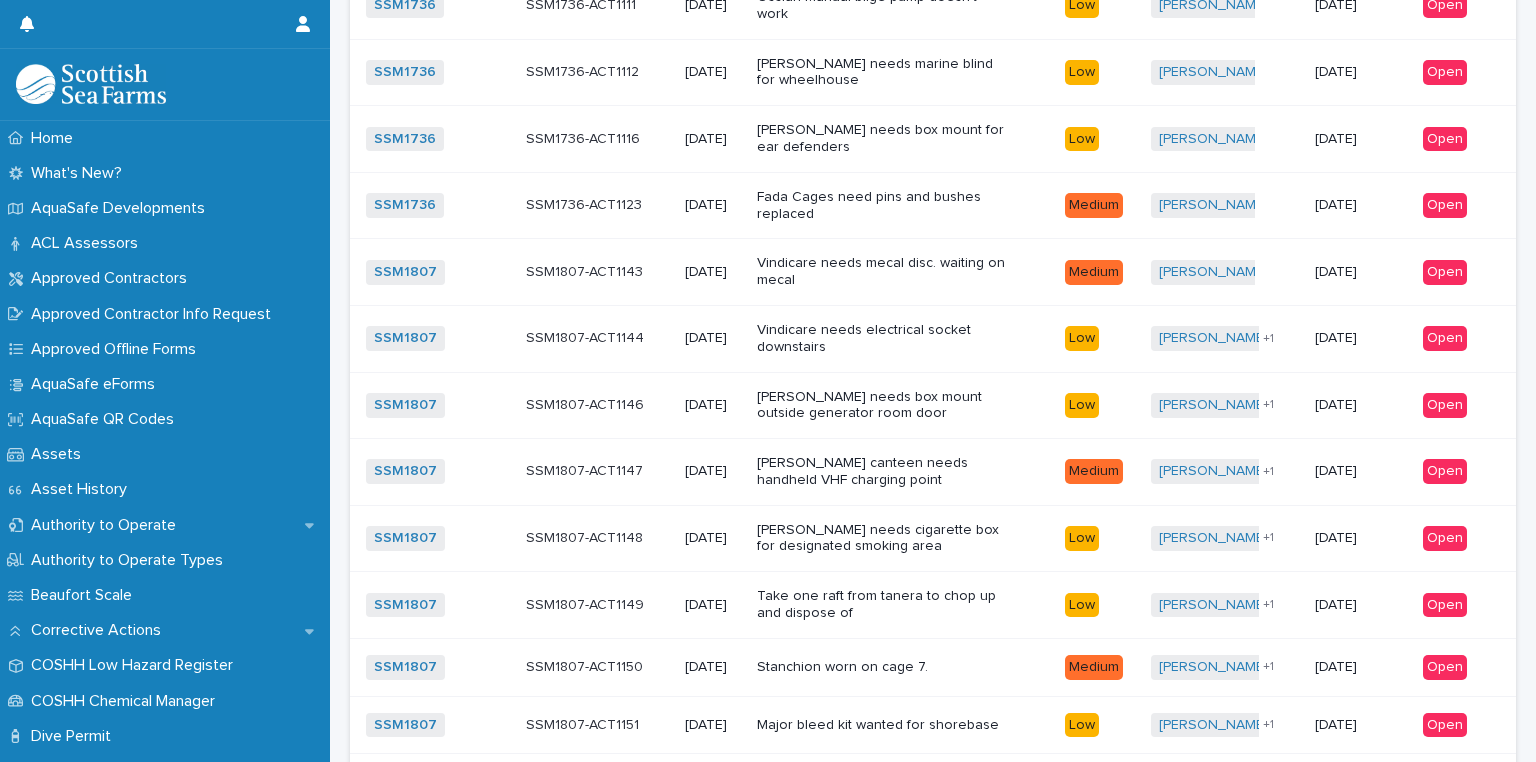 click on "[PERSON_NAME] canteen needs handheld VHF charging point" at bounding box center (882, 472) 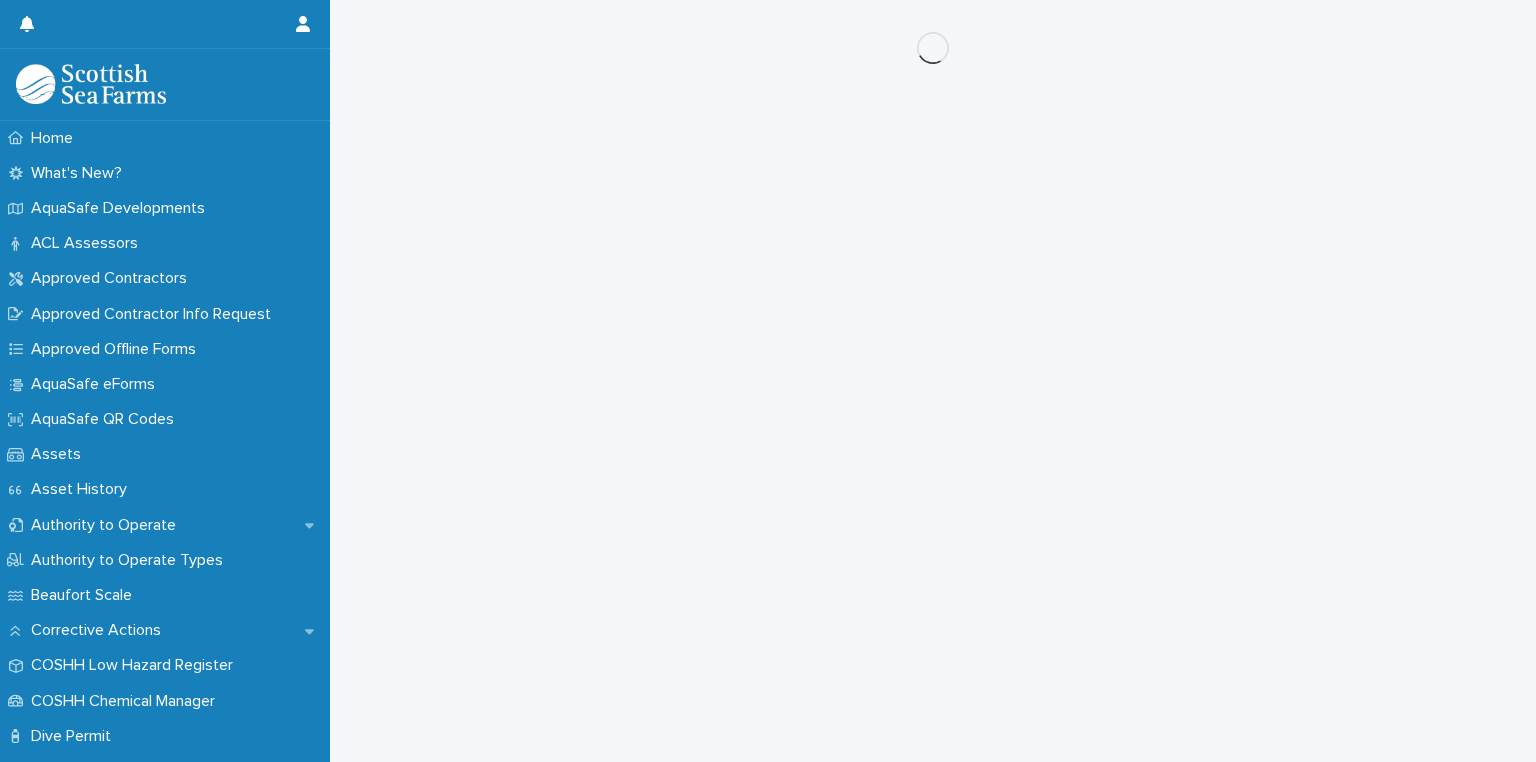 scroll, scrollTop: 0, scrollLeft: 0, axis: both 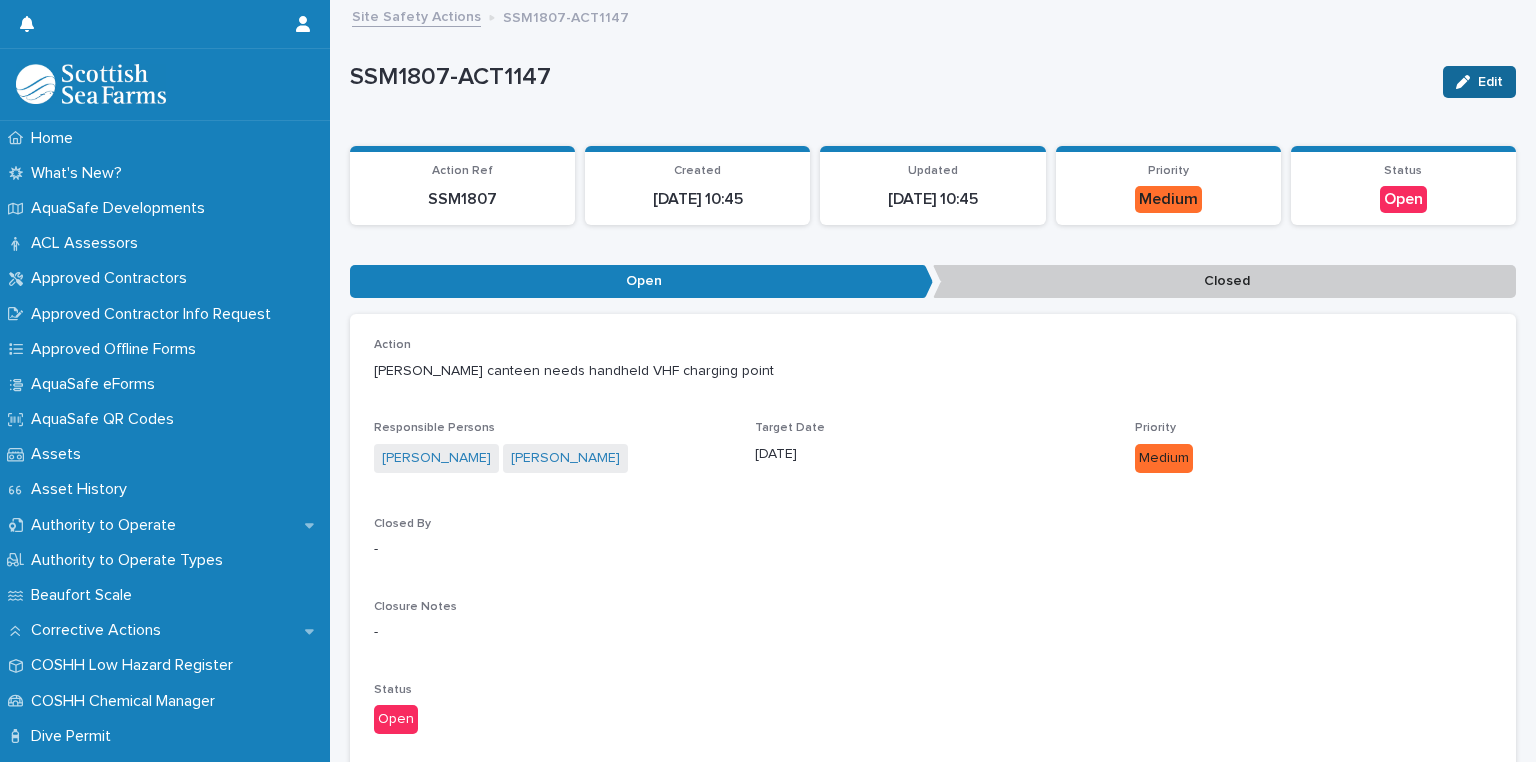 click on "Edit" at bounding box center [1490, 82] 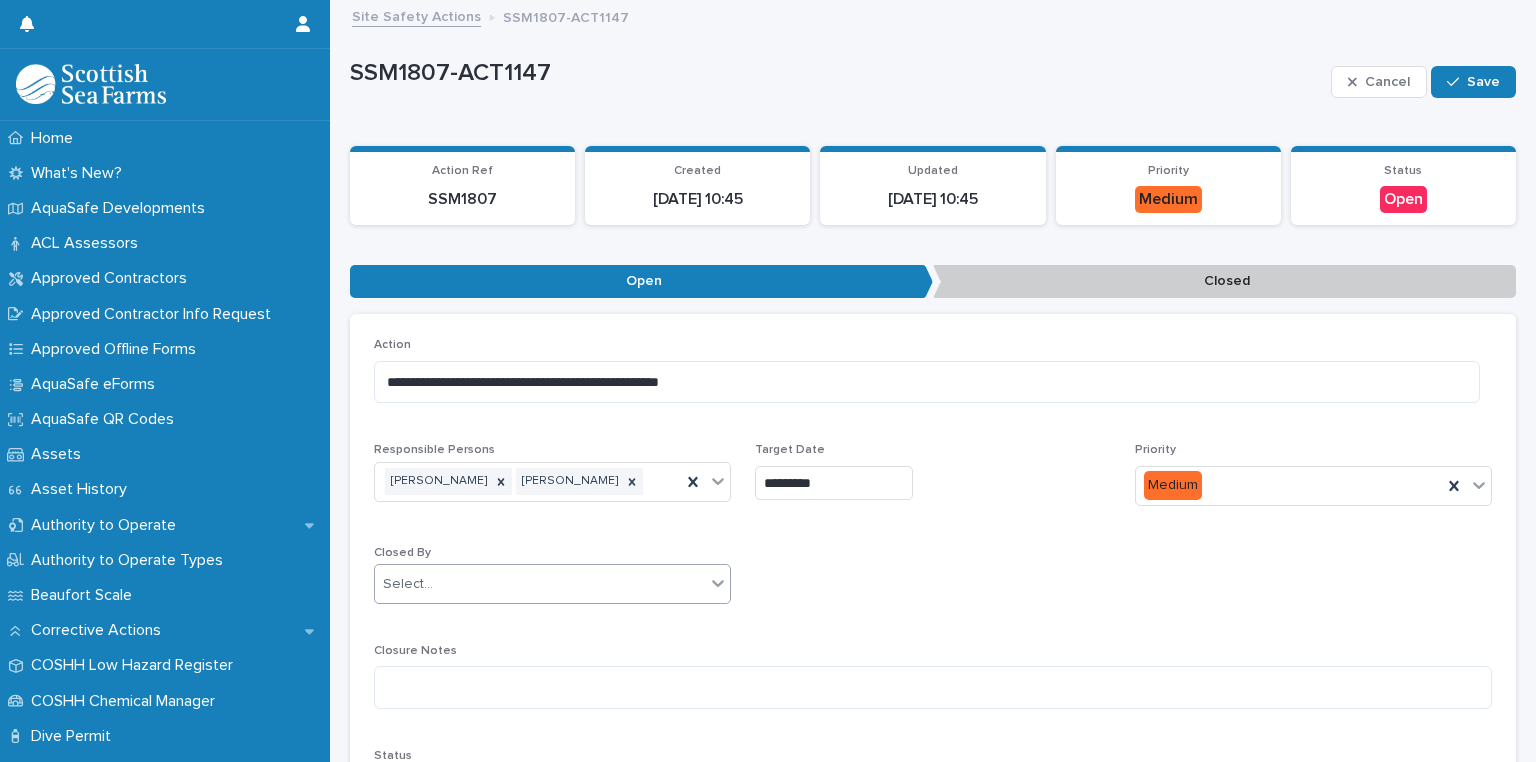 click on "Select..." at bounding box center [540, 584] 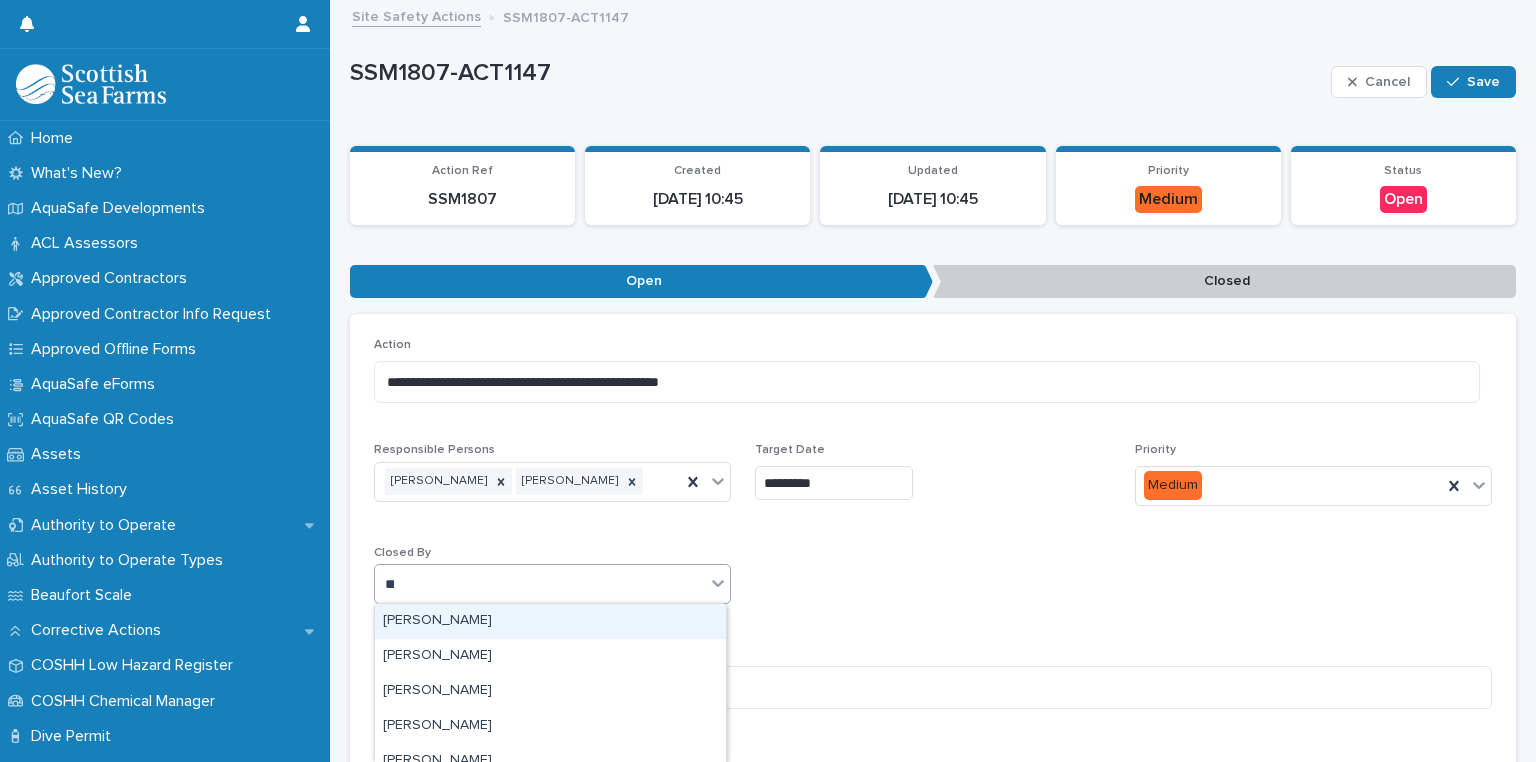 type on "***" 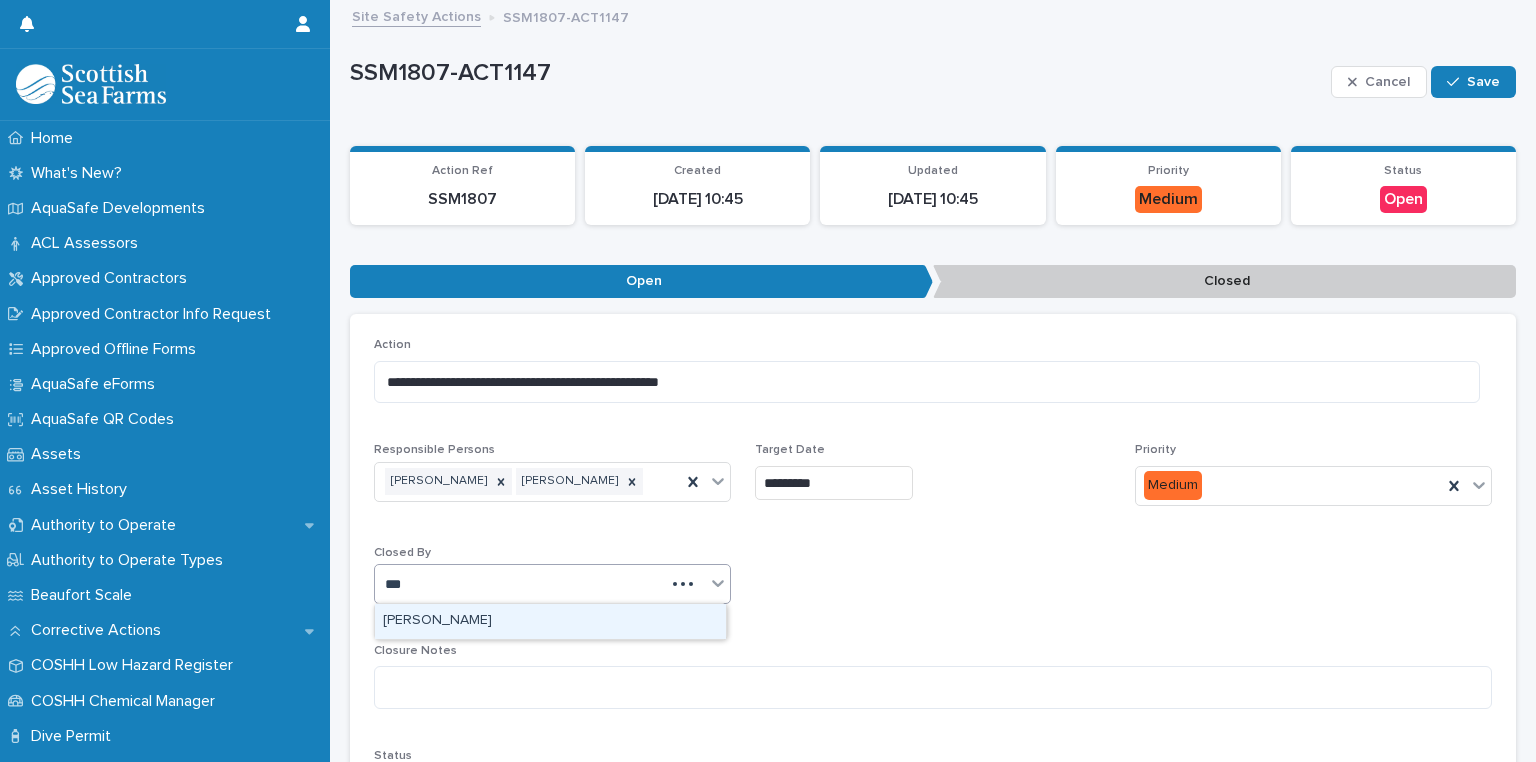 type 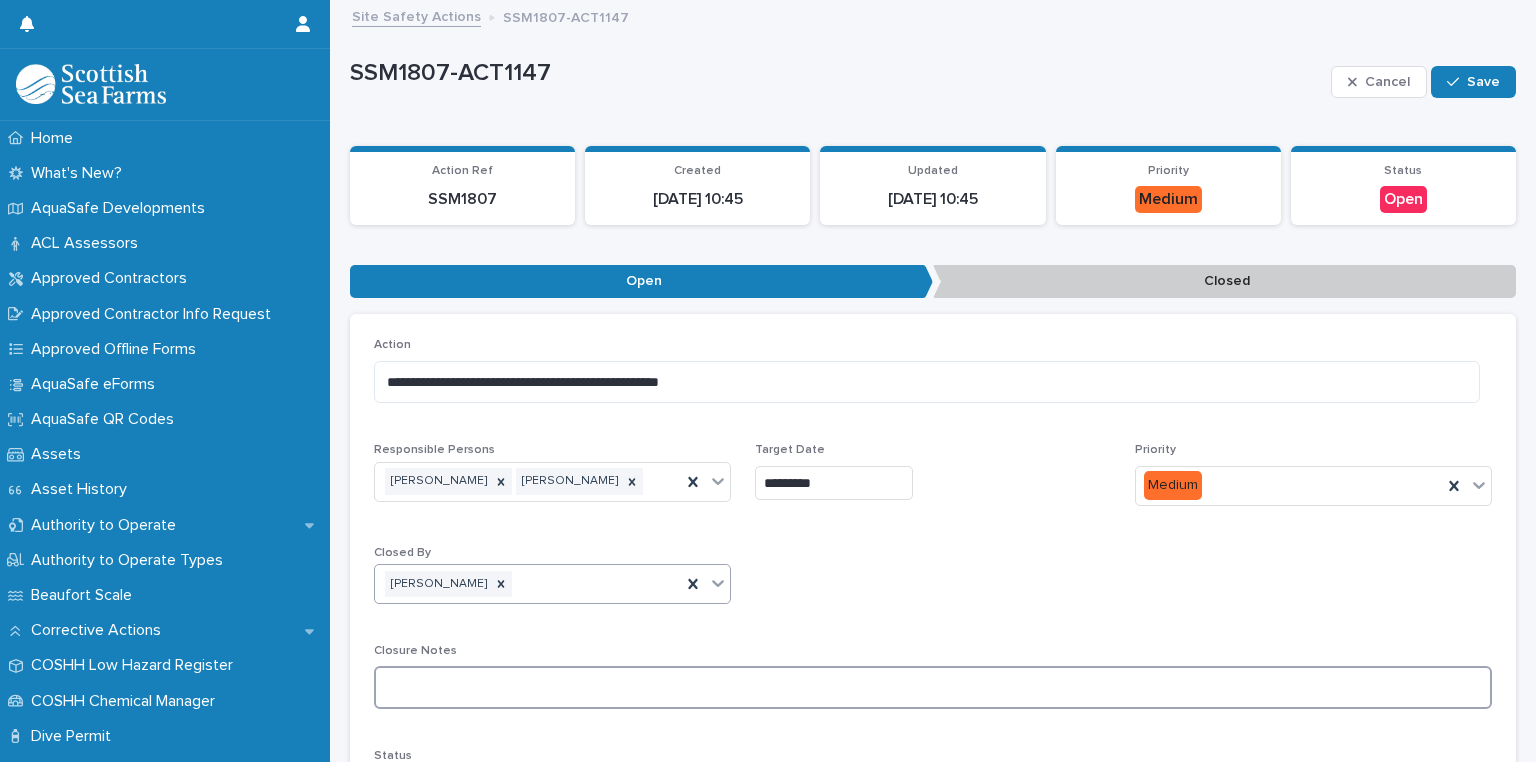 click at bounding box center [933, 687] 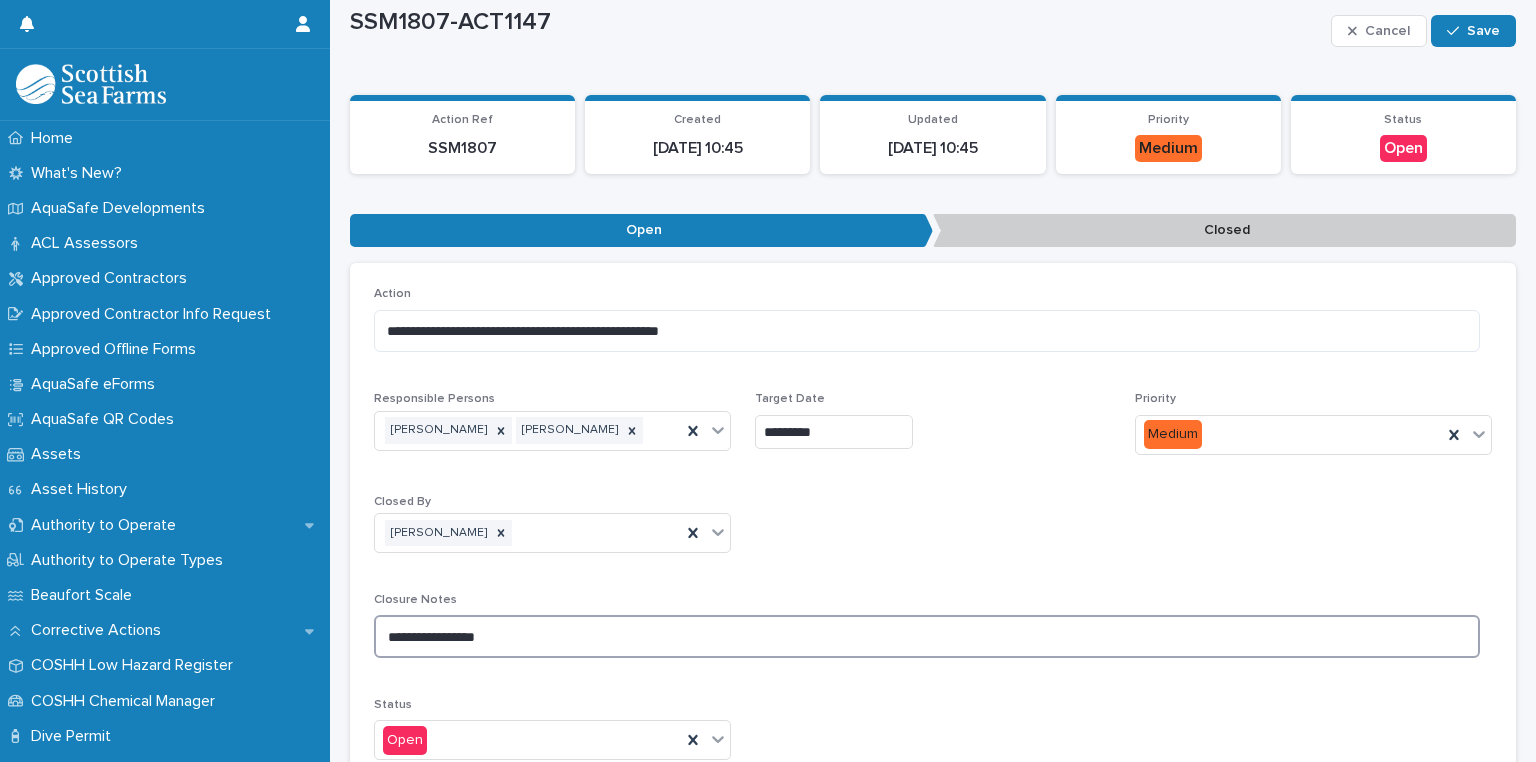 scroll, scrollTop: 215, scrollLeft: 0, axis: vertical 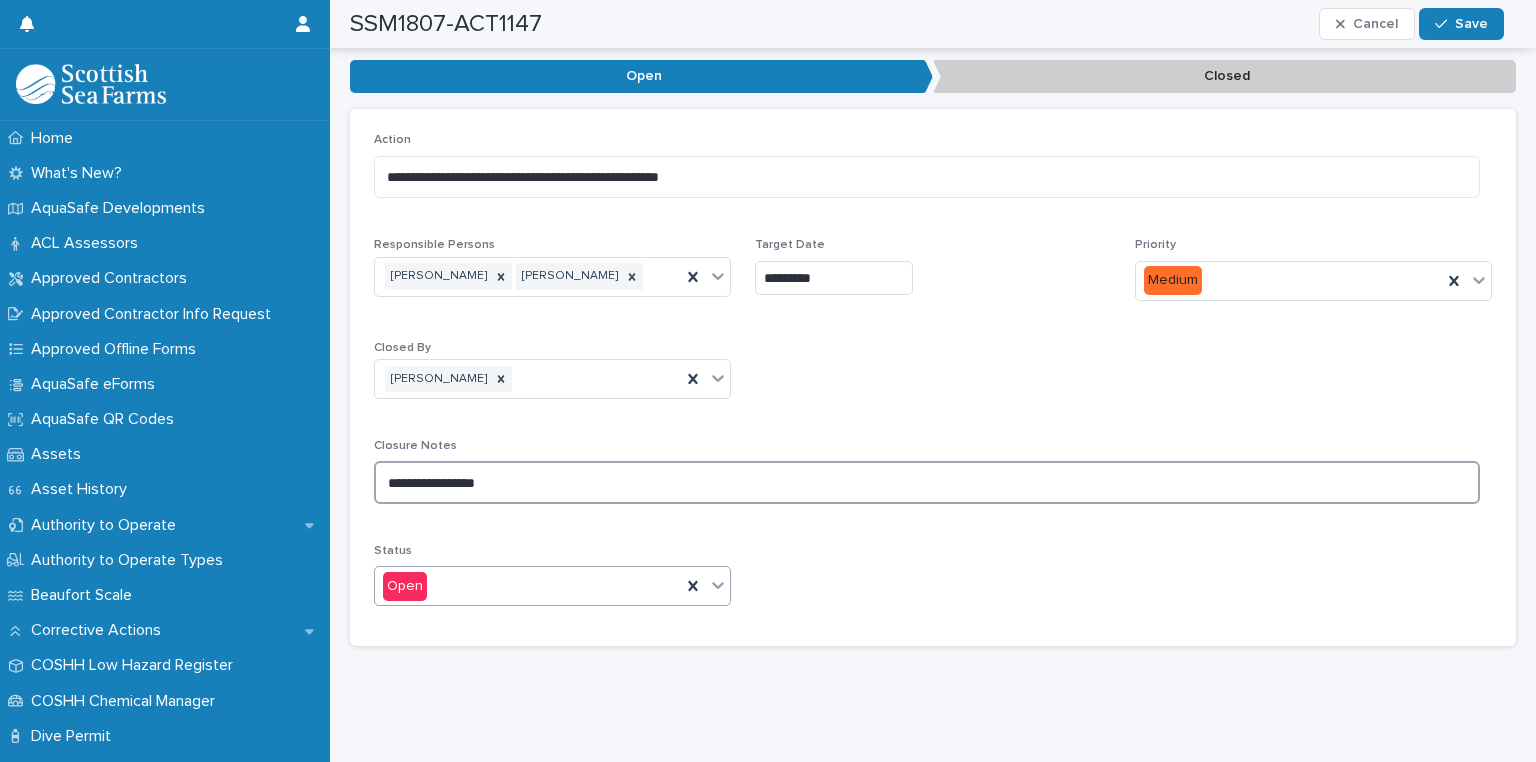 type on "**********" 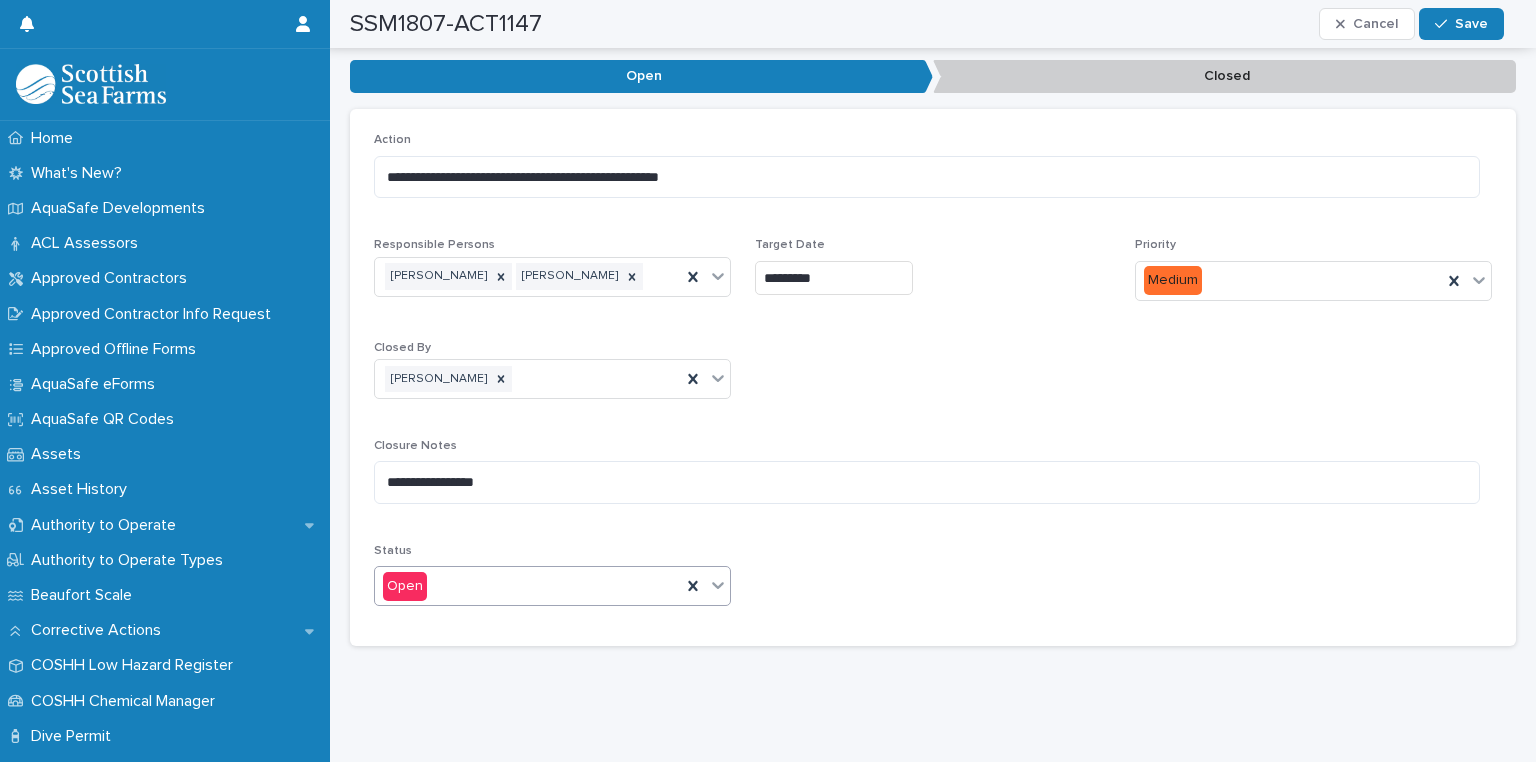 click on "Open" at bounding box center [528, 586] 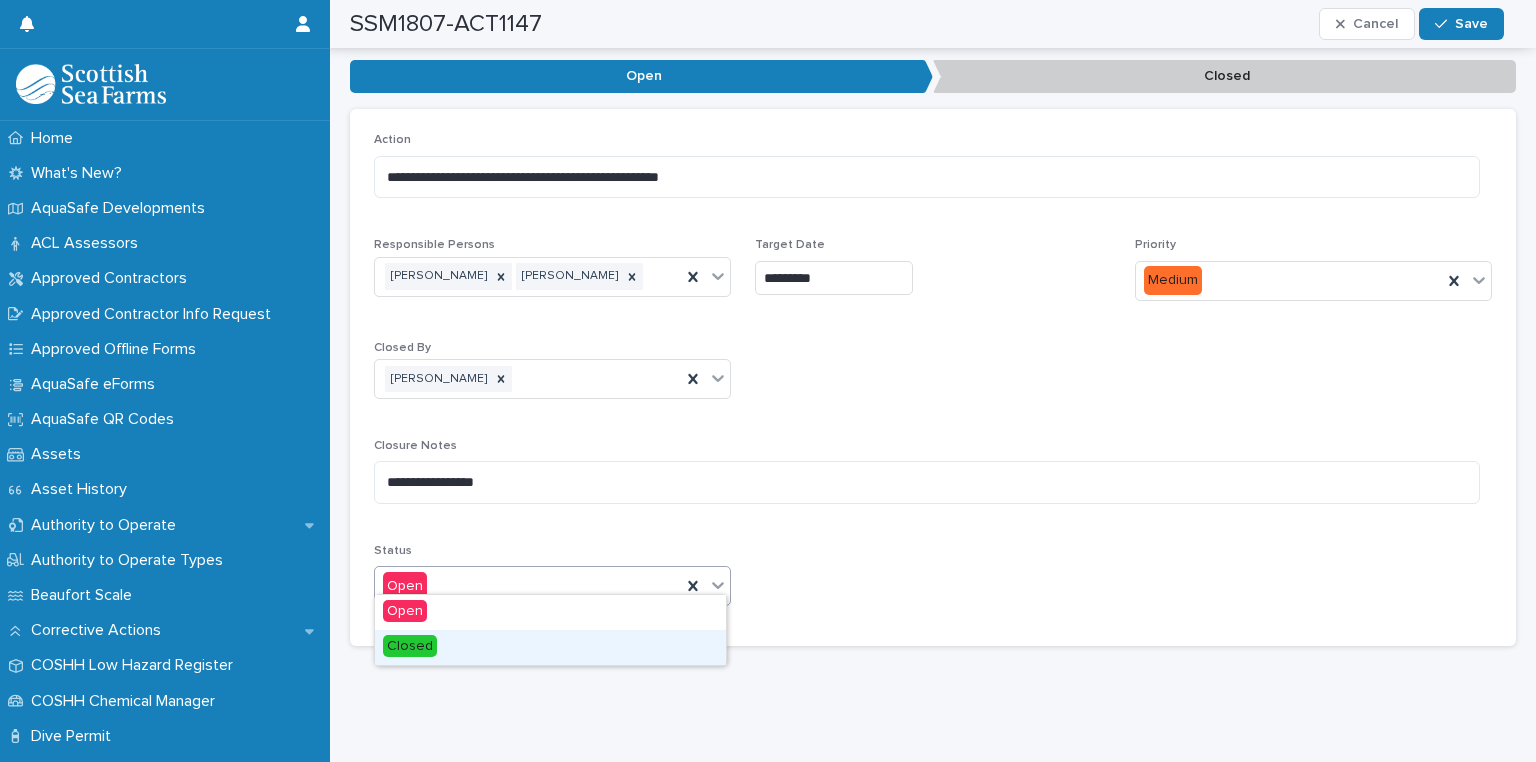 click on "Closed" at bounding box center [550, 647] 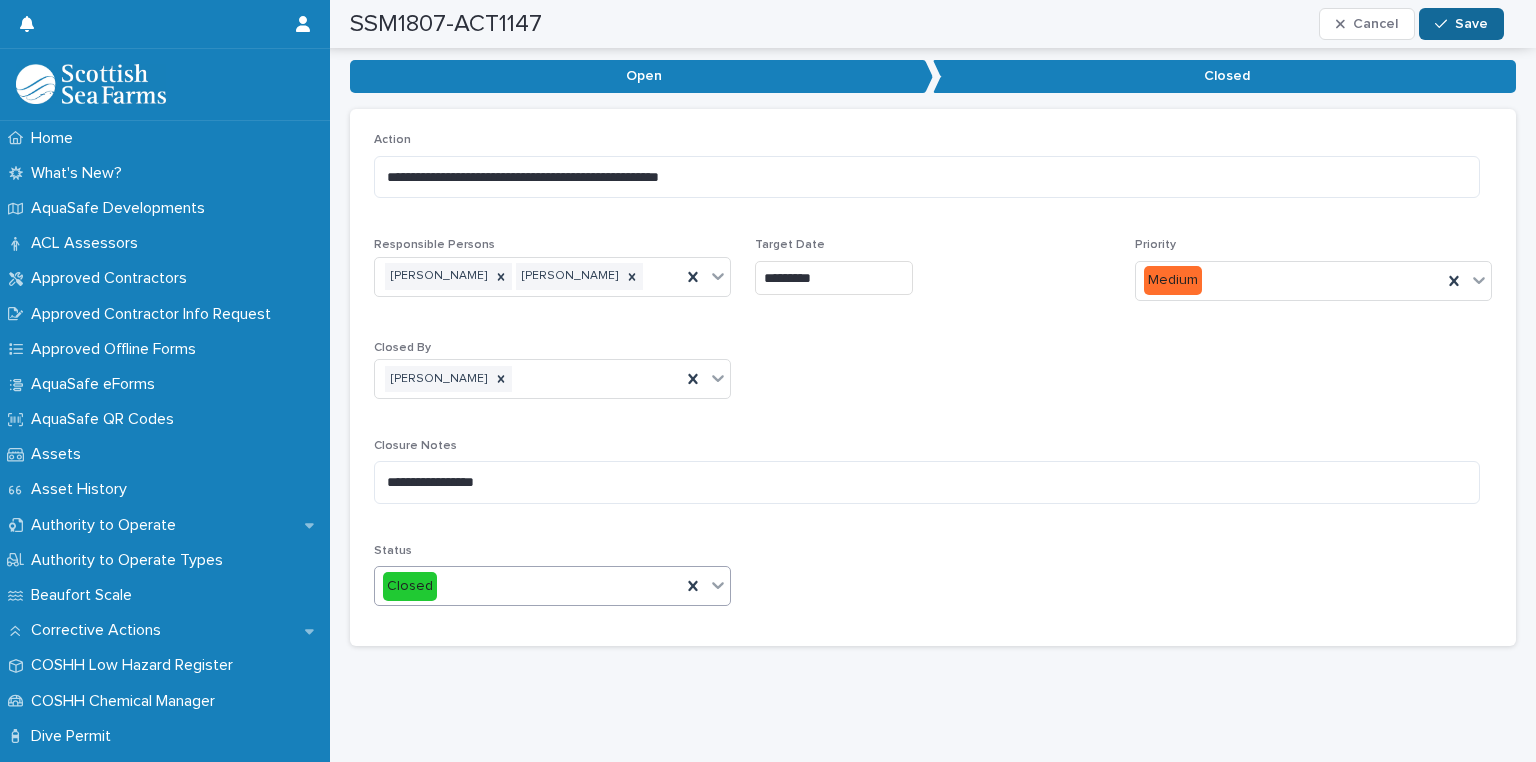 click on "Save" at bounding box center [1471, 24] 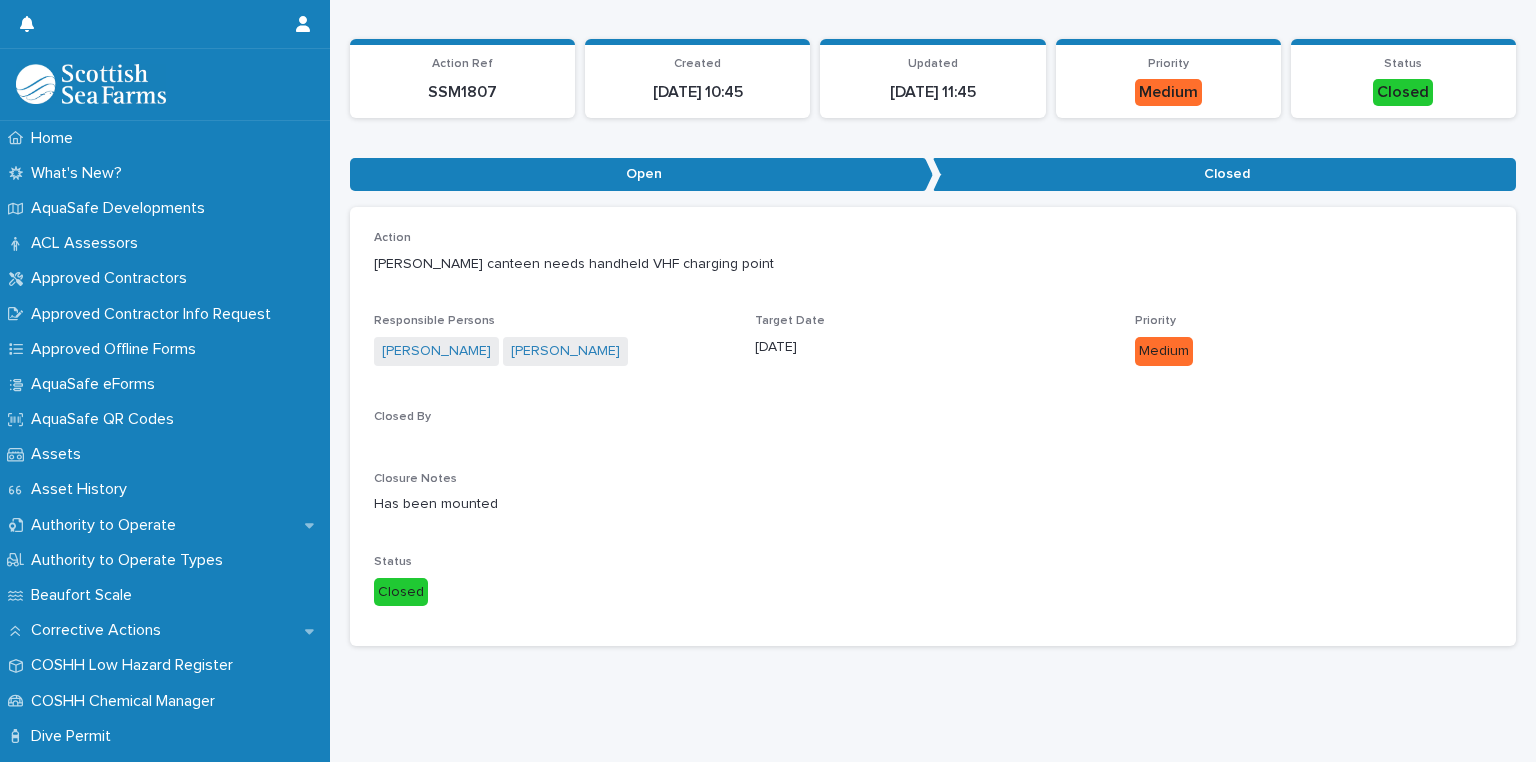 scroll, scrollTop: 0, scrollLeft: 0, axis: both 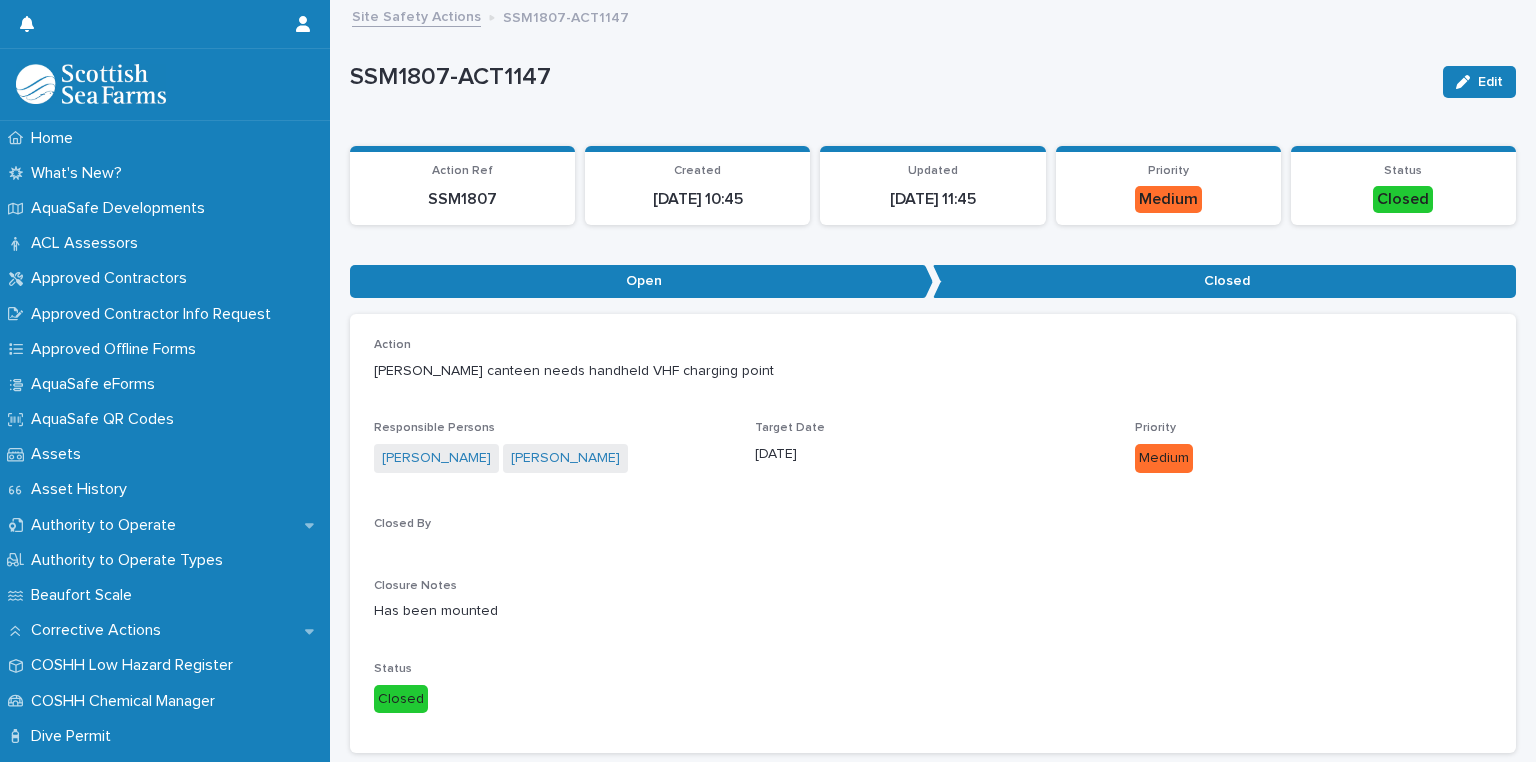 click on "Site Safety Actions" at bounding box center (416, 15) 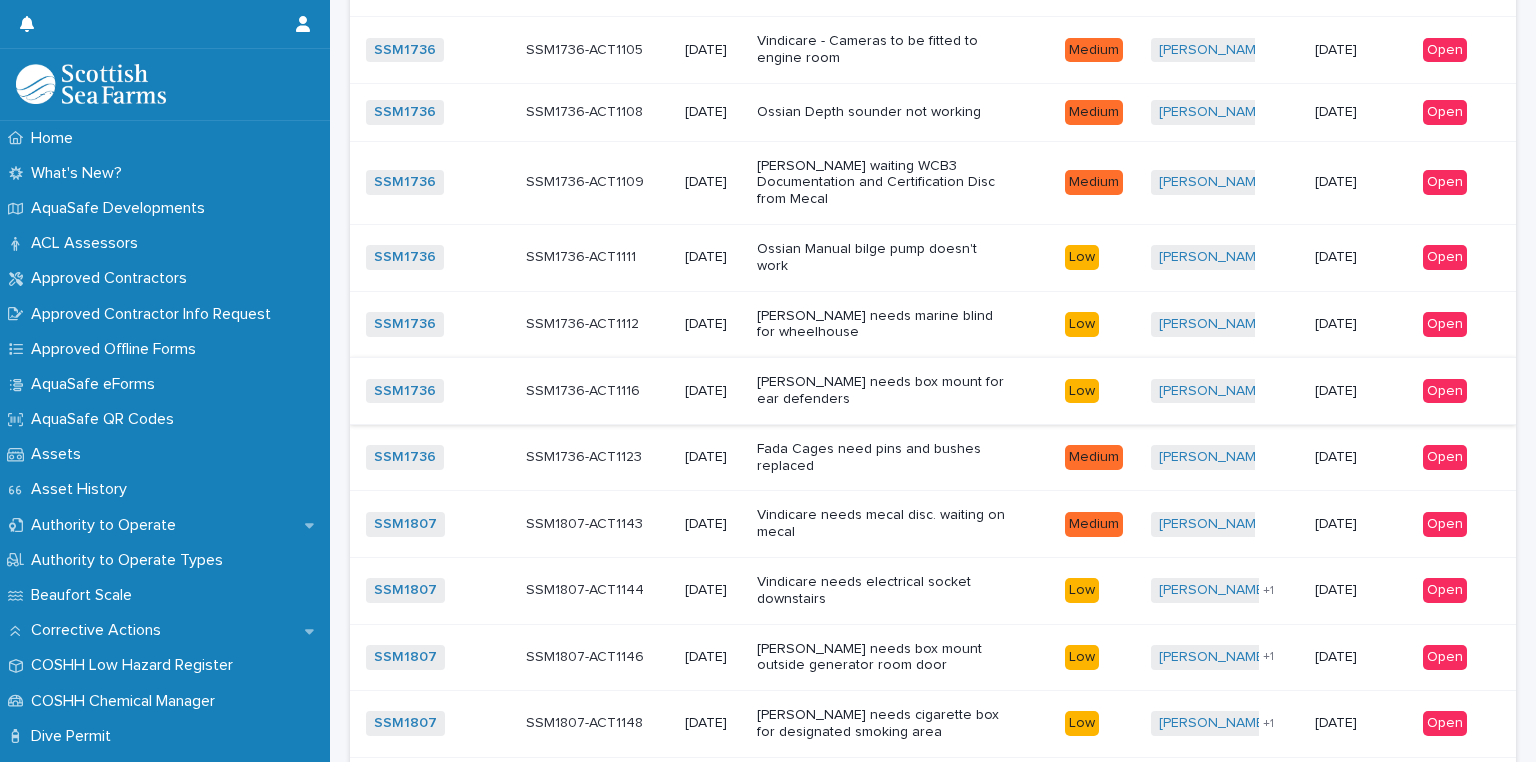 scroll, scrollTop: 687, scrollLeft: 0, axis: vertical 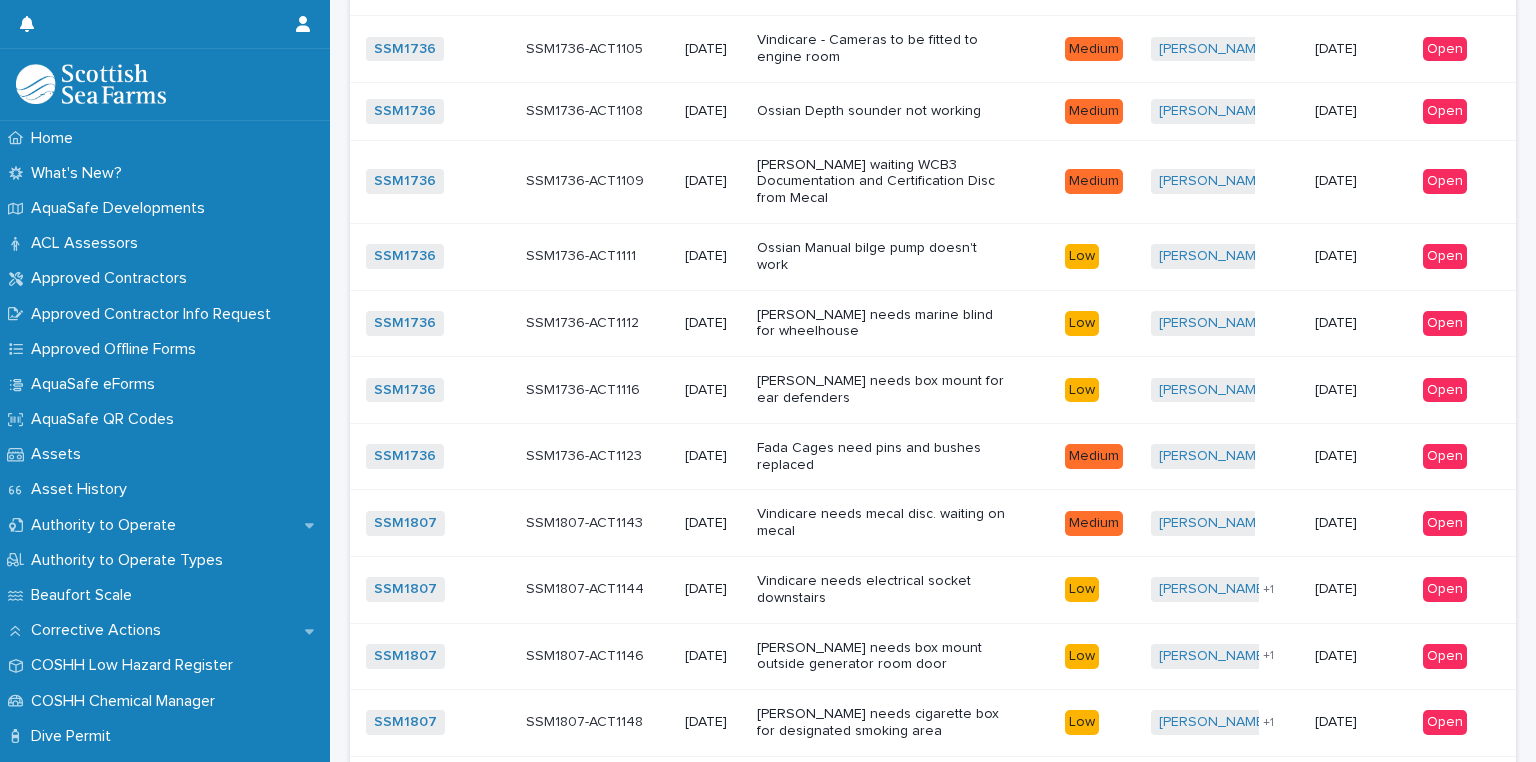 click on "Vindicare needs mecal disc. waiting on mecal" at bounding box center (882, 523) 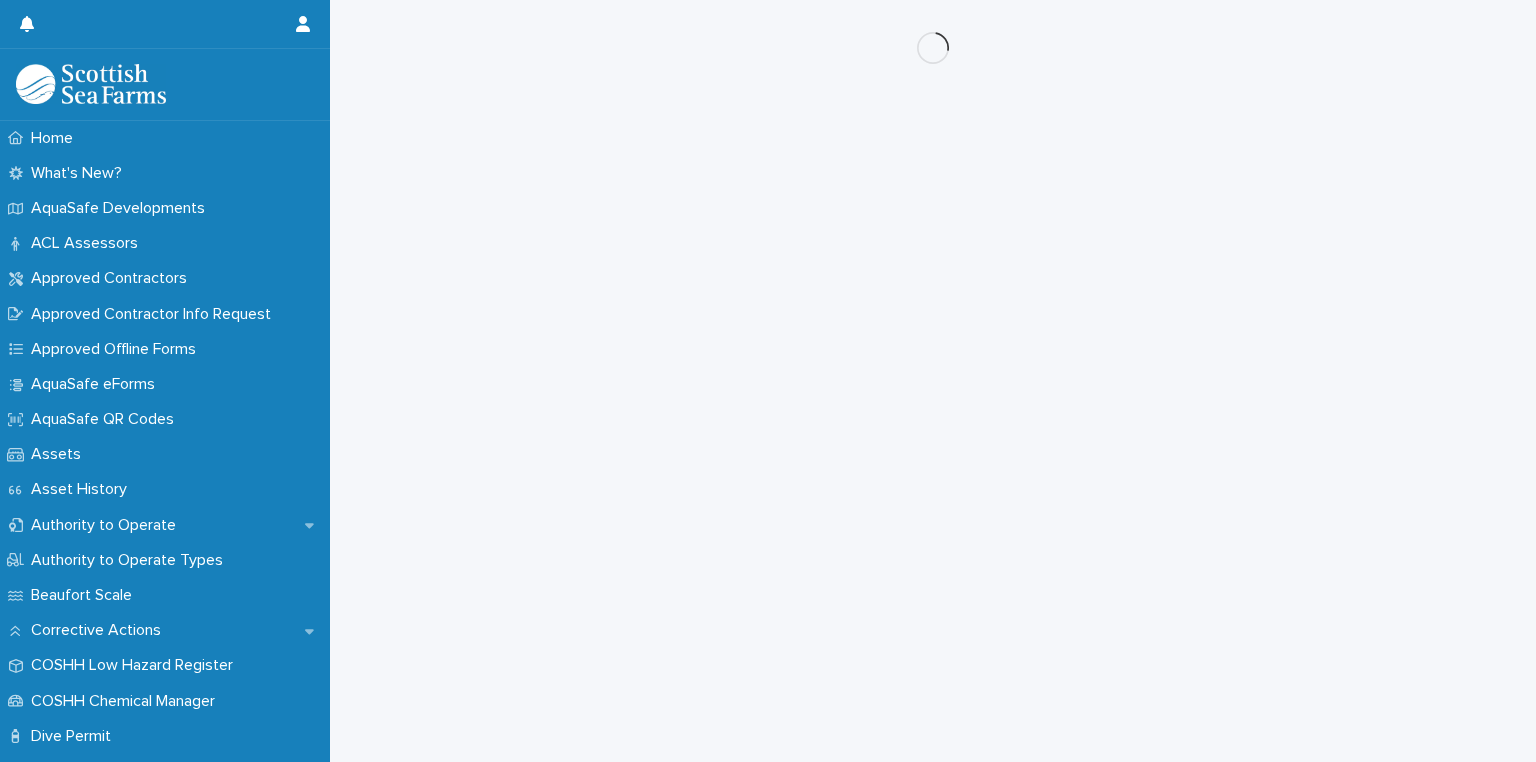 scroll, scrollTop: 0, scrollLeft: 0, axis: both 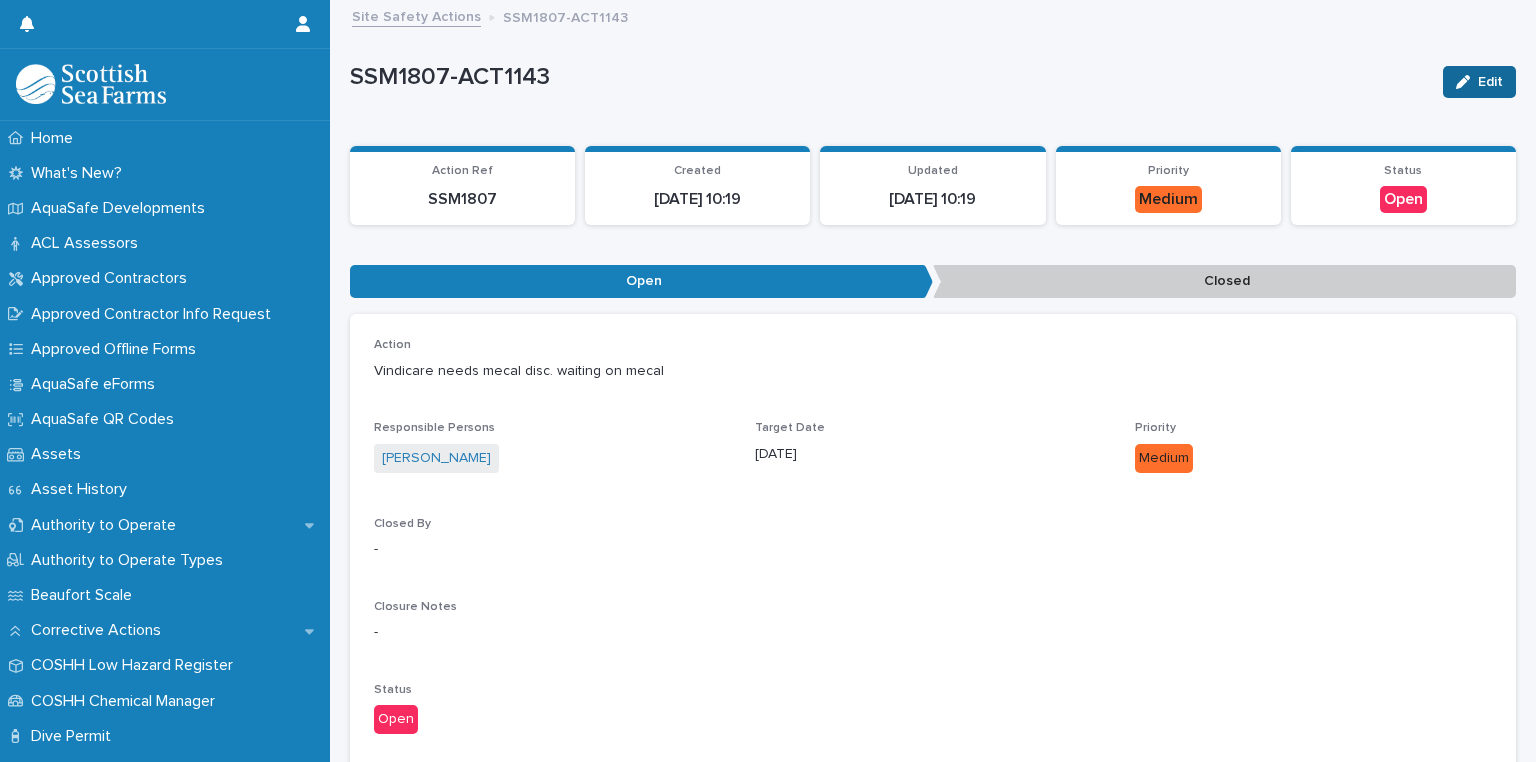 click on "Edit" at bounding box center [1490, 82] 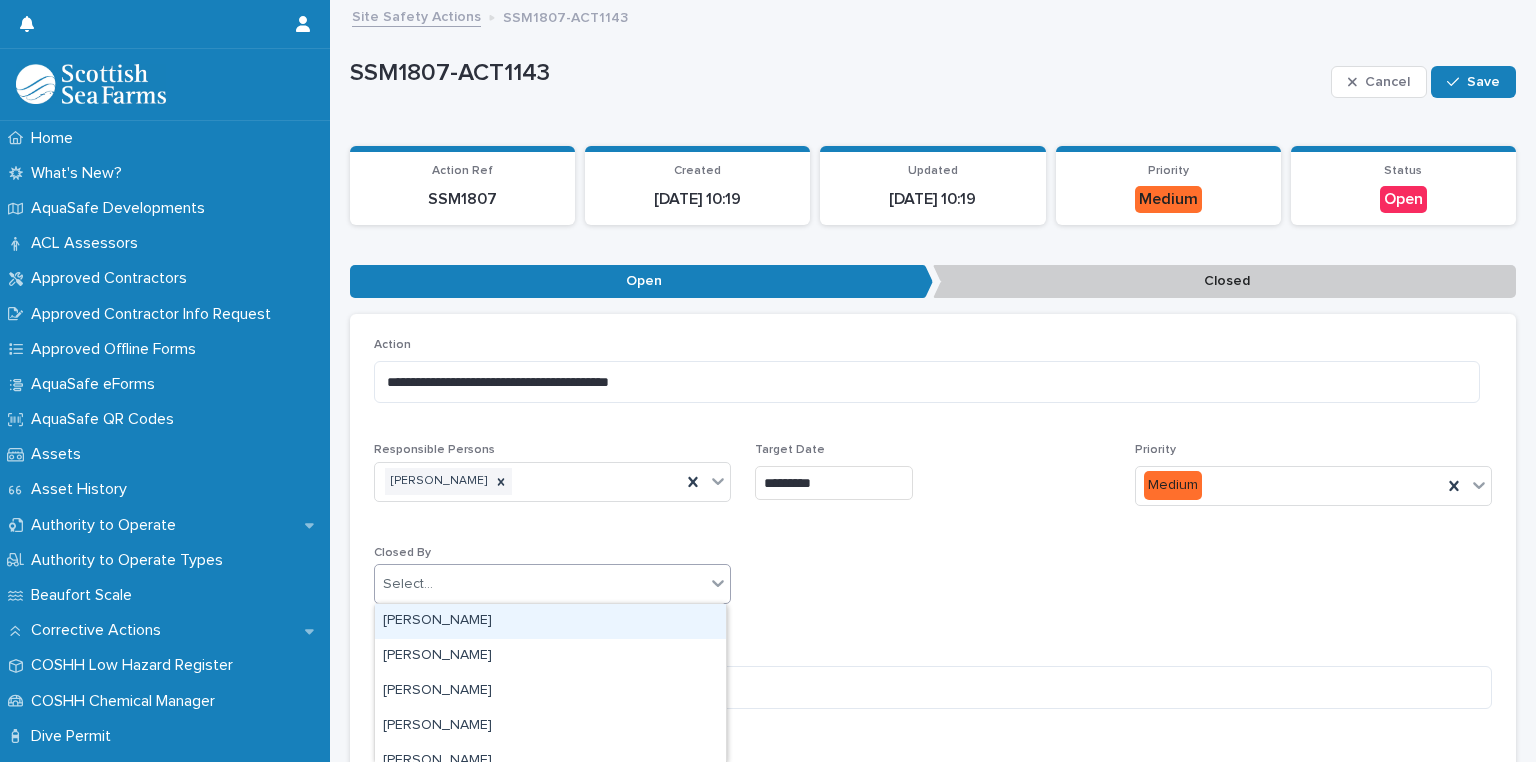click on "Select..." at bounding box center (540, 584) 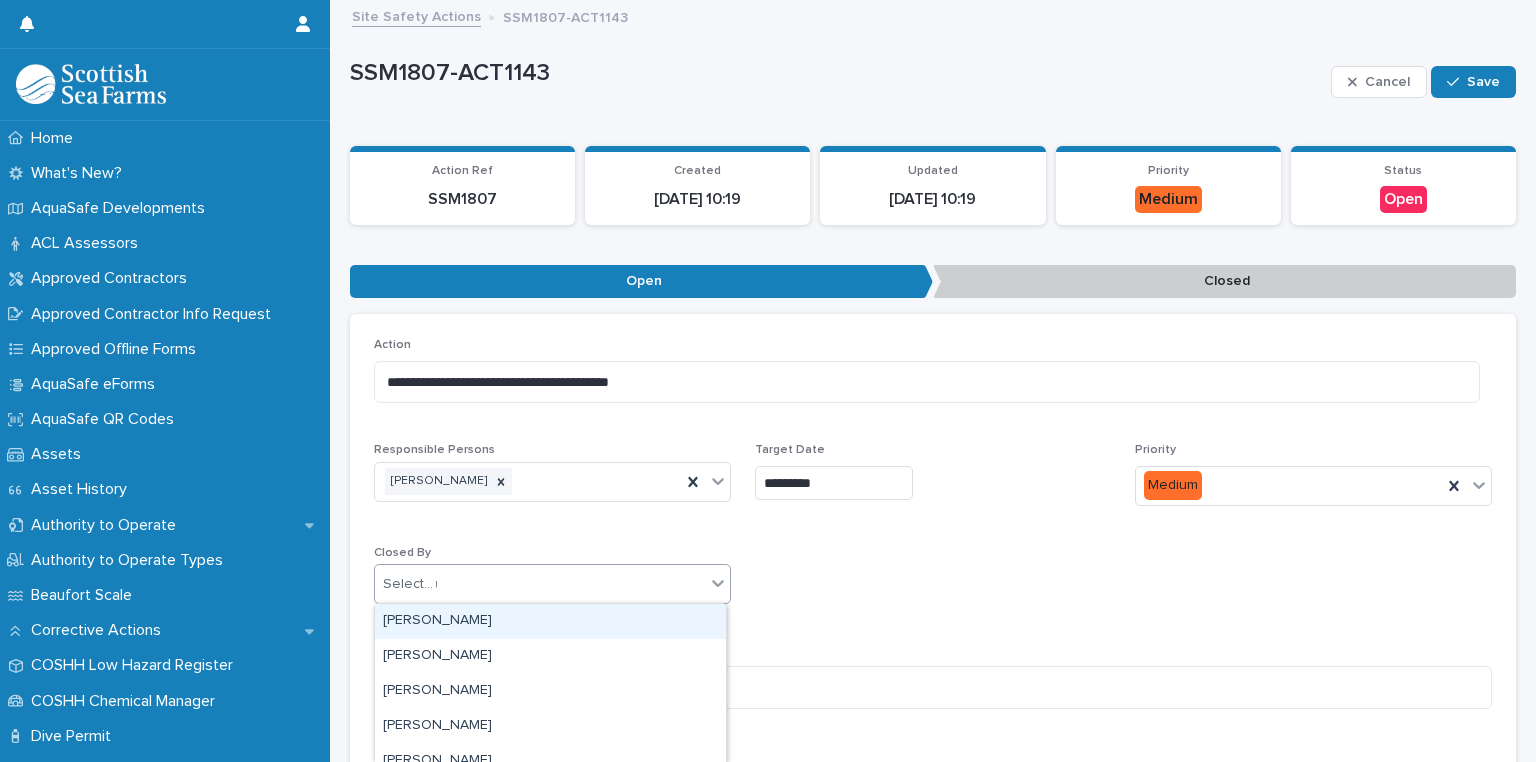 type on "***" 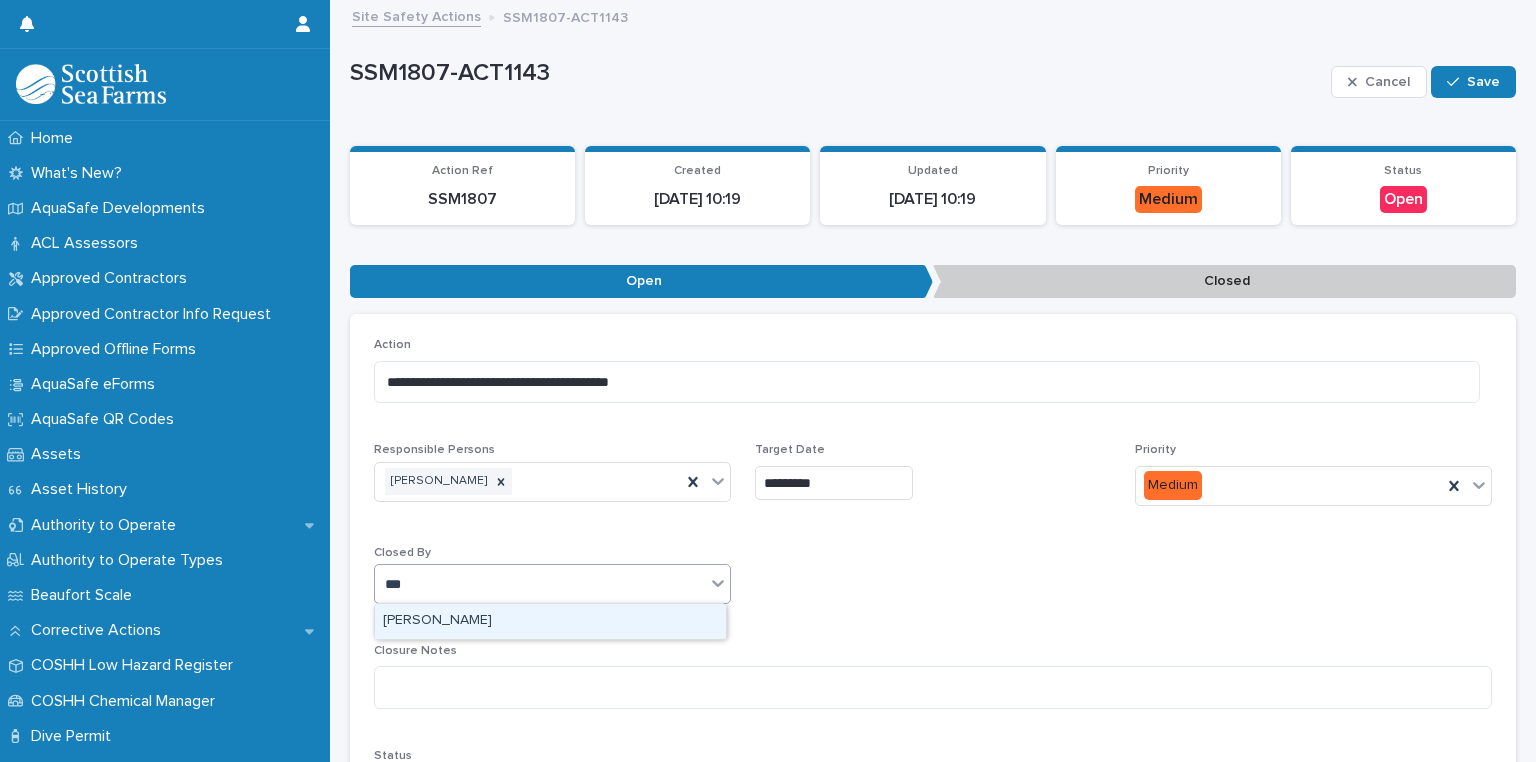 type 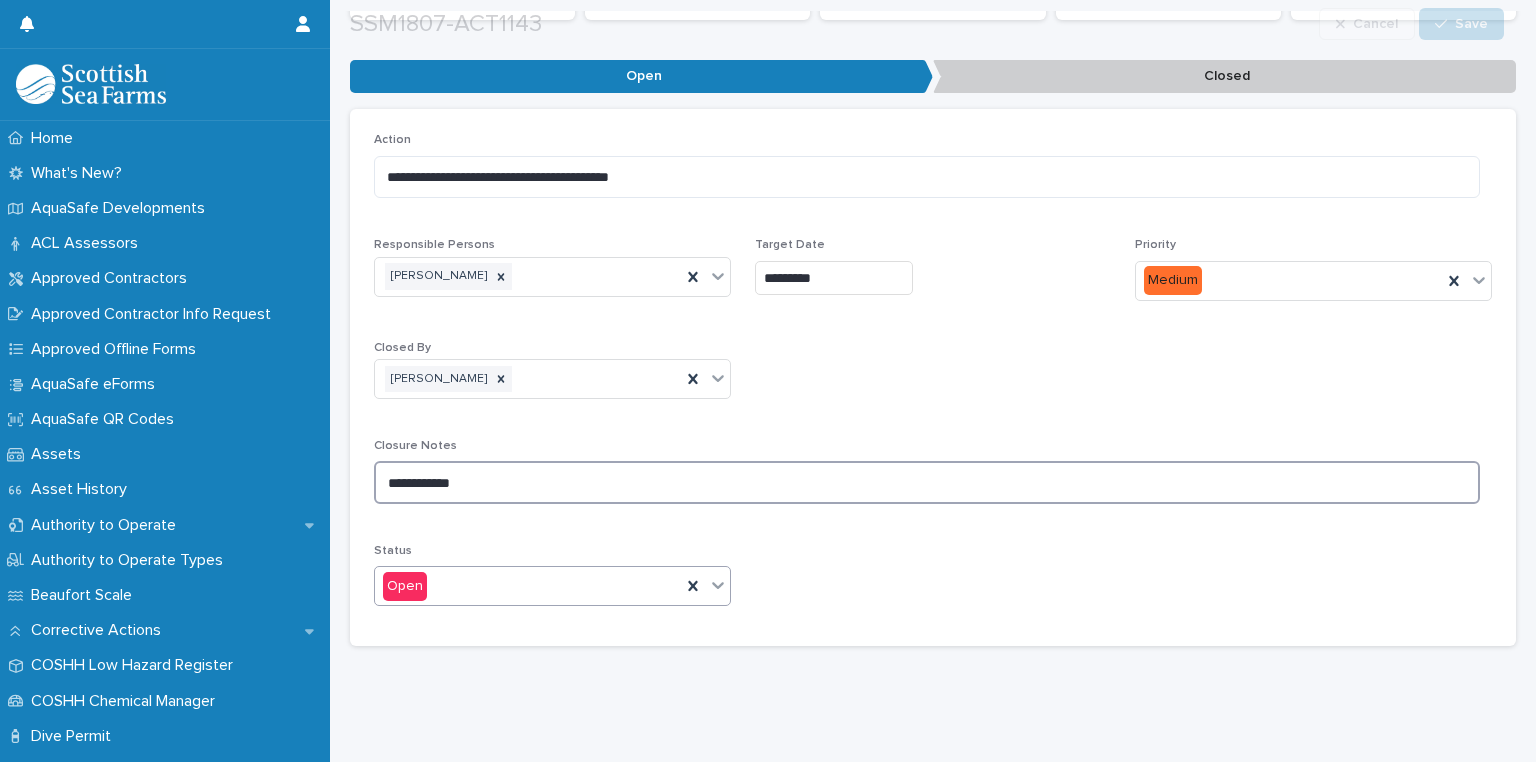 scroll, scrollTop: 214, scrollLeft: 0, axis: vertical 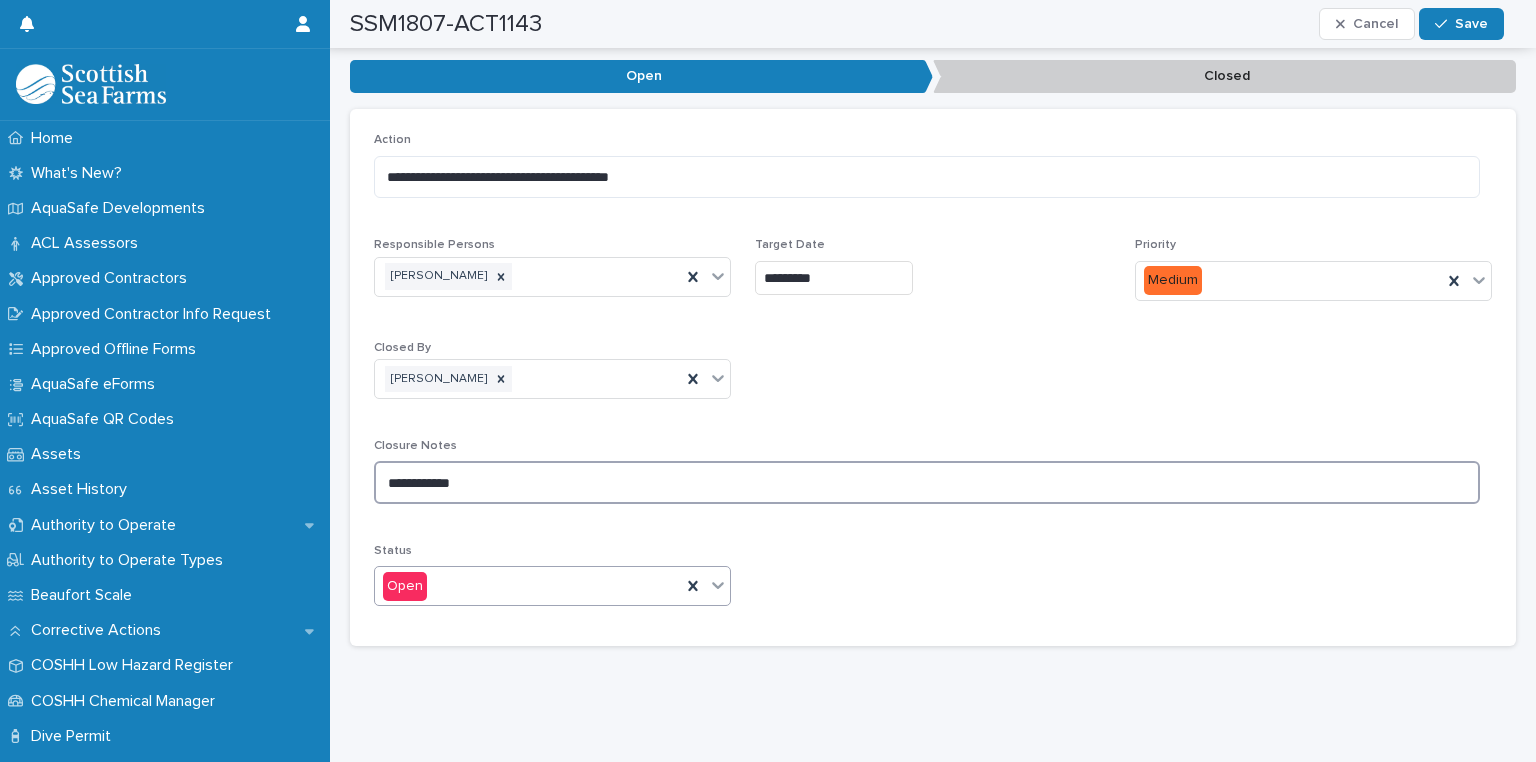 type on "**********" 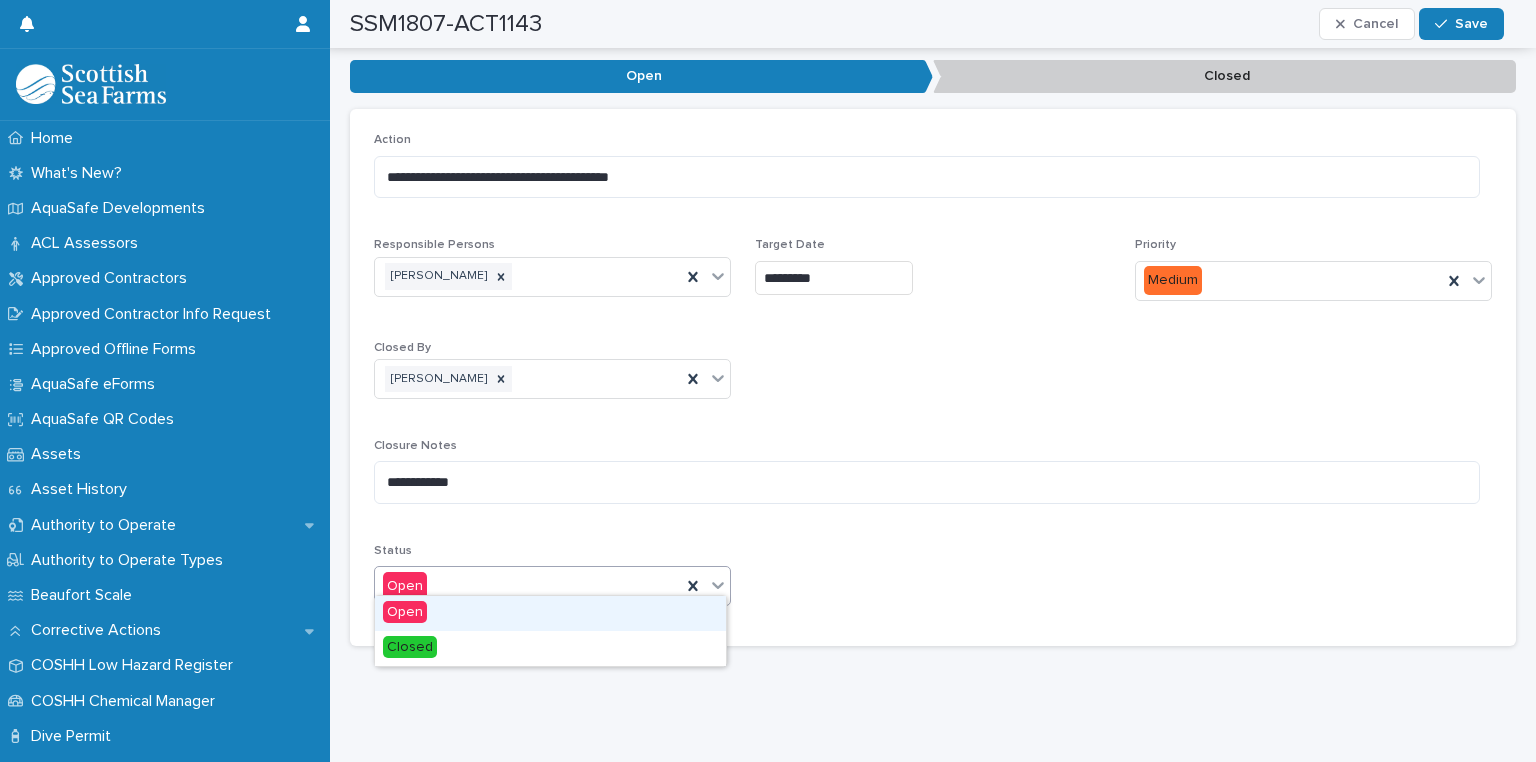 click on "Open" at bounding box center [528, 586] 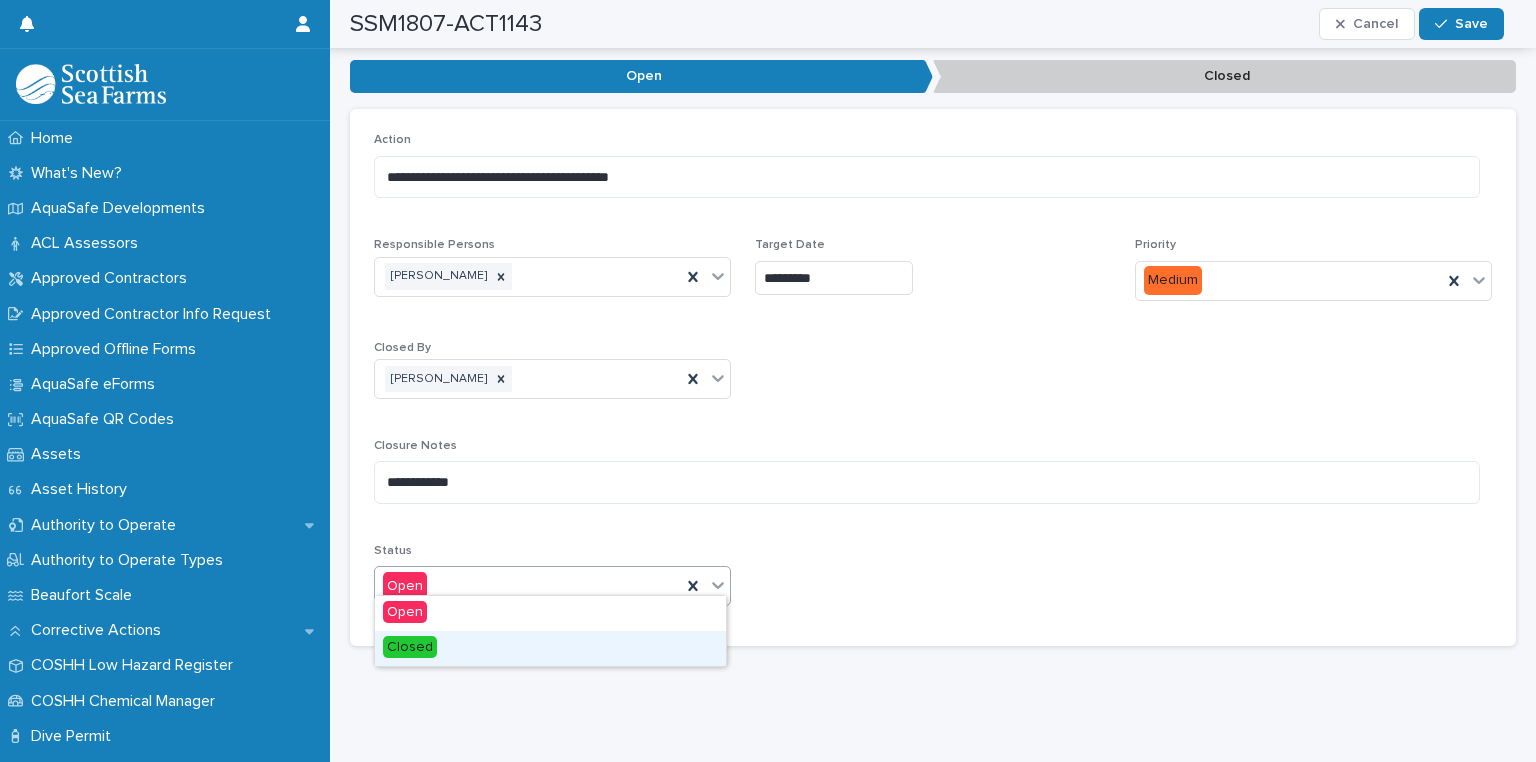 click on "Closed" at bounding box center (550, 648) 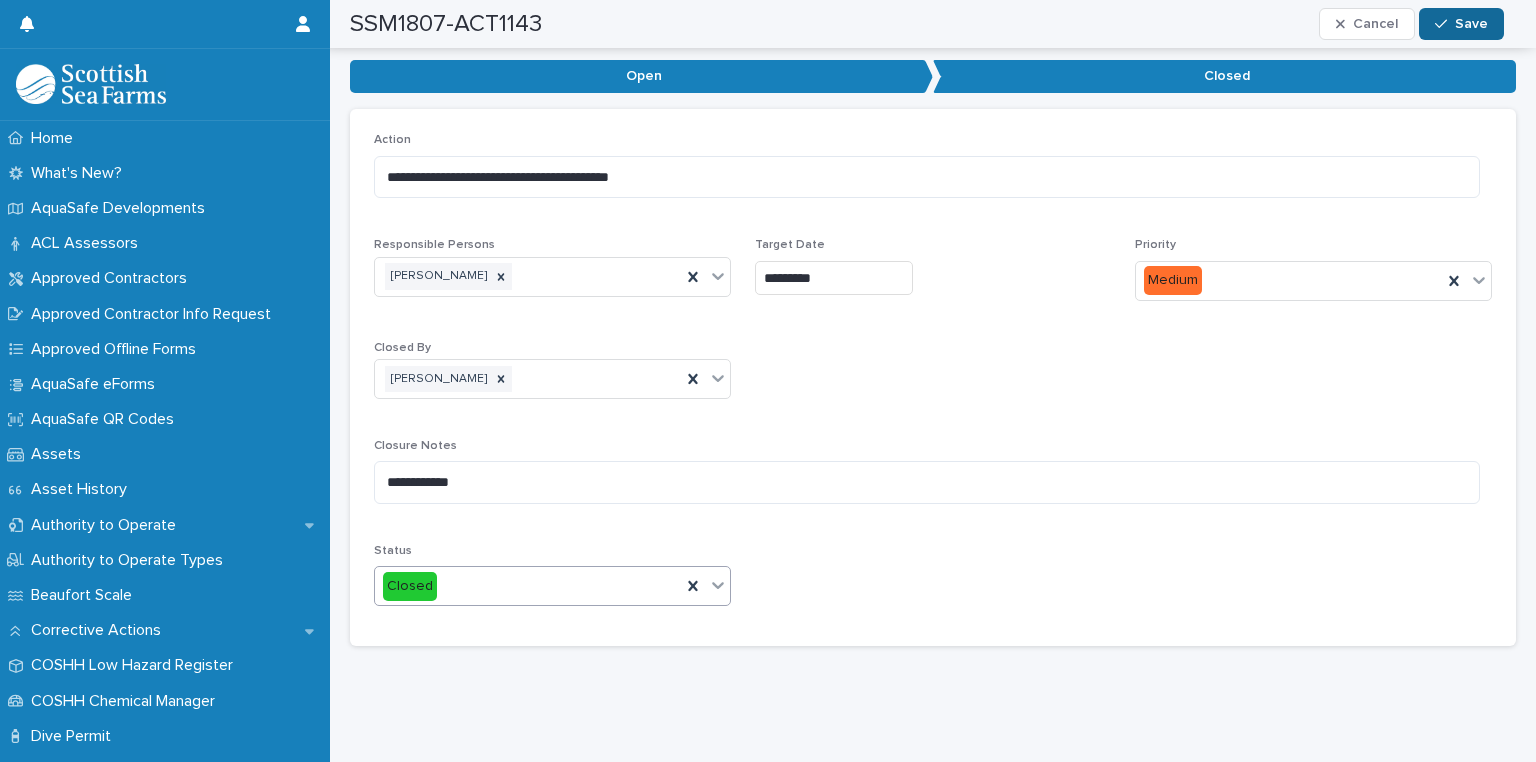 click on "Save" at bounding box center [1471, 24] 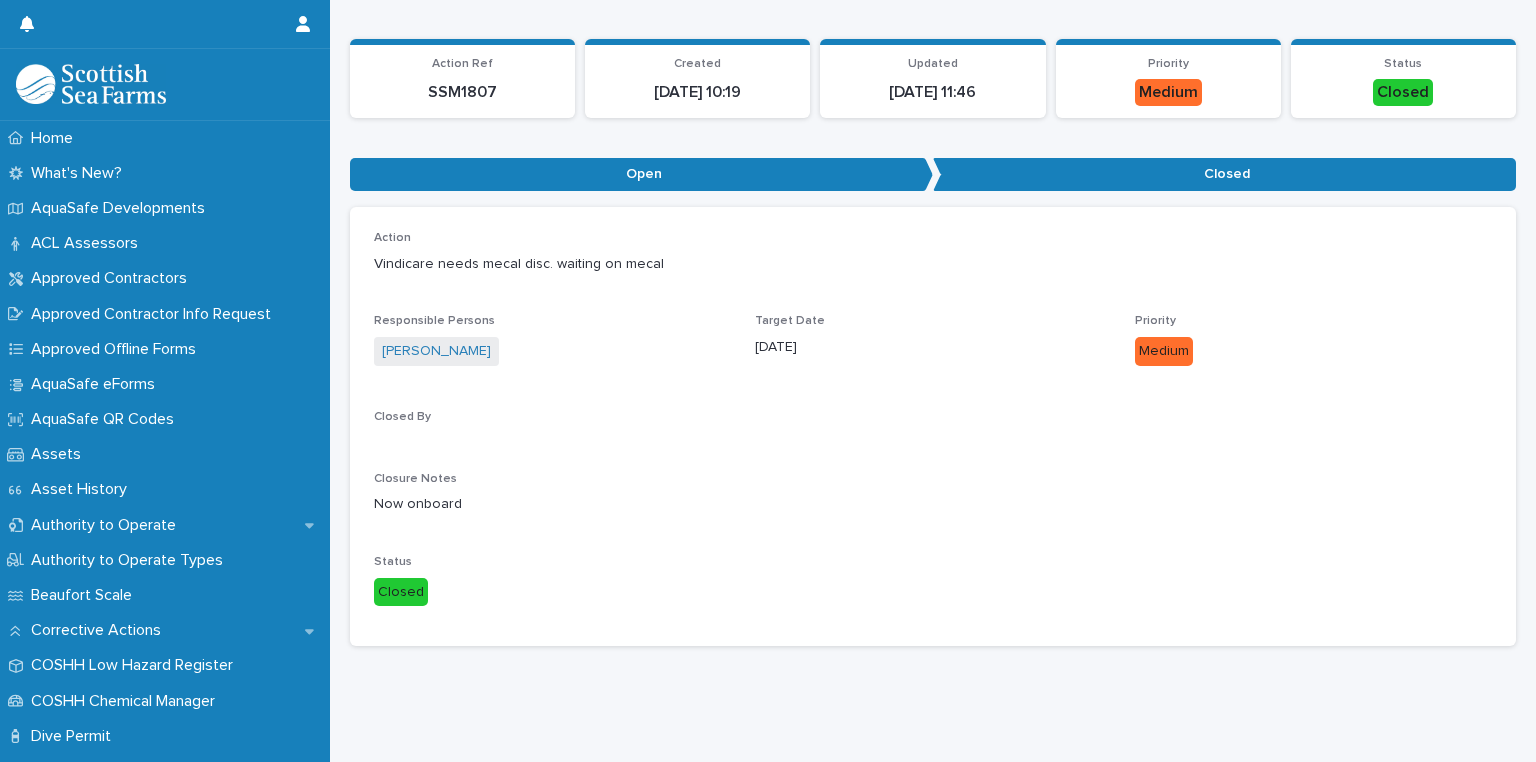 scroll, scrollTop: 0, scrollLeft: 0, axis: both 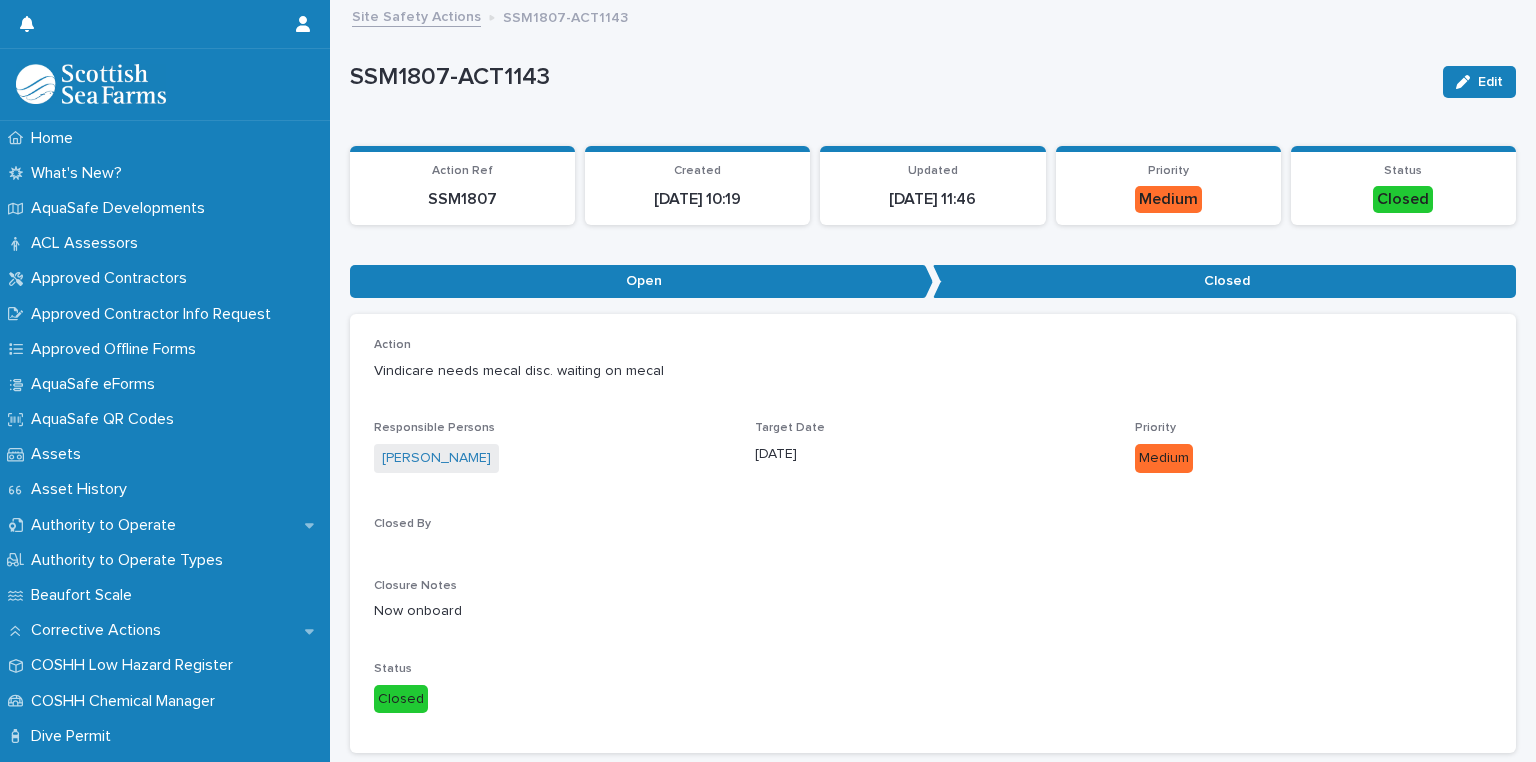 click on "Site Safety Actions" at bounding box center [416, 15] 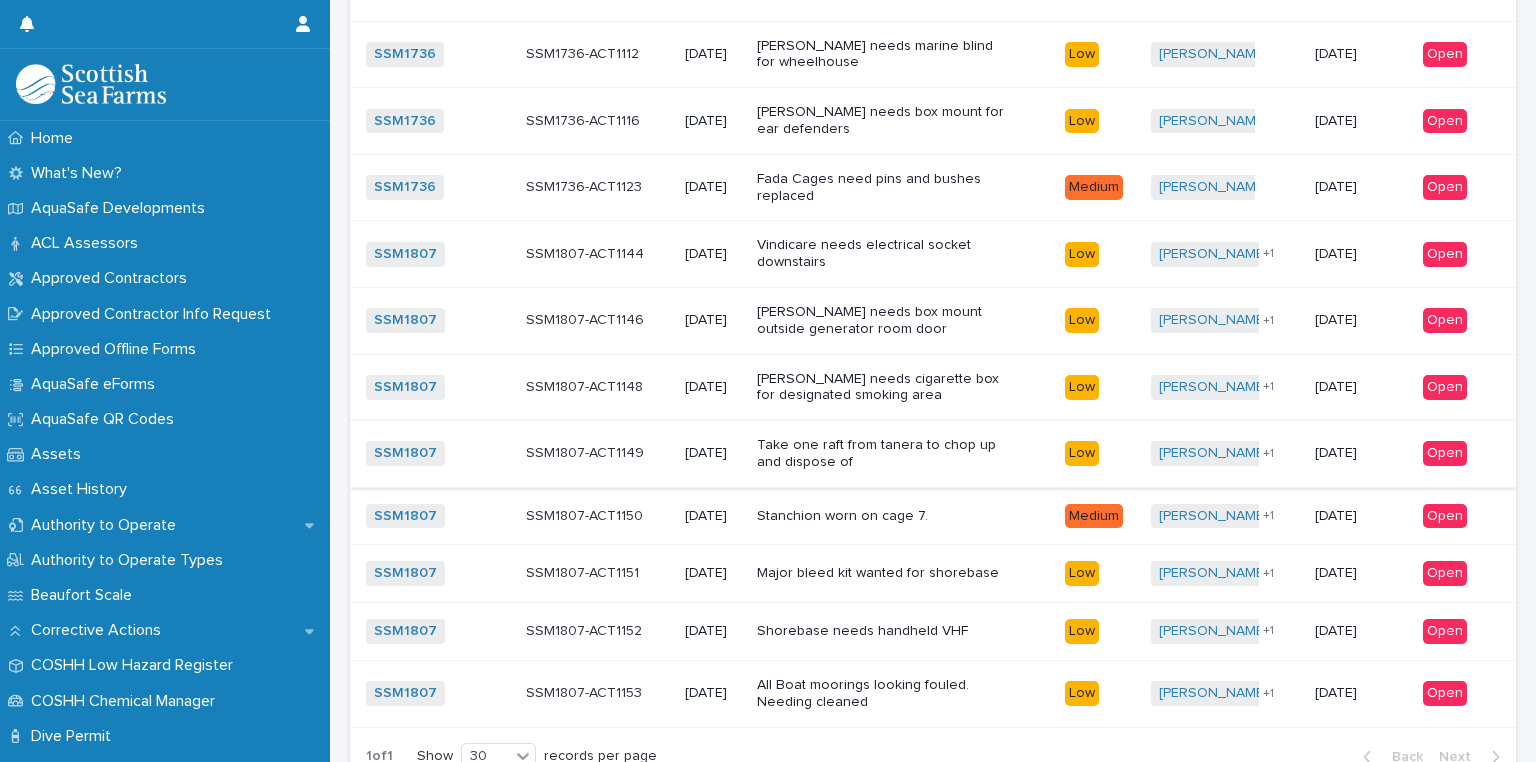scroll, scrollTop: 956, scrollLeft: 0, axis: vertical 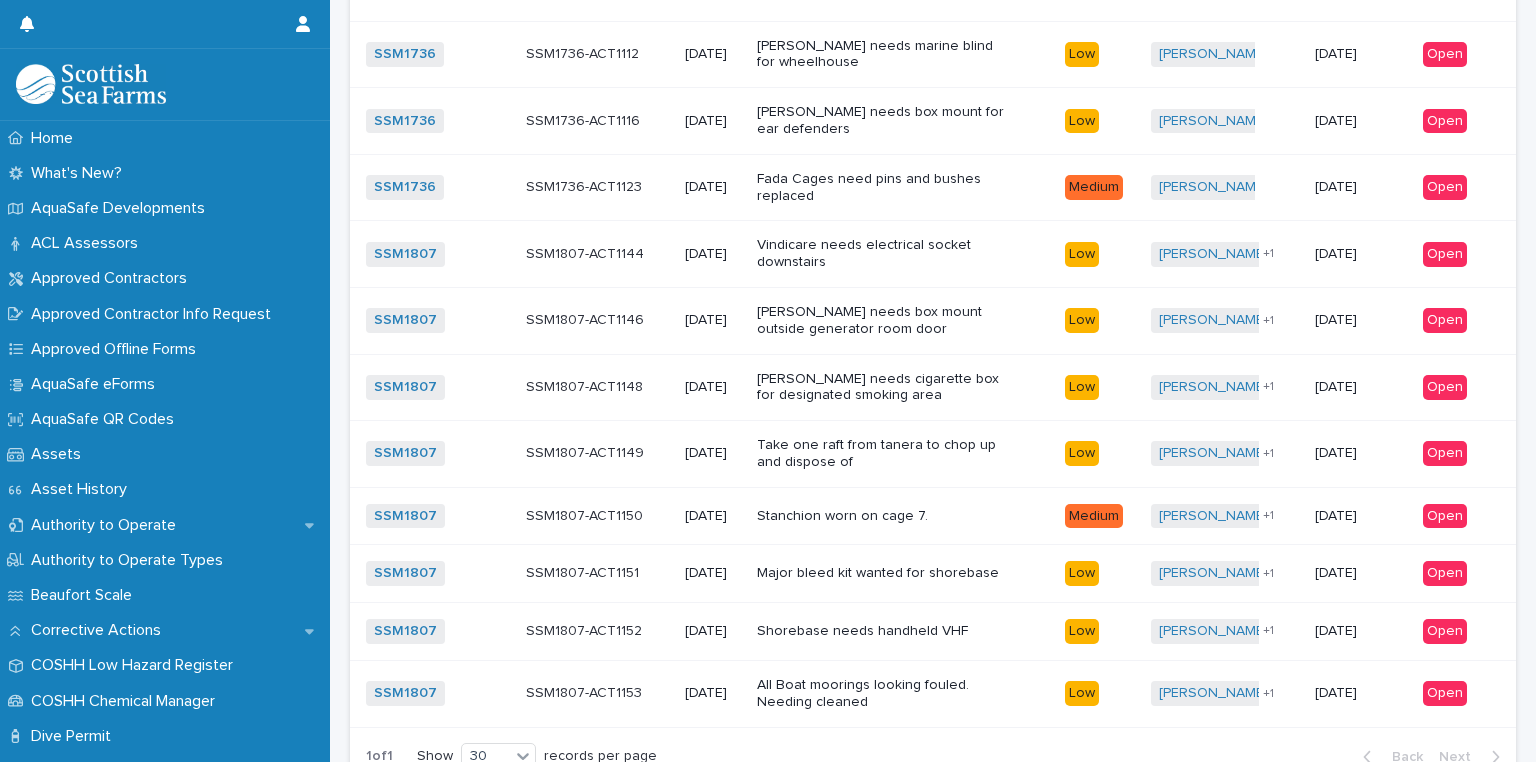 click on "[PERSON_NAME] needs cigarette box for designated smoking area" at bounding box center (882, 388) 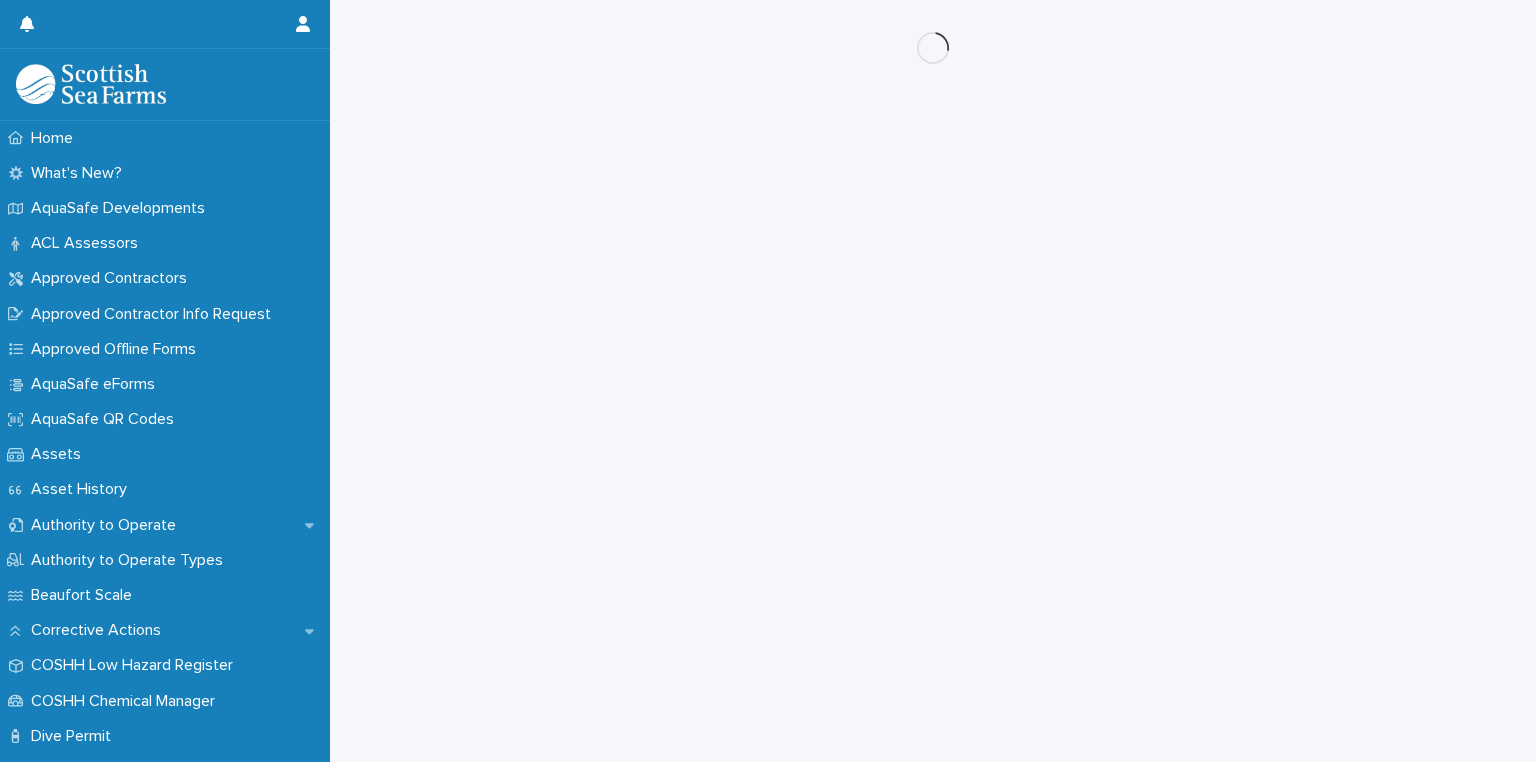 scroll, scrollTop: 0, scrollLeft: 0, axis: both 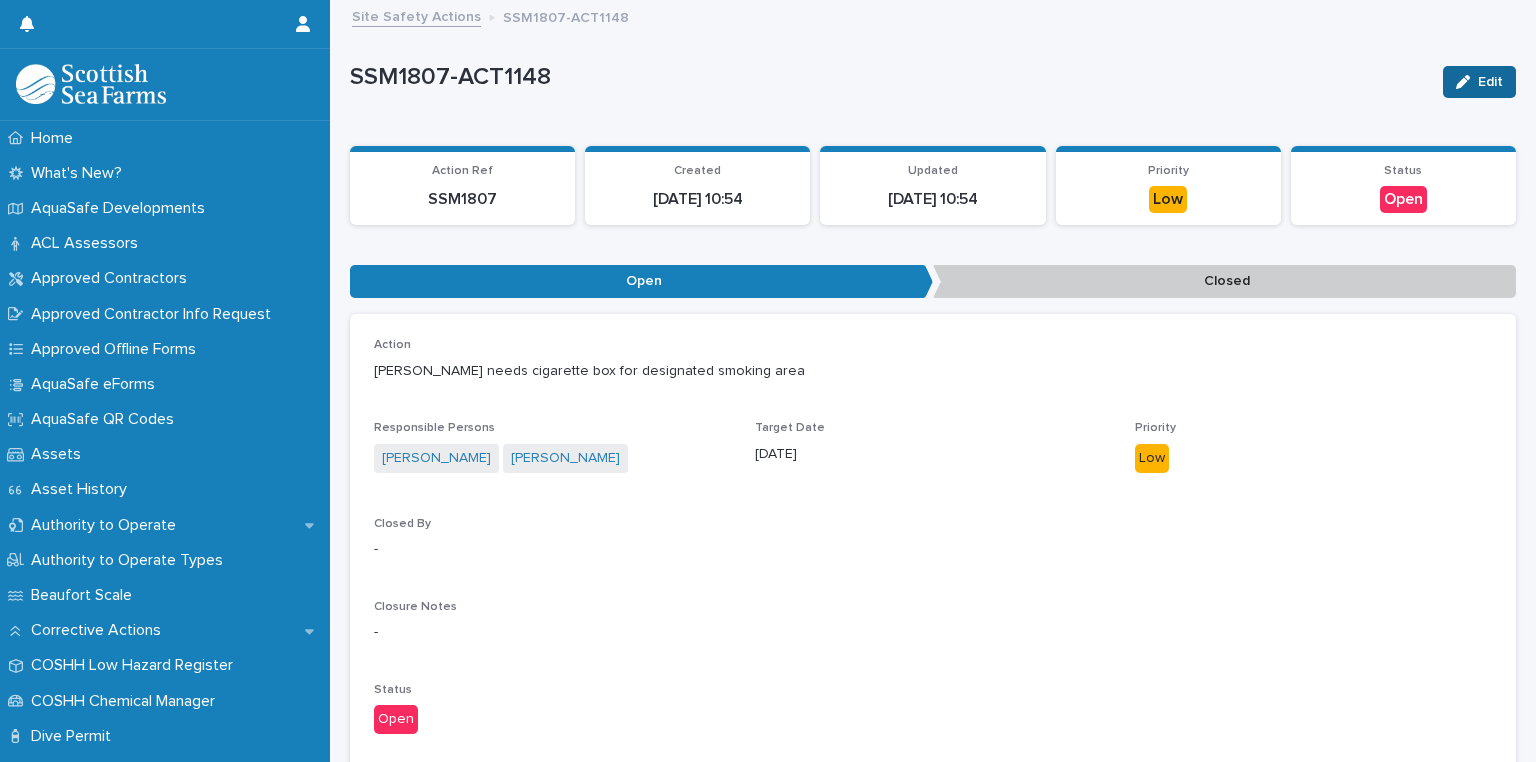 click on "Edit" at bounding box center (1490, 82) 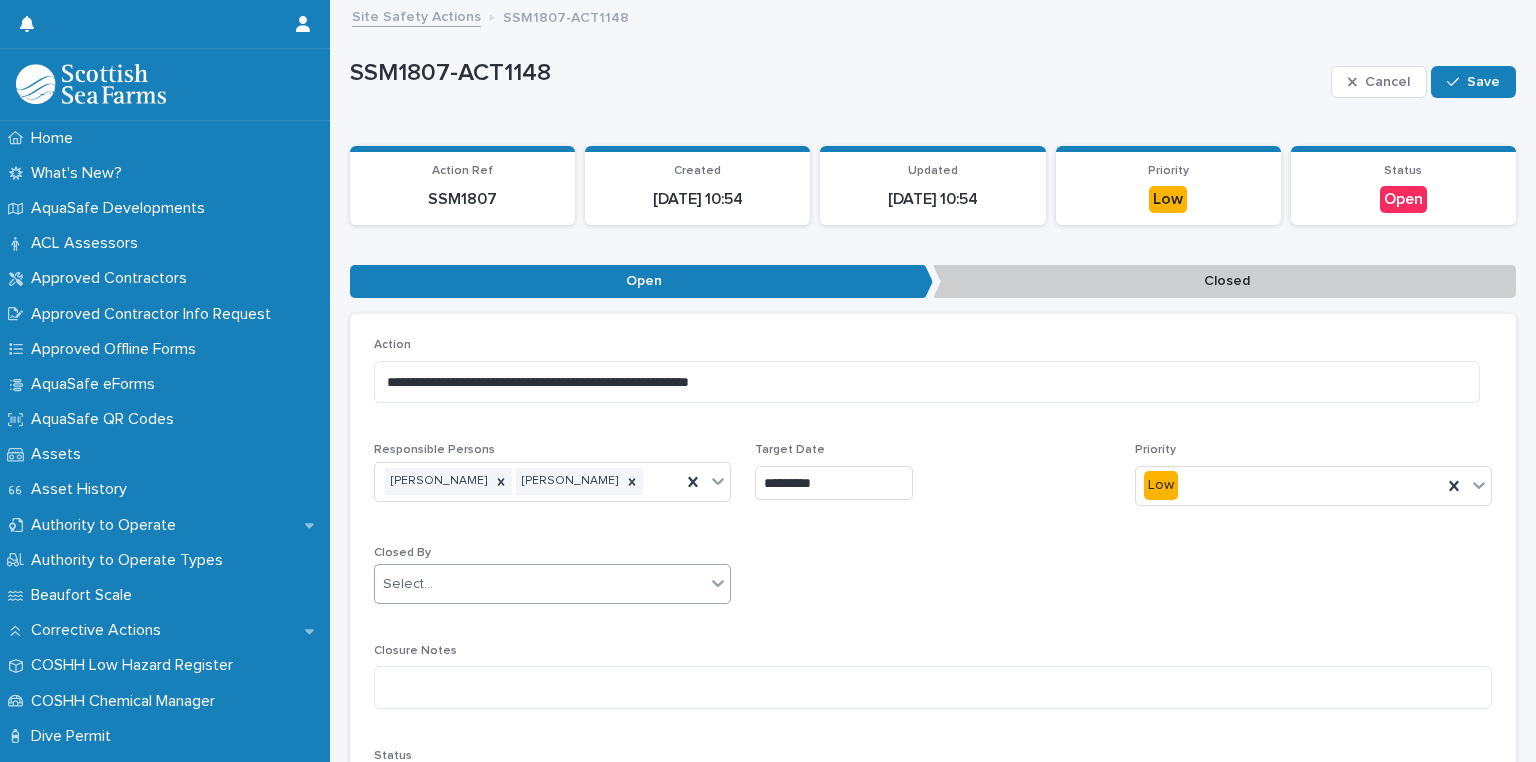 click on "Select..." at bounding box center (540, 584) 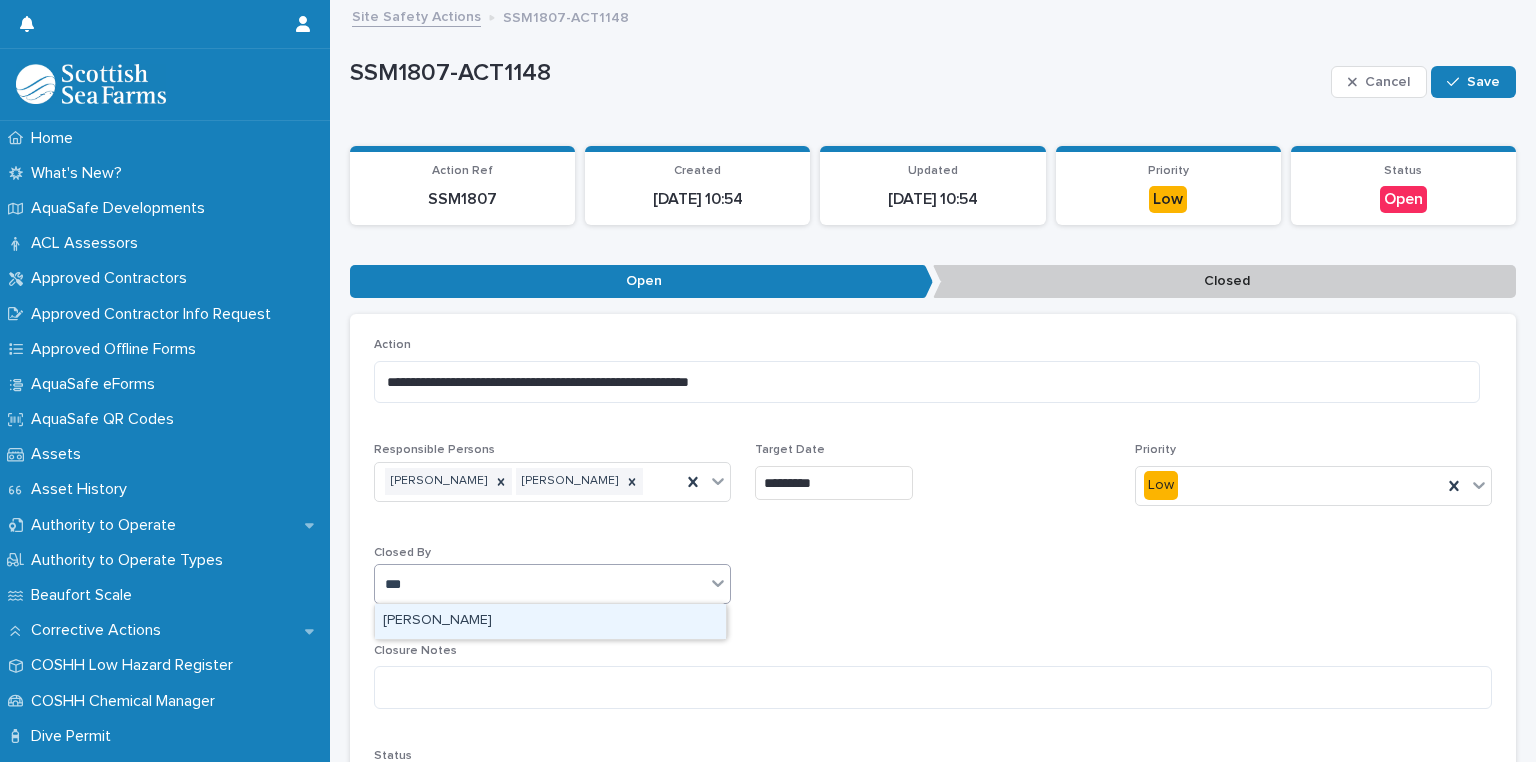 type on "****" 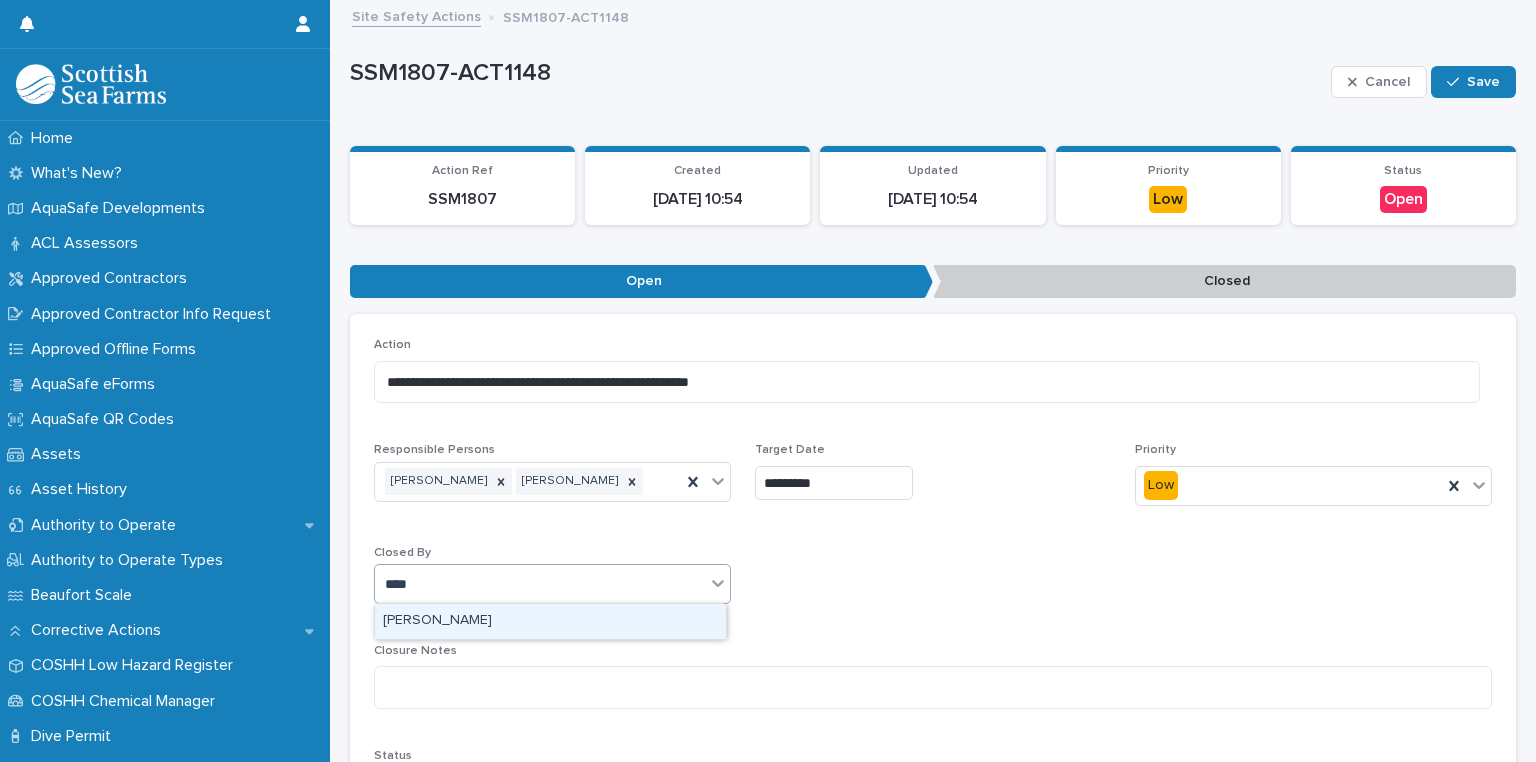 type 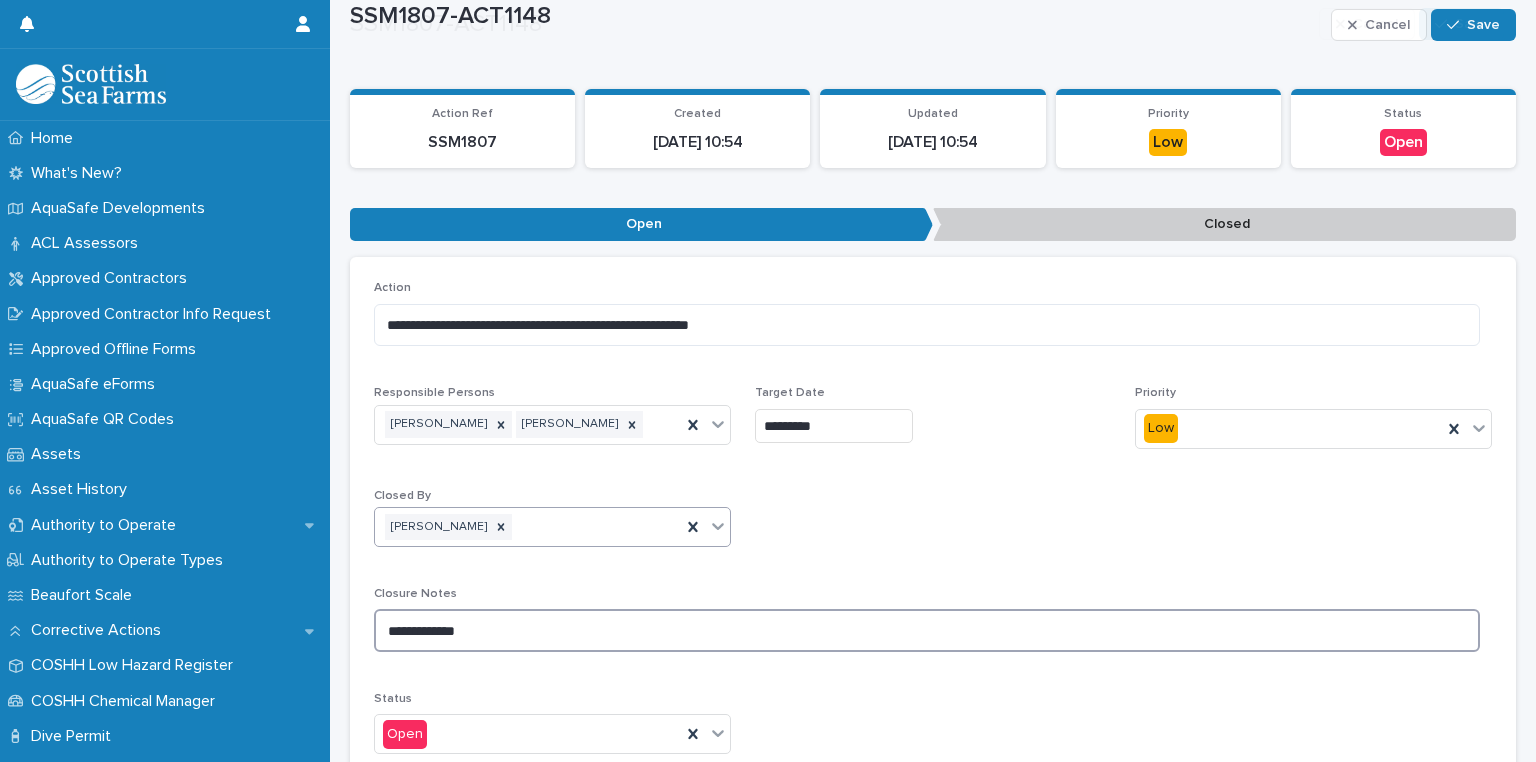 scroll, scrollTop: 180, scrollLeft: 0, axis: vertical 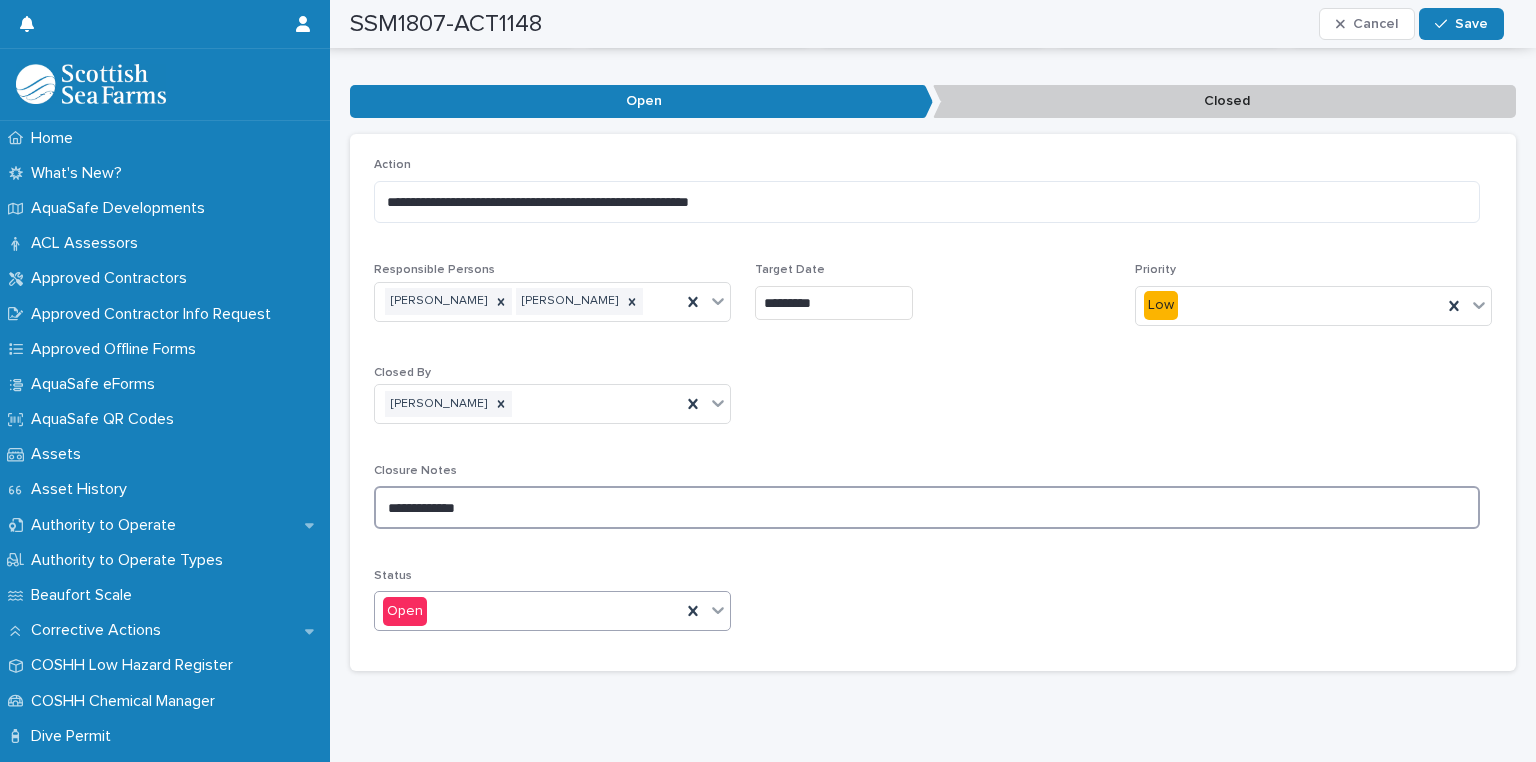 type on "**********" 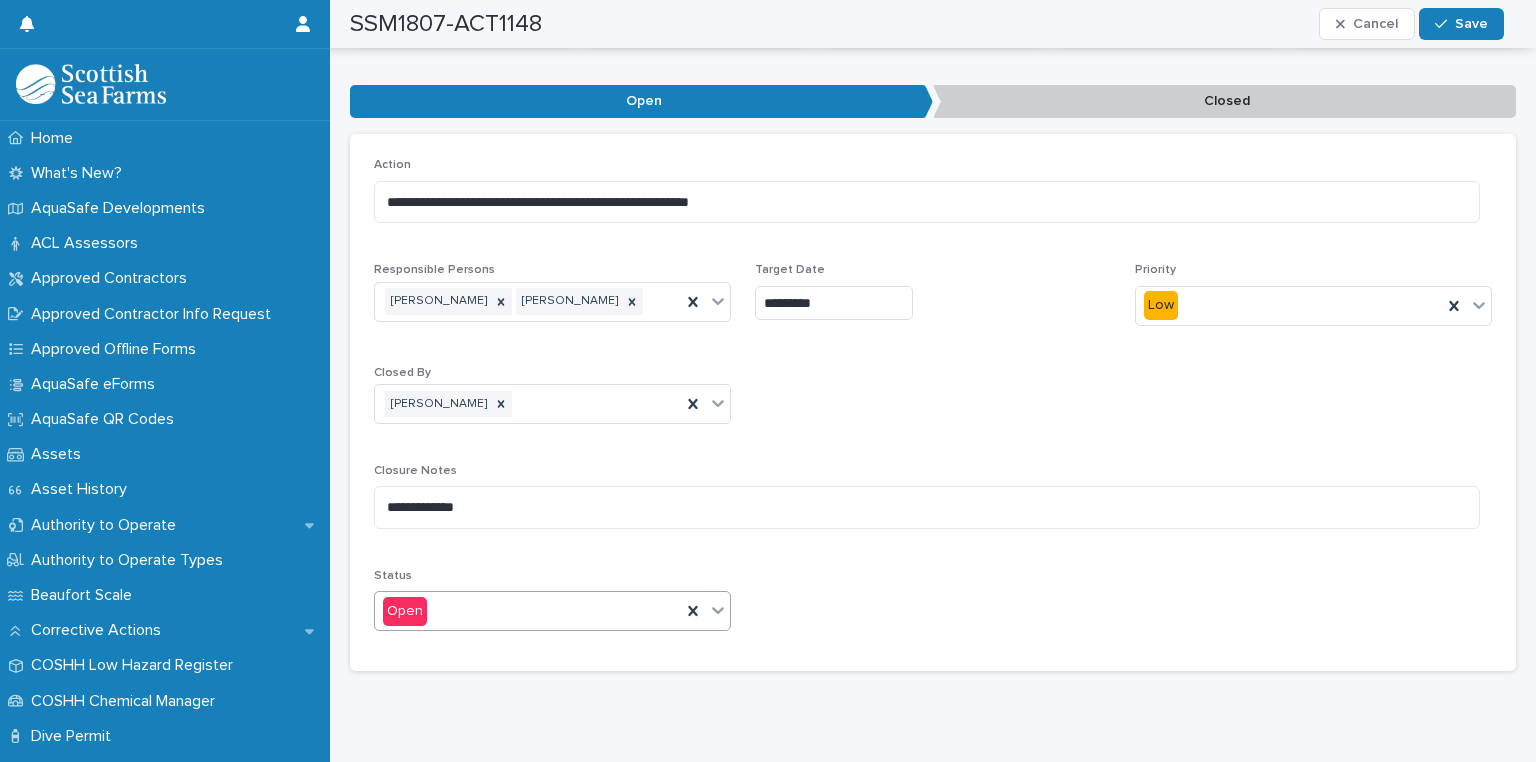 click on "Open" at bounding box center [528, 611] 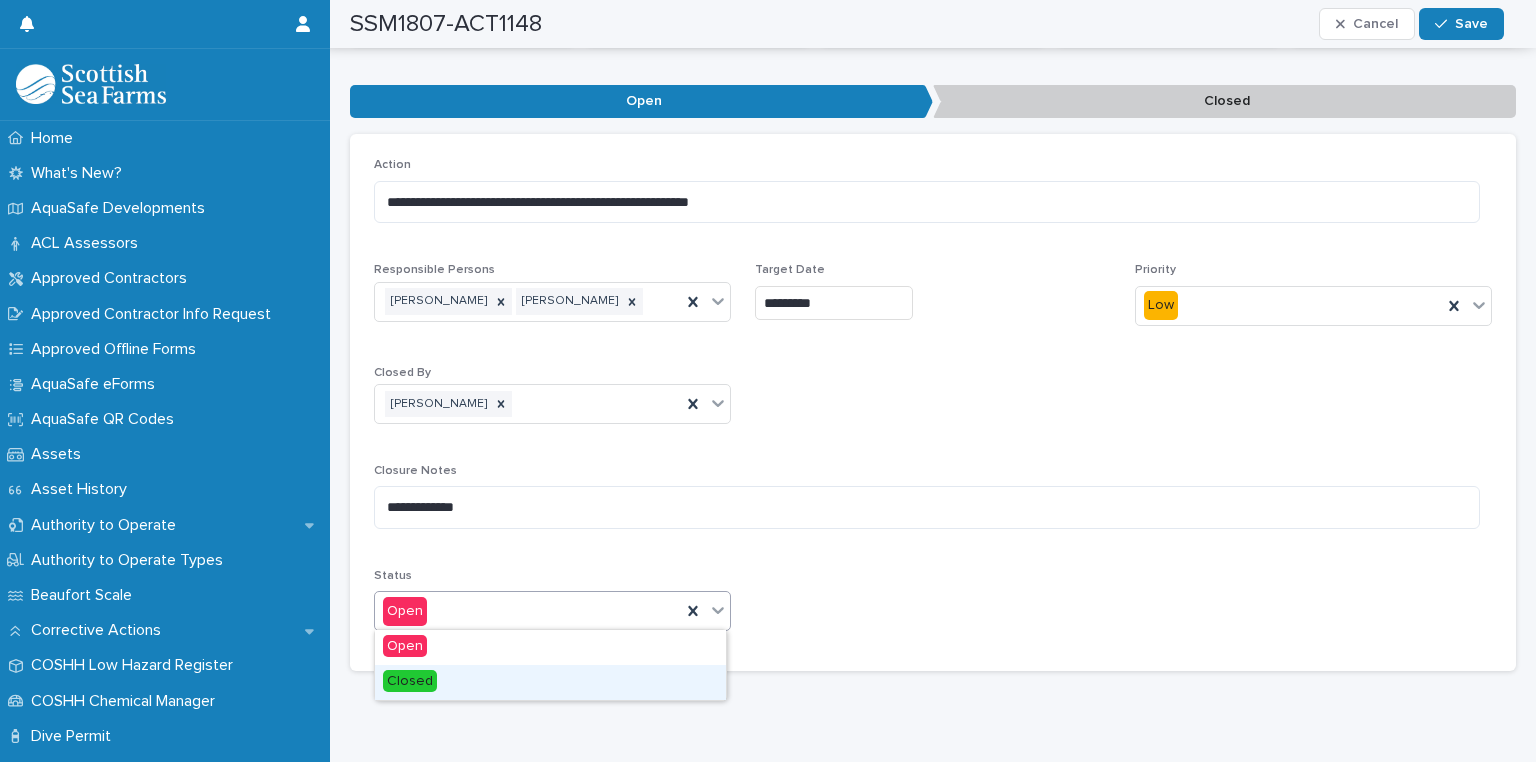 click on "Closed" at bounding box center [550, 682] 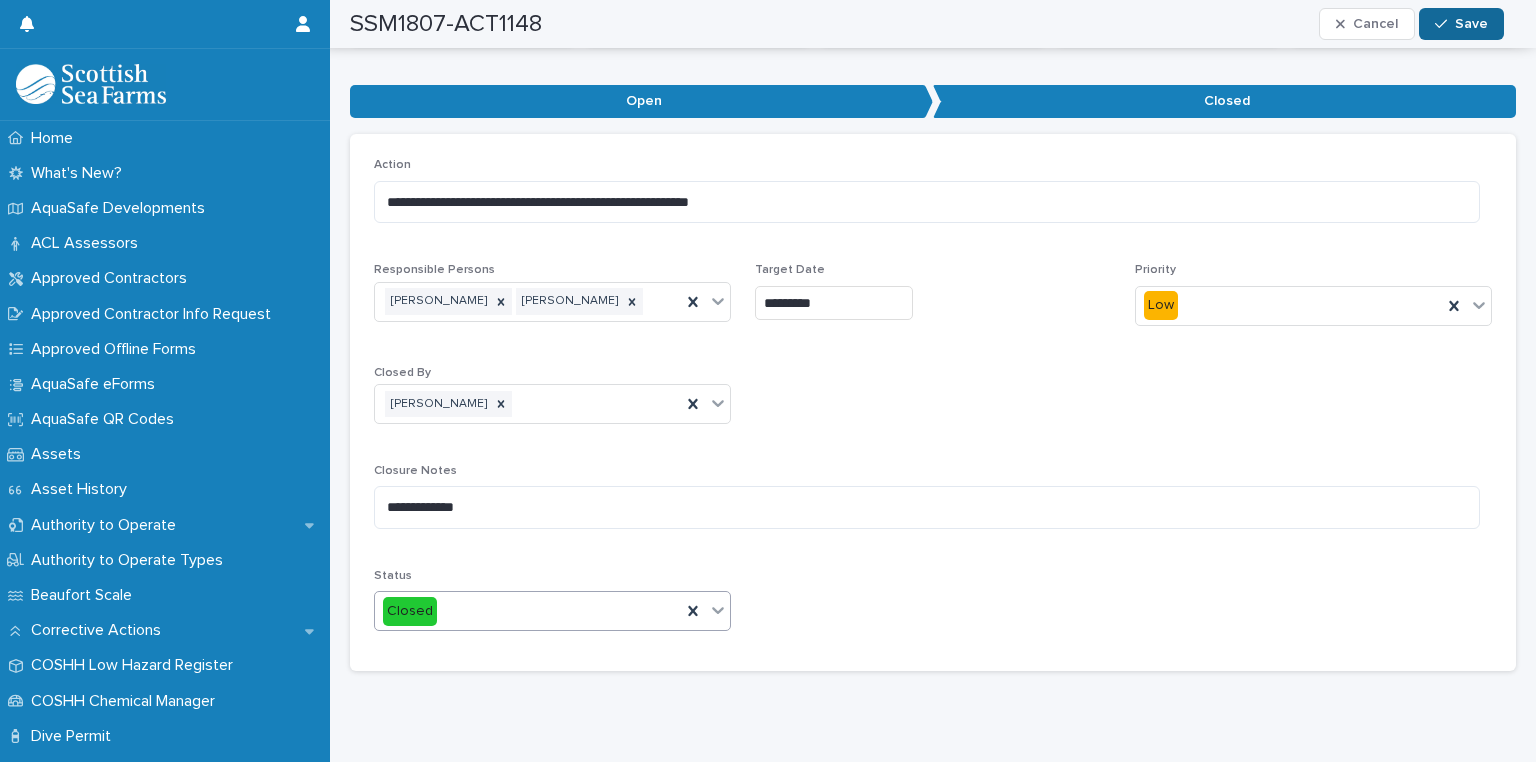 click at bounding box center (1445, 24) 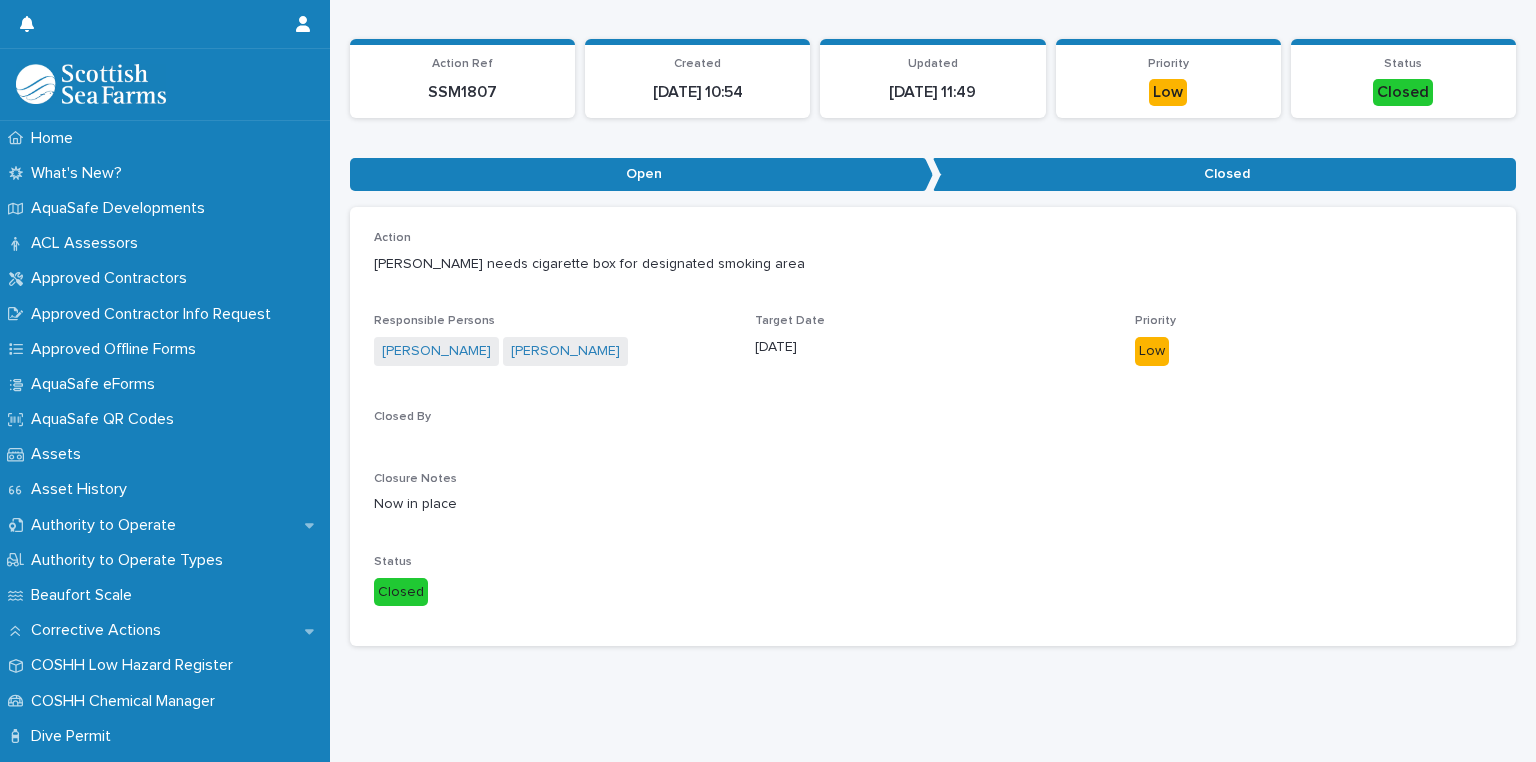 scroll, scrollTop: 0, scrollLeft: 0, axis: both 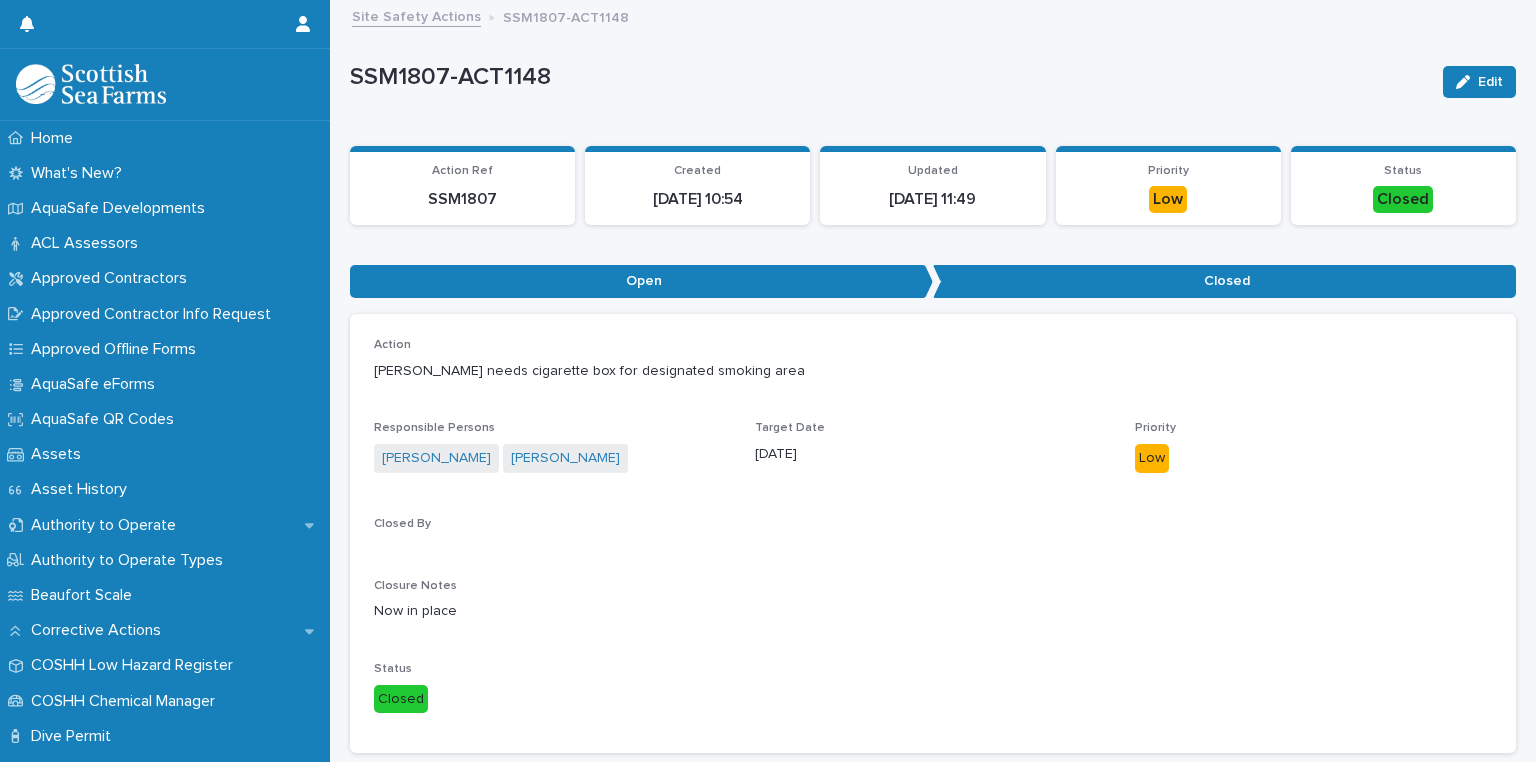 click on "Site Safety Actions" at bounding box center (416, 15) 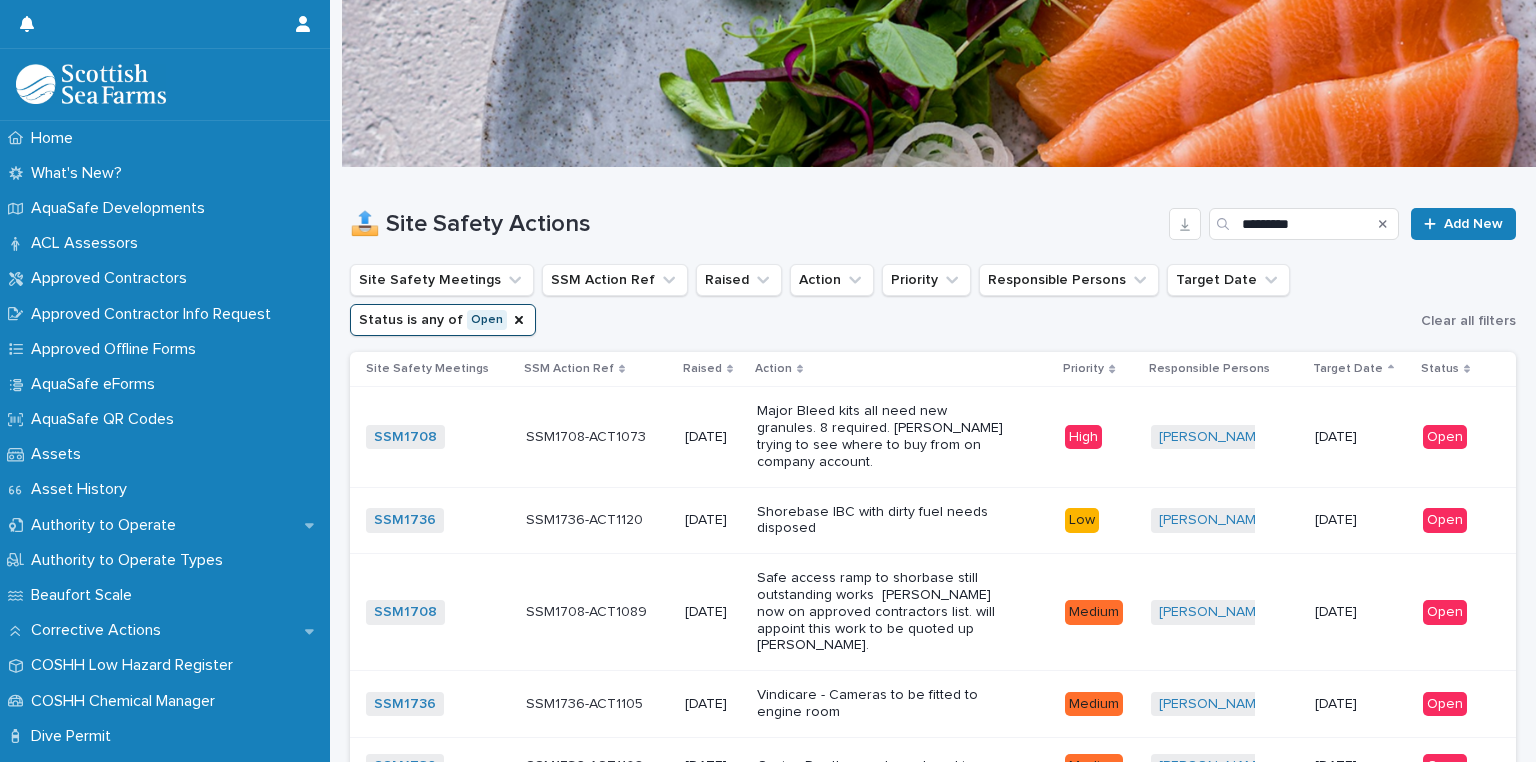 scroll, scrollTop: 0, scrollLeft: 0, axis: both 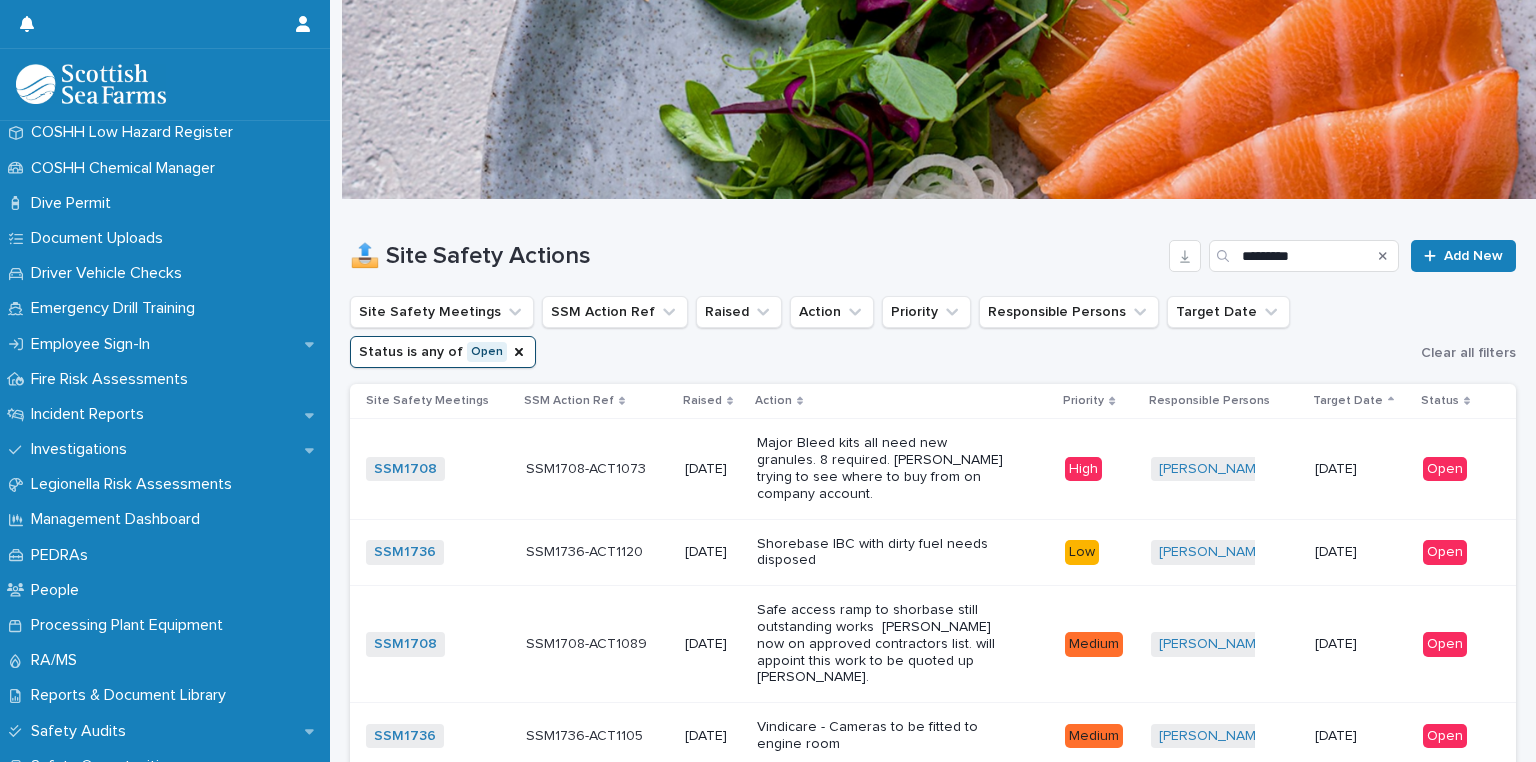click on "Site Safety Meetings SSM Action Ref Raised Action Priority Responsible Persons Target Date Status is any of Open" at bounding box center [881, 332] 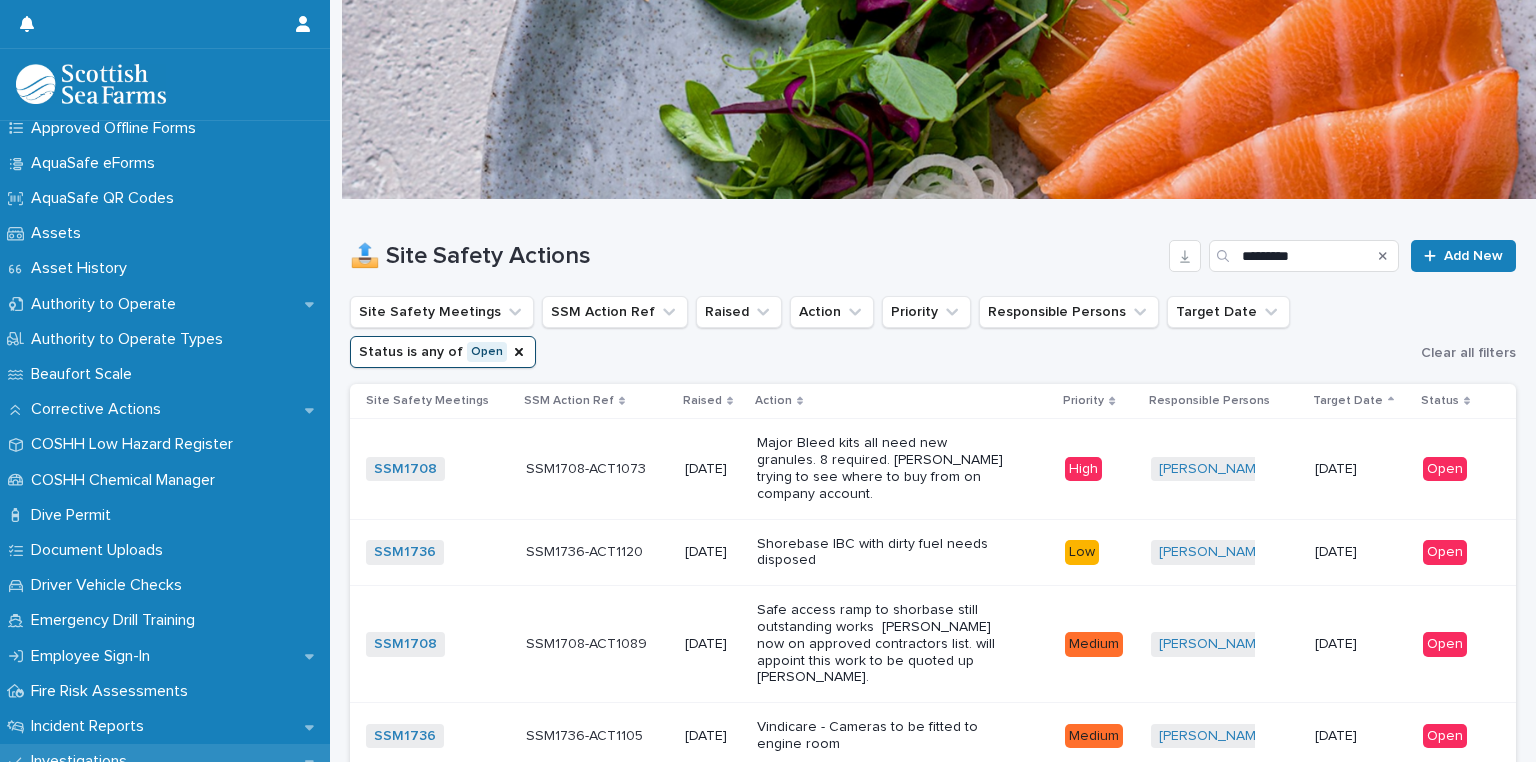 scroll, scrollTop: 222, scrollLeft: 0, axis: vertical 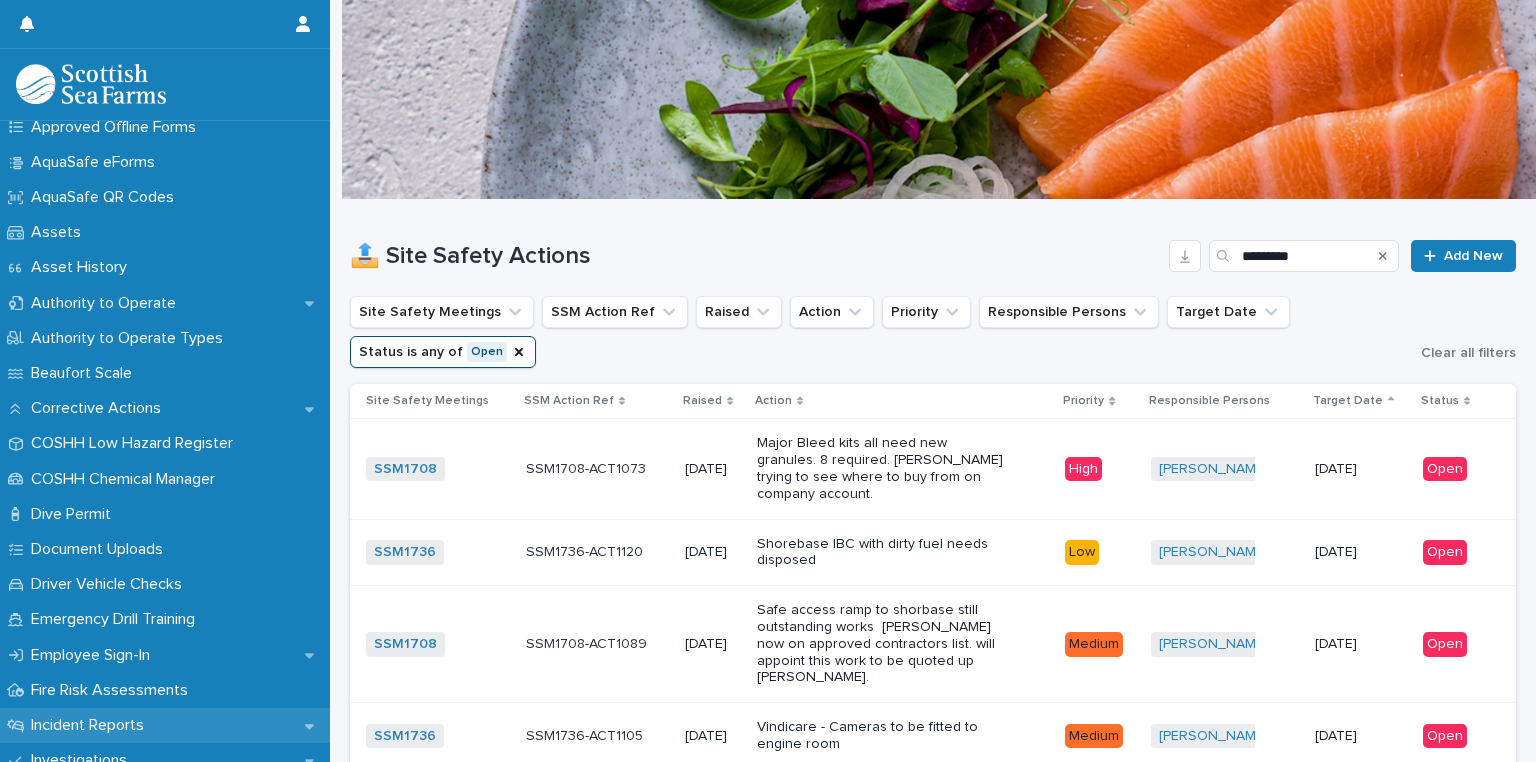 click on "Incident Reports" at bounding box center (91, 725) 